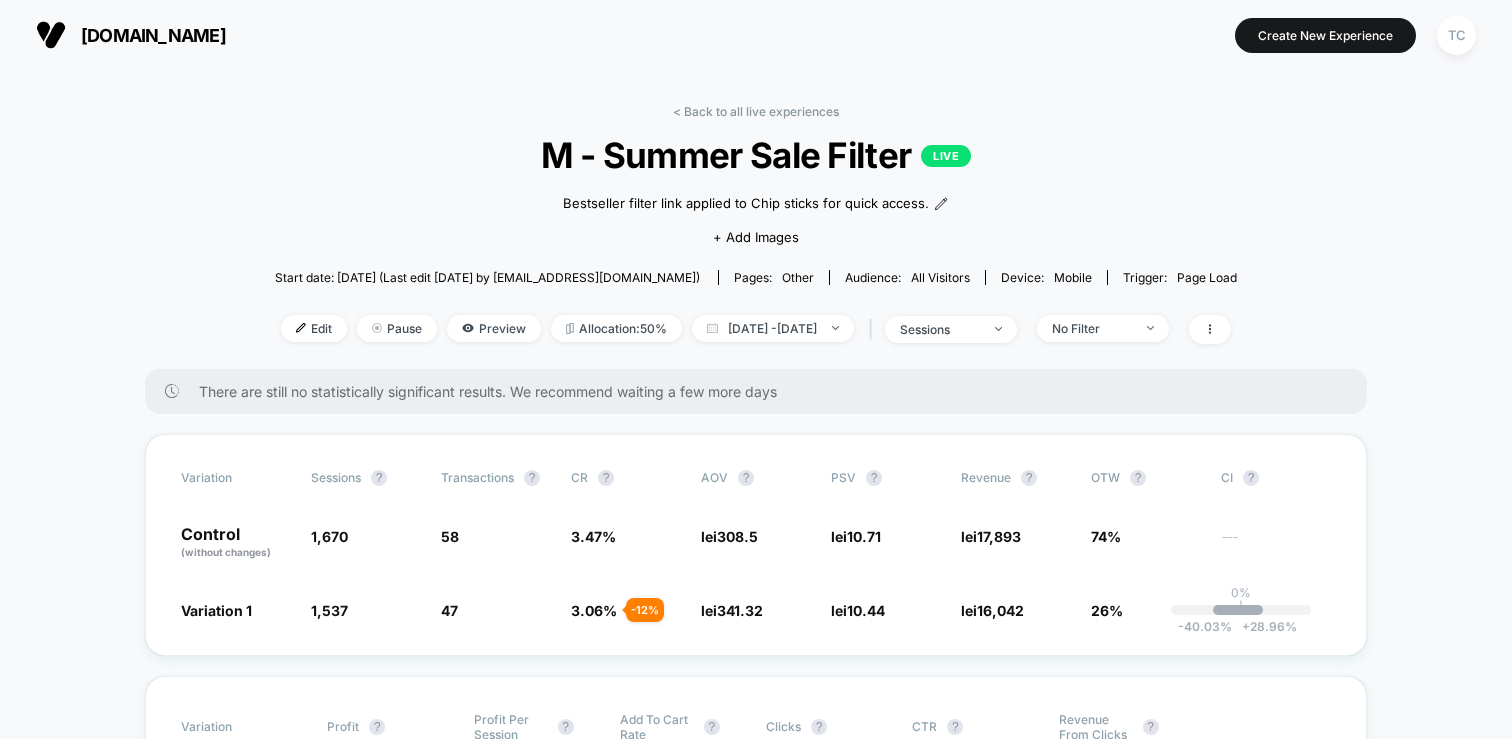 scroll, scrollTop: 0, scrollLeft: 0, axis: both 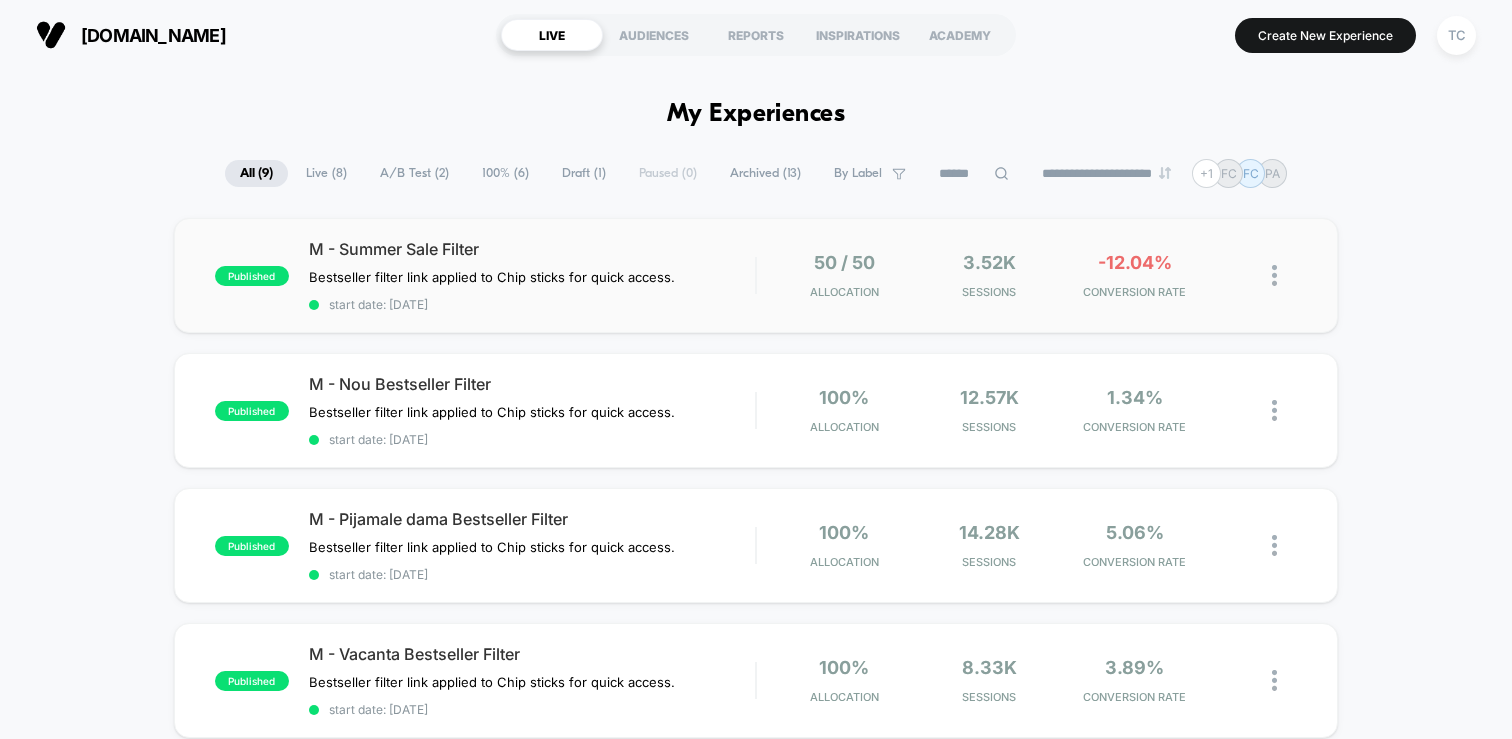 click on "published M - Summer Sale Filter  Bestseller filter link applied to Chip sticks for quick access. Click to edit experience details Bestseller filter link applied to Chip sticks for quick access. start date: [DATE] 50 / 50 Allocation 3.52k Sessions -12.04% CONVERSION RATE" at bounding box center [756, 275] 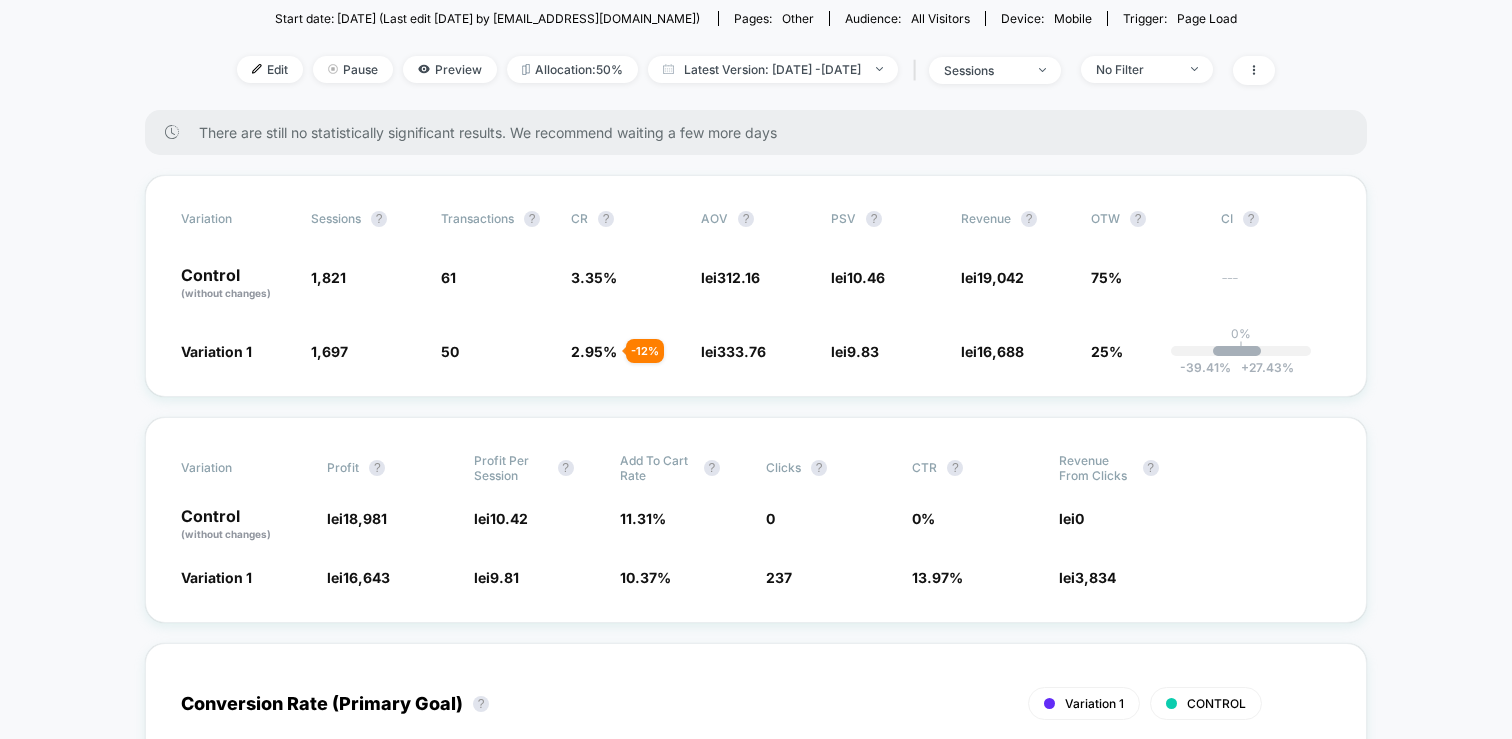 scroll, scrollTop: 278, scrollLeft: 0, axis: vertical 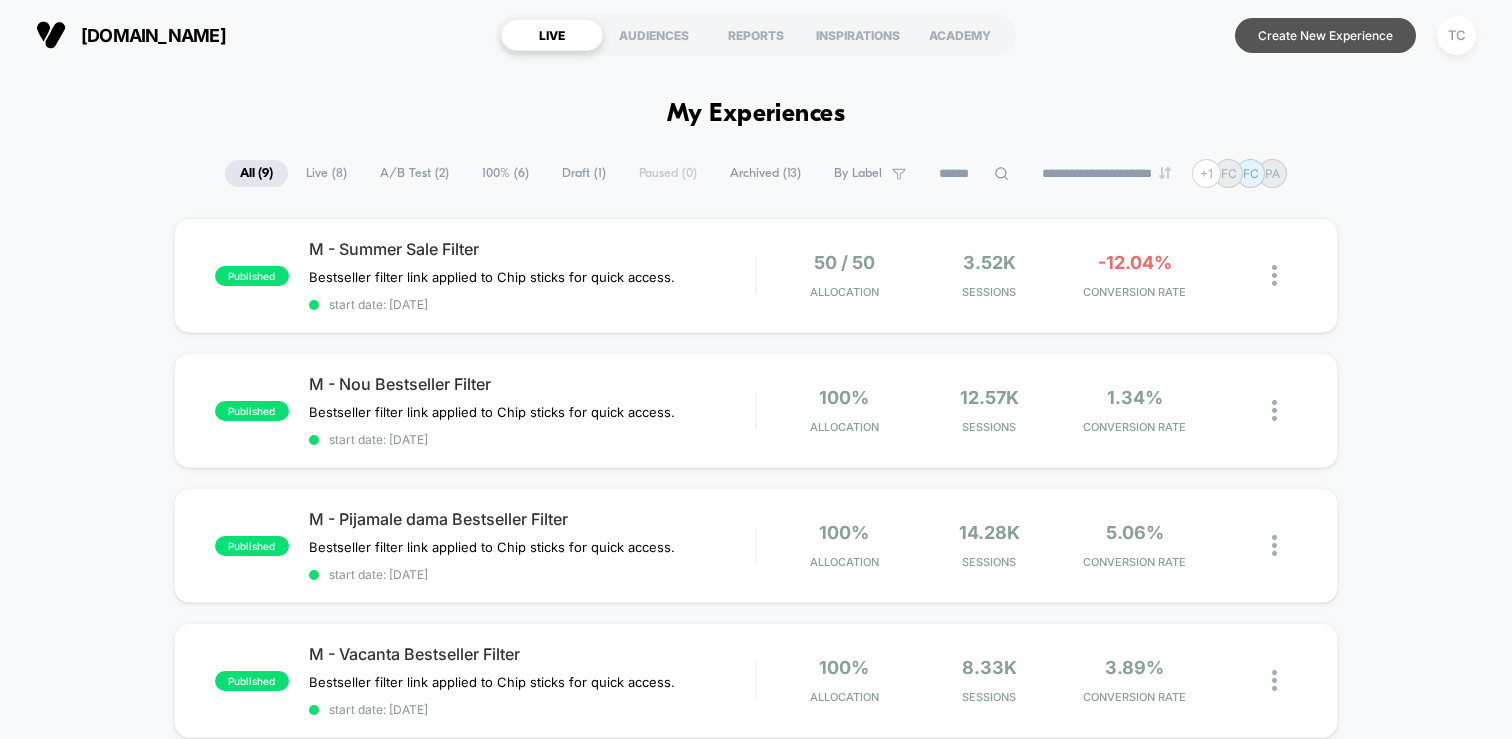 click on "Create New Experience" at bounding box center (1325, 35) 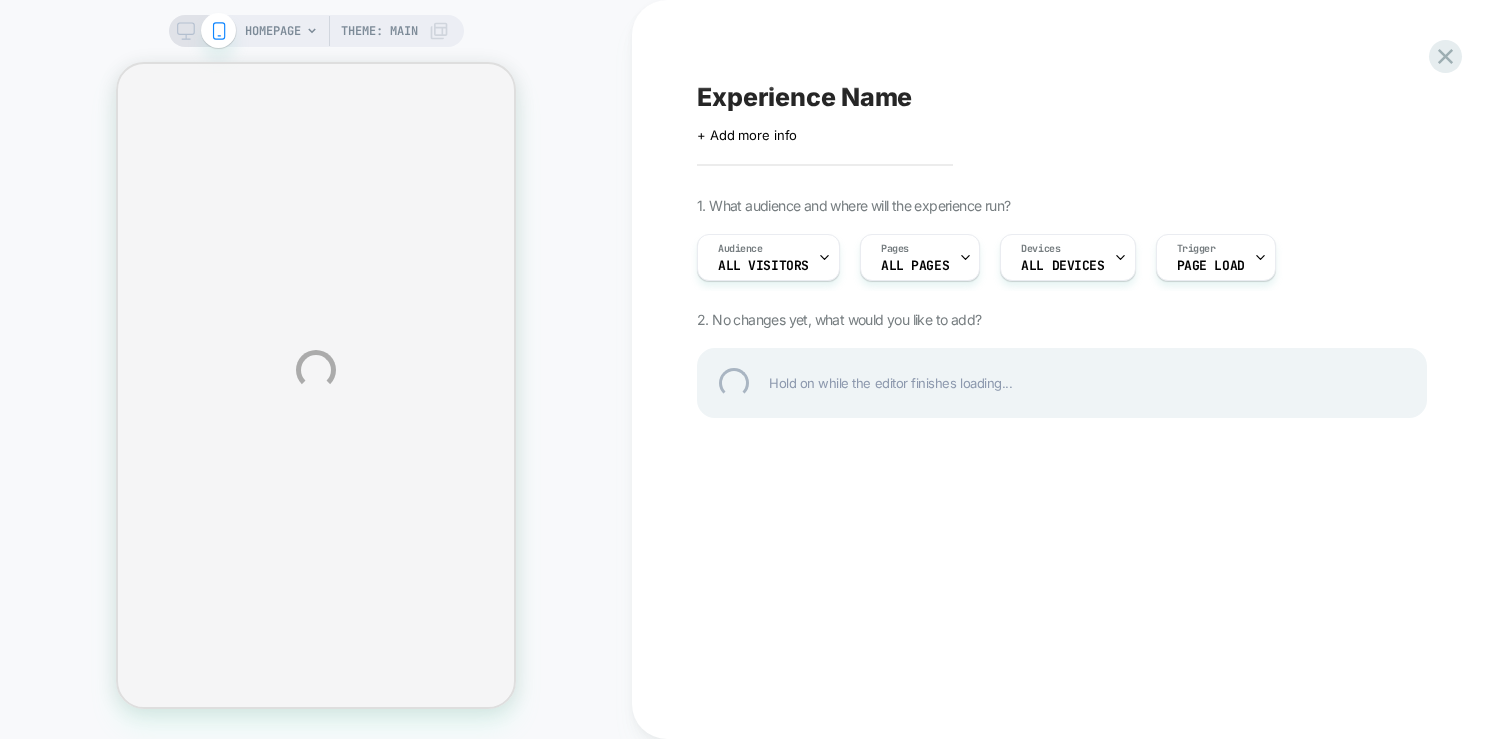 click on "HOMEPAGE Theme: MAIN Experience Name Click to edit experience details + Add more info 1. What audience and where will the experience run? Audience All Visitors Pages ALL PAGES Devices ALL DEVICES Trigger Page Load 2. No changes yet, what would you like to add? Hold on while the editor finishes loading..." at bounding box center [756, 369] 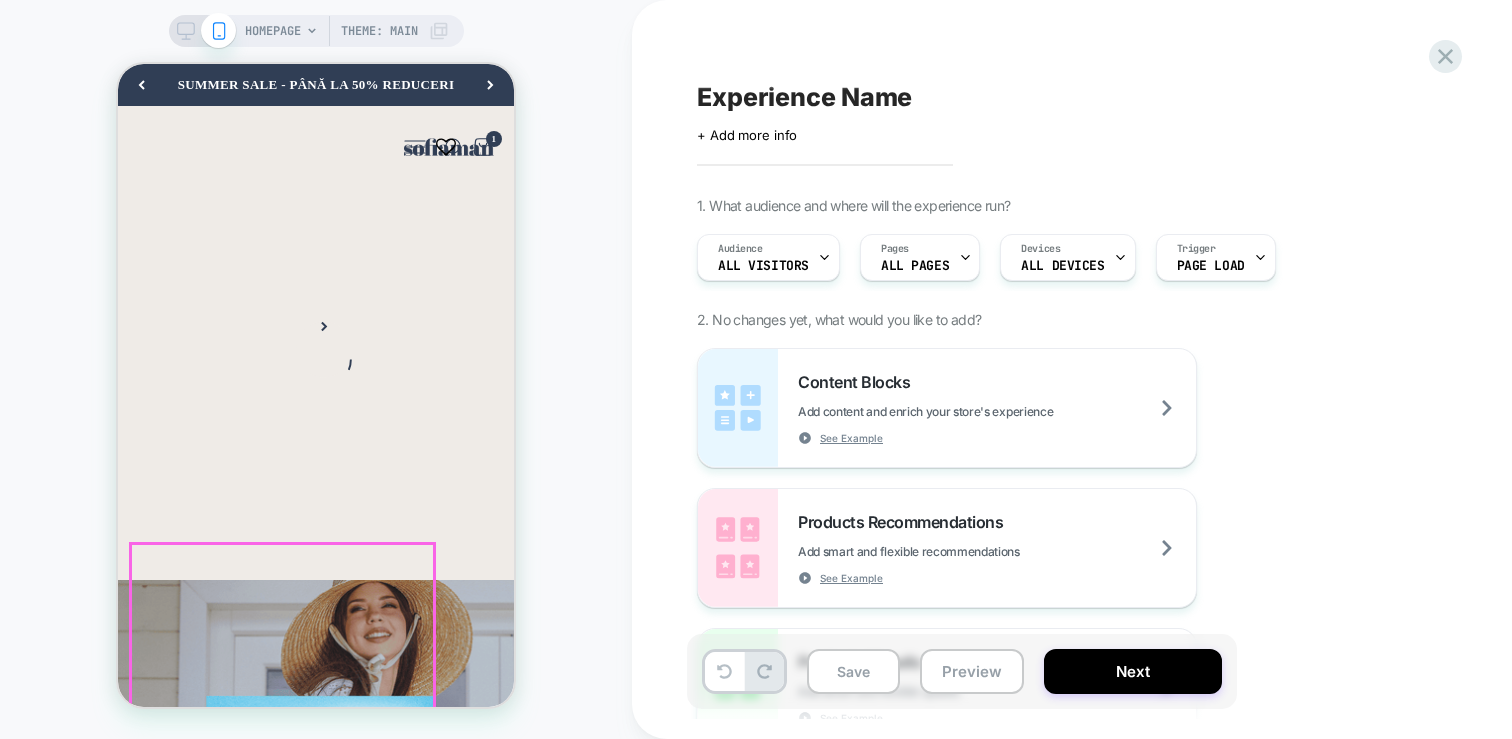 scroll, scrollTop: 178, scrollLeft: 0, axis: vertical 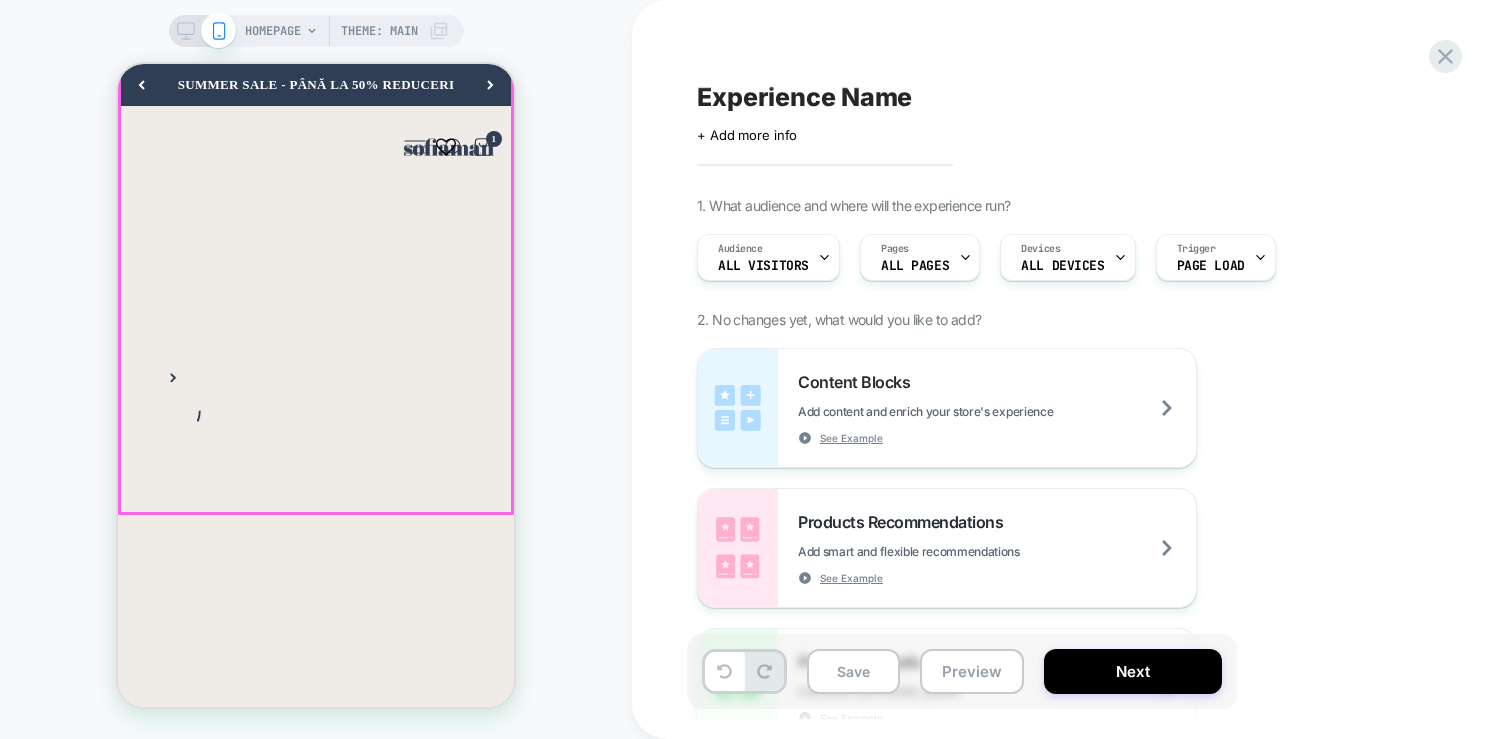 click at bounding box center (316, 846) 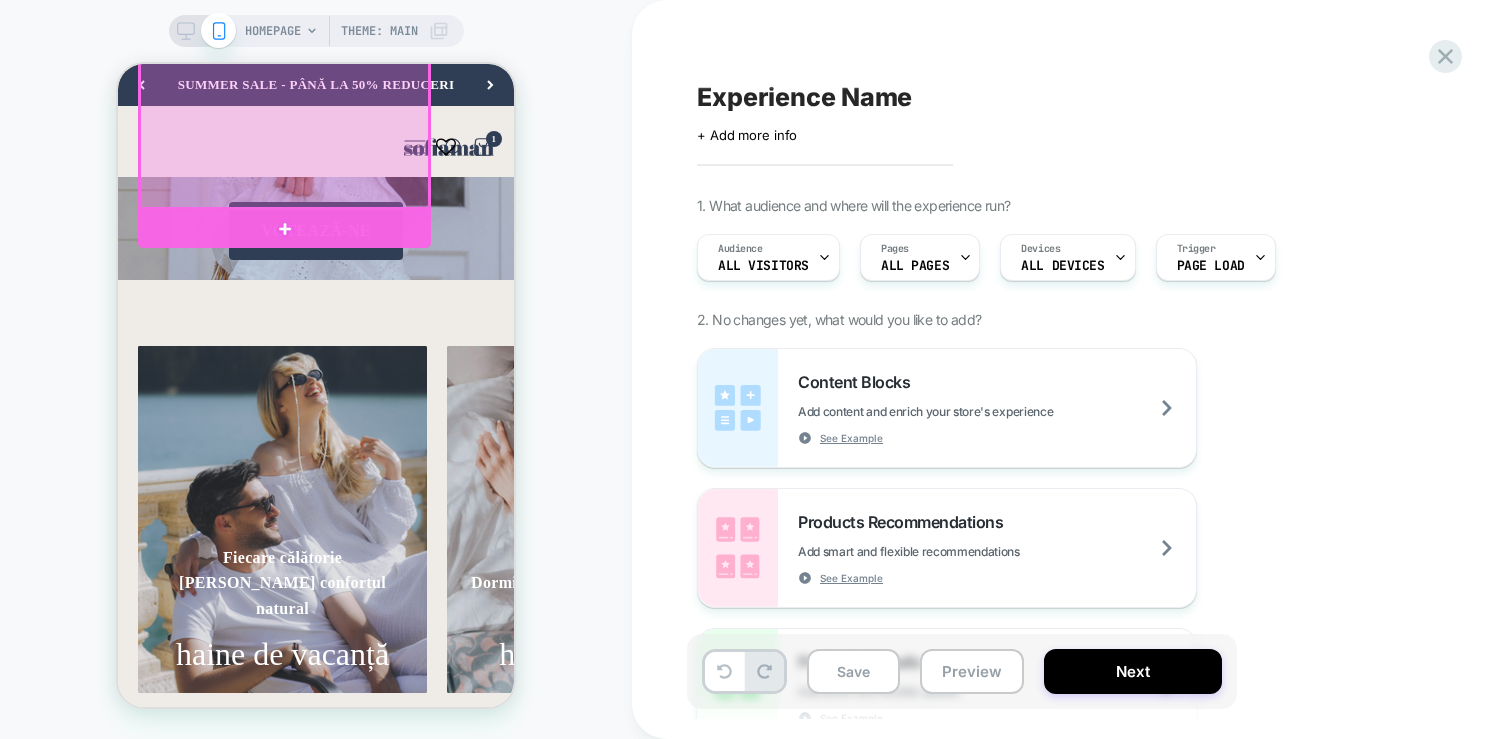 scroll, scrollTop: 1013, scrollLeft: 0, axis: vertical 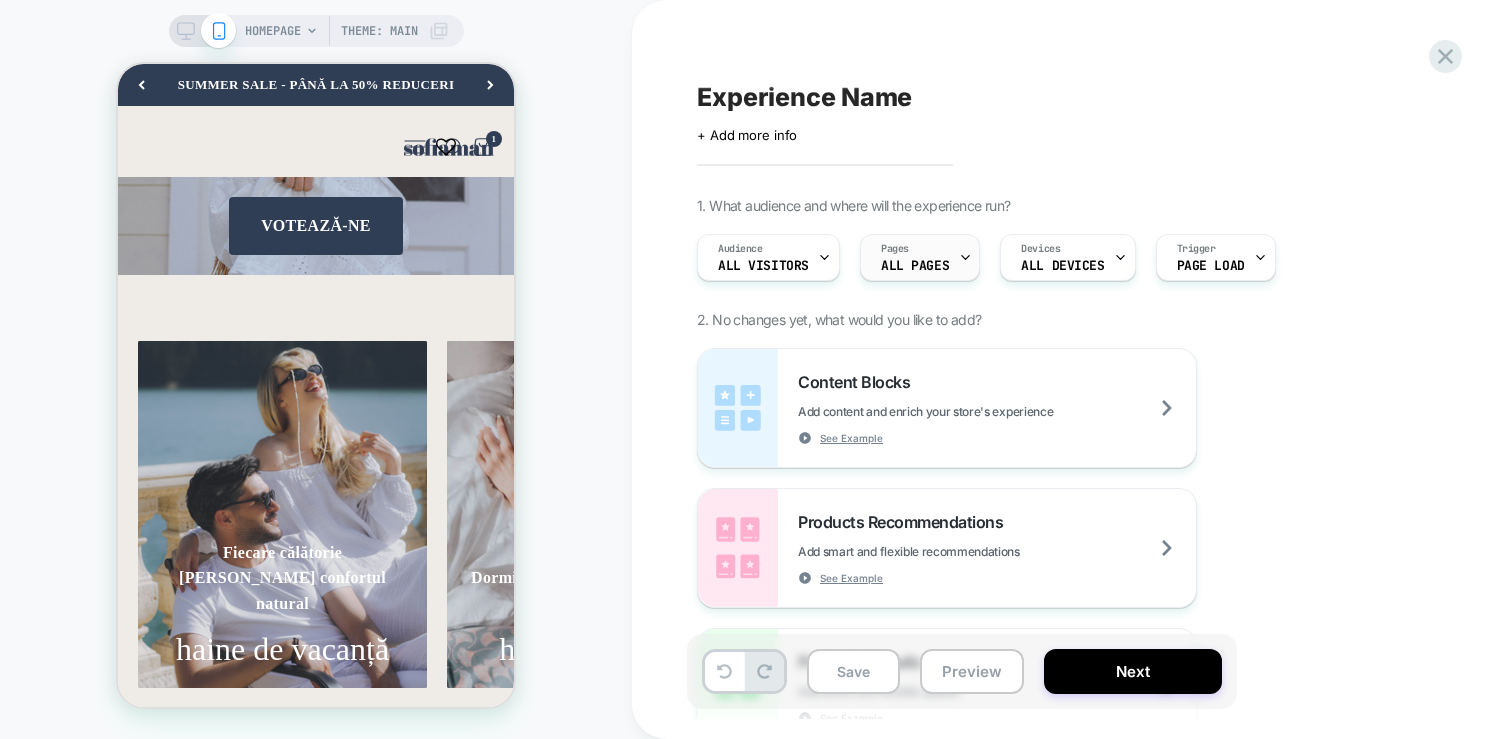 click on "ALL PAGES" at bounding box center [915, 266] 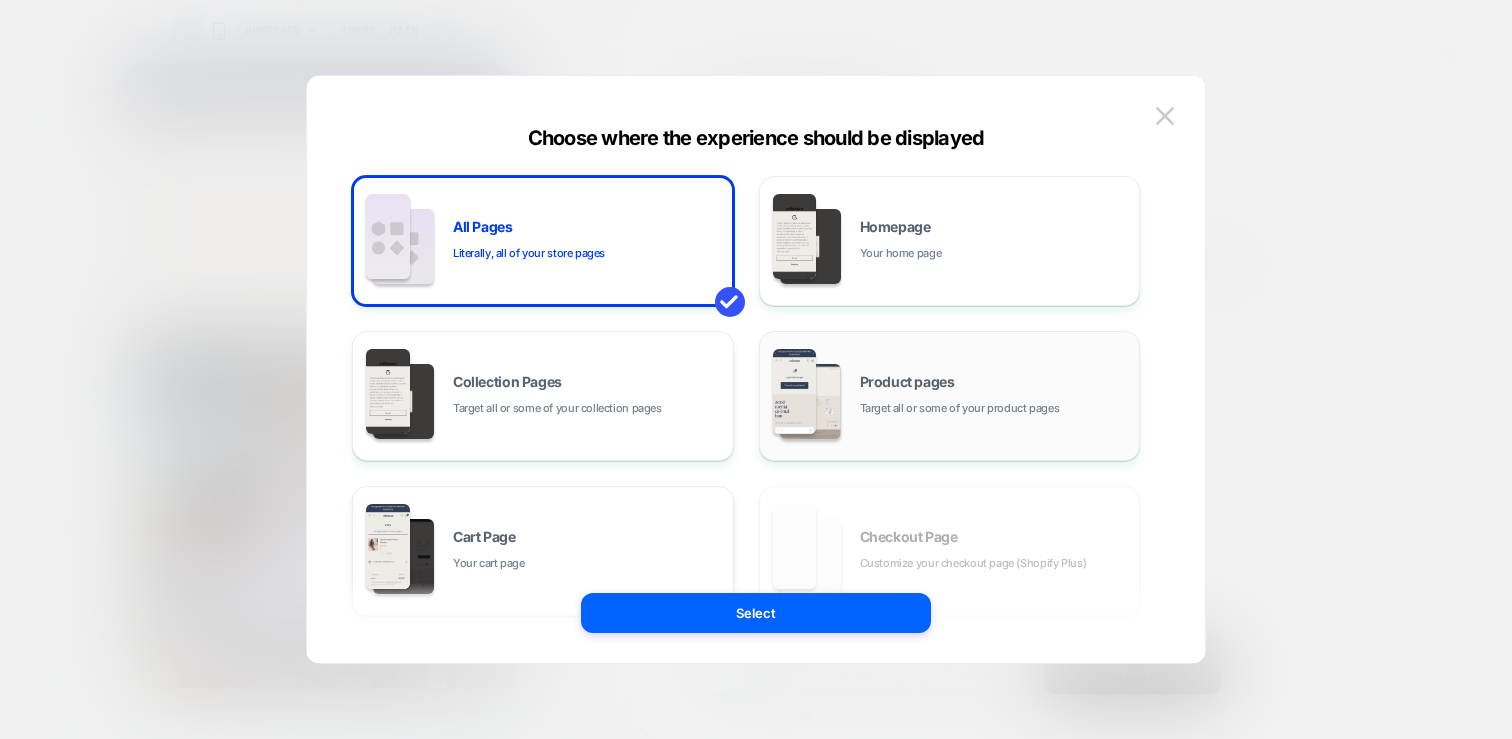 click on "Product pages Target all or some of your product pages" at bounding box center [950, 396] 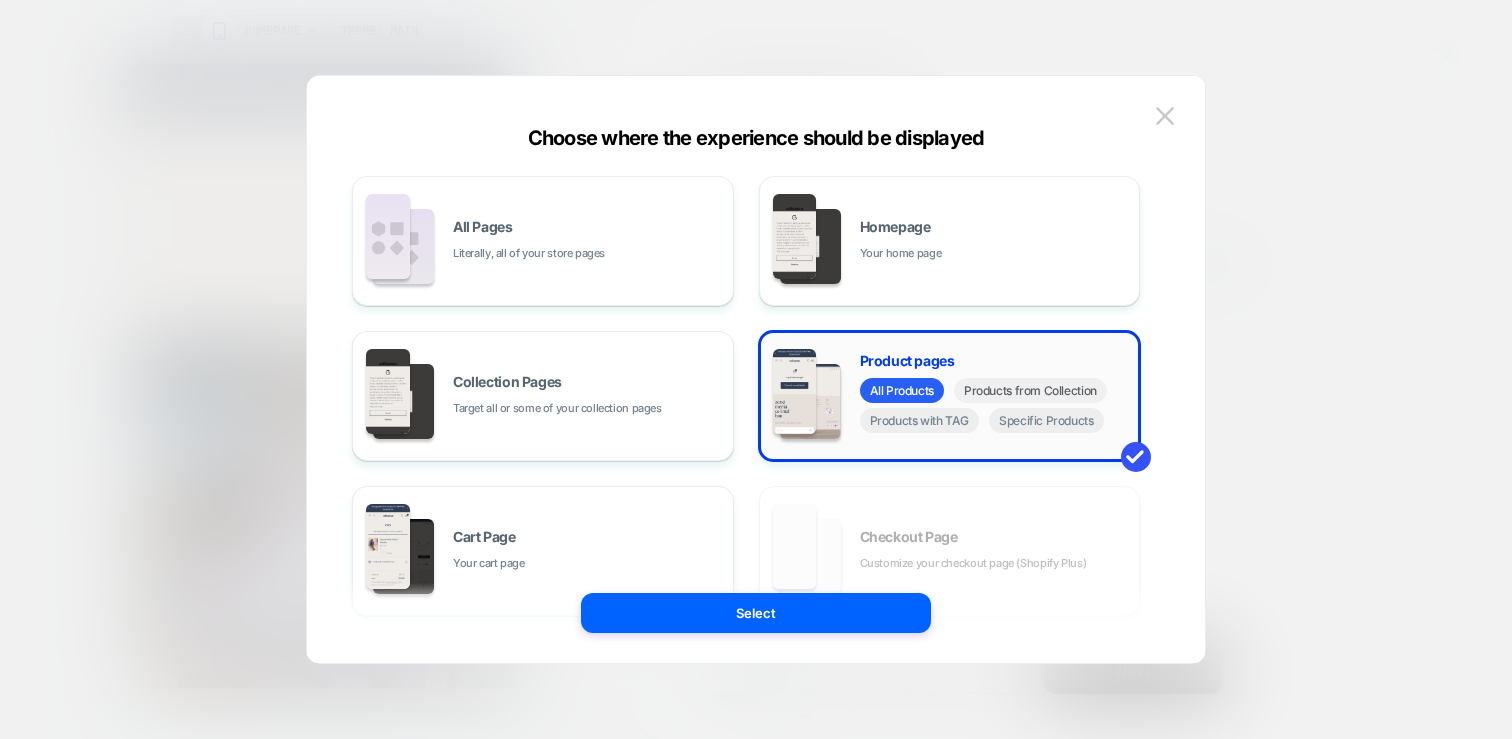 click on "Products from Collection" at bounding box center (1030, 390) 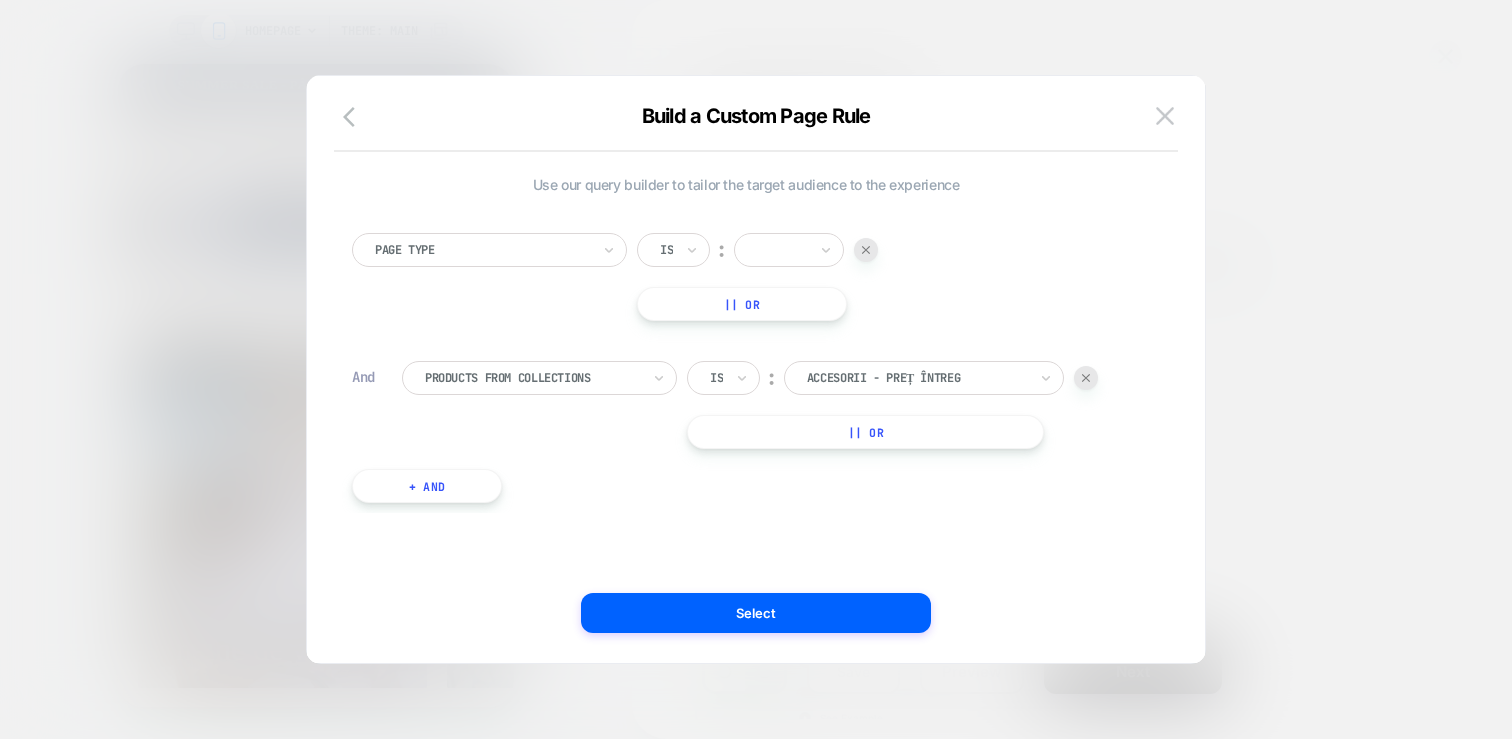 click on "Accesorii - preț întreg" at bounding box center (917, 378) 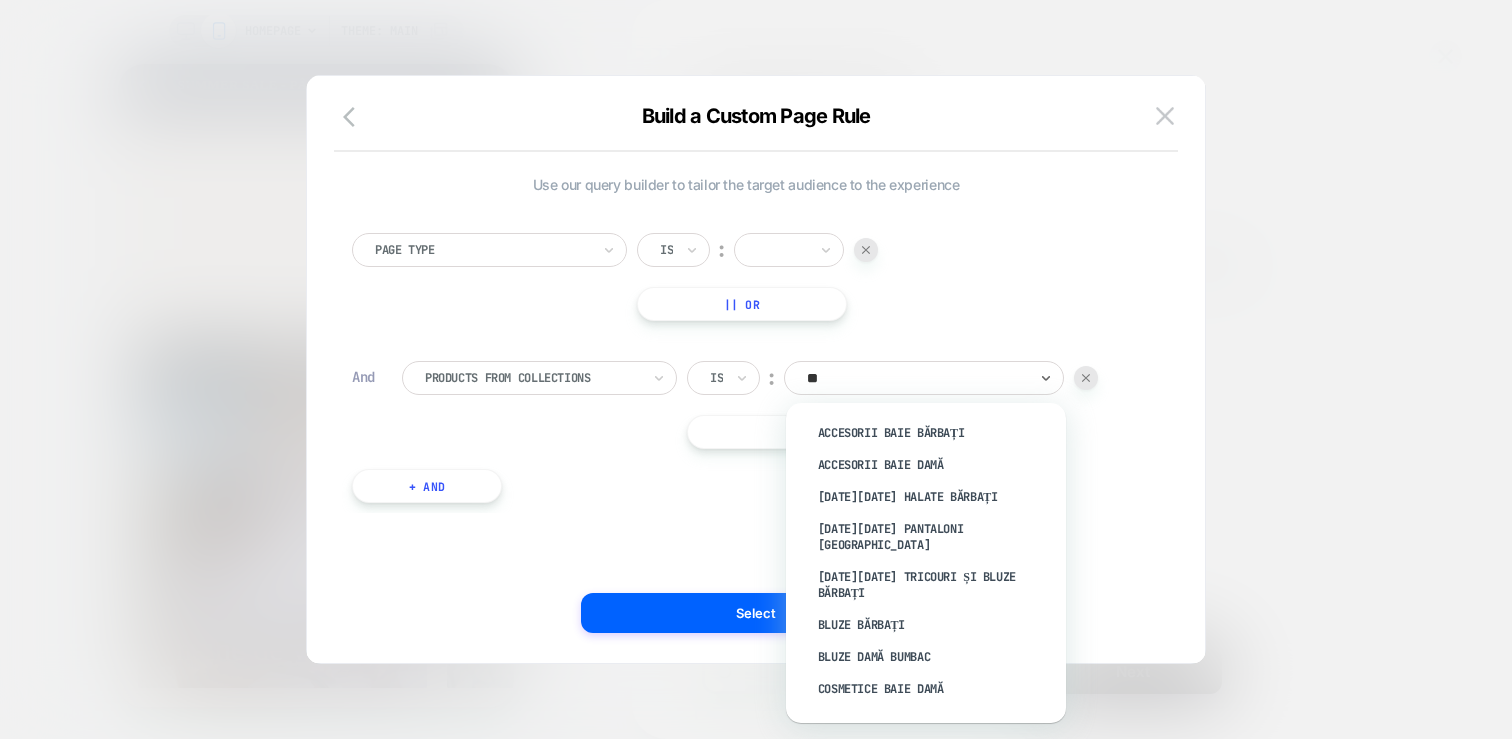 type on "***" 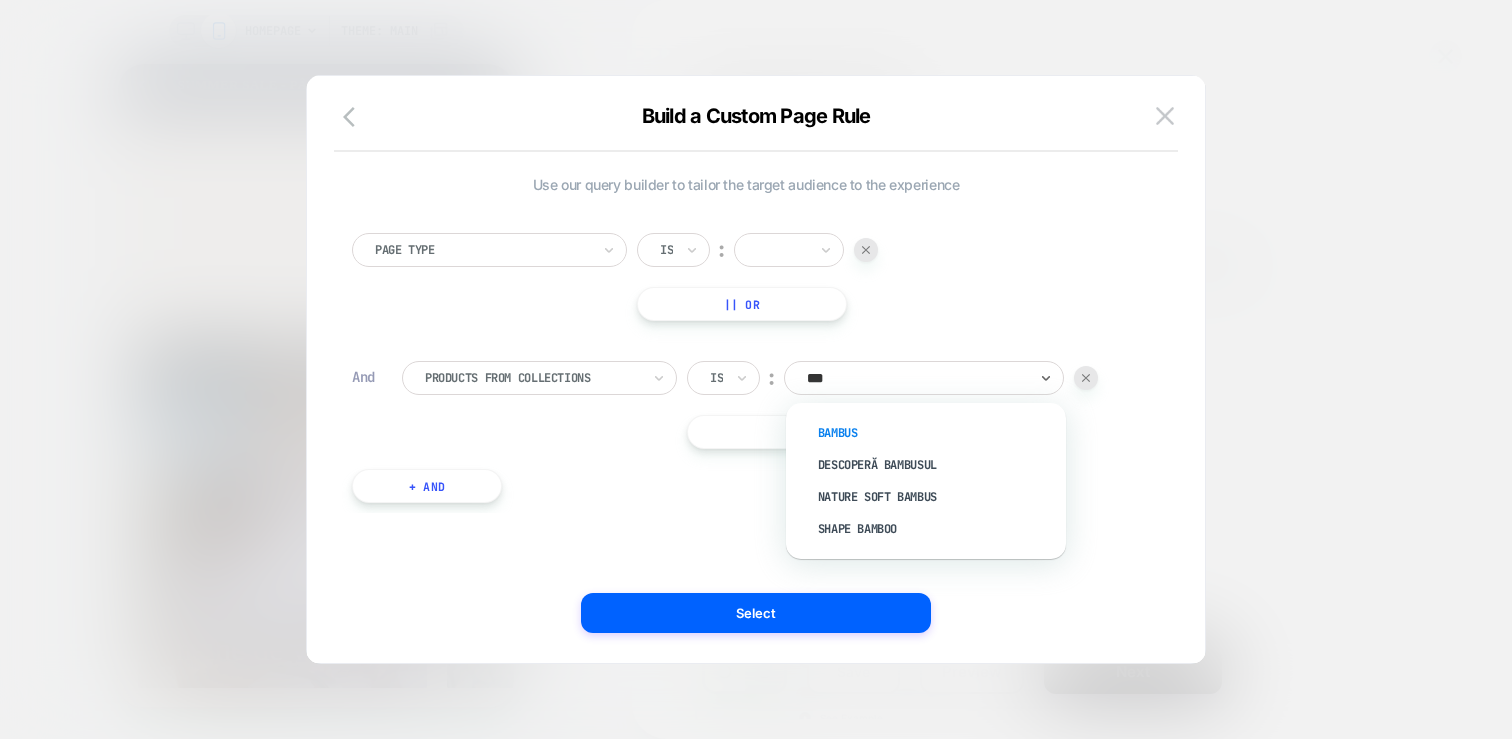 click on "bambus" at bounding box center [936, 433] 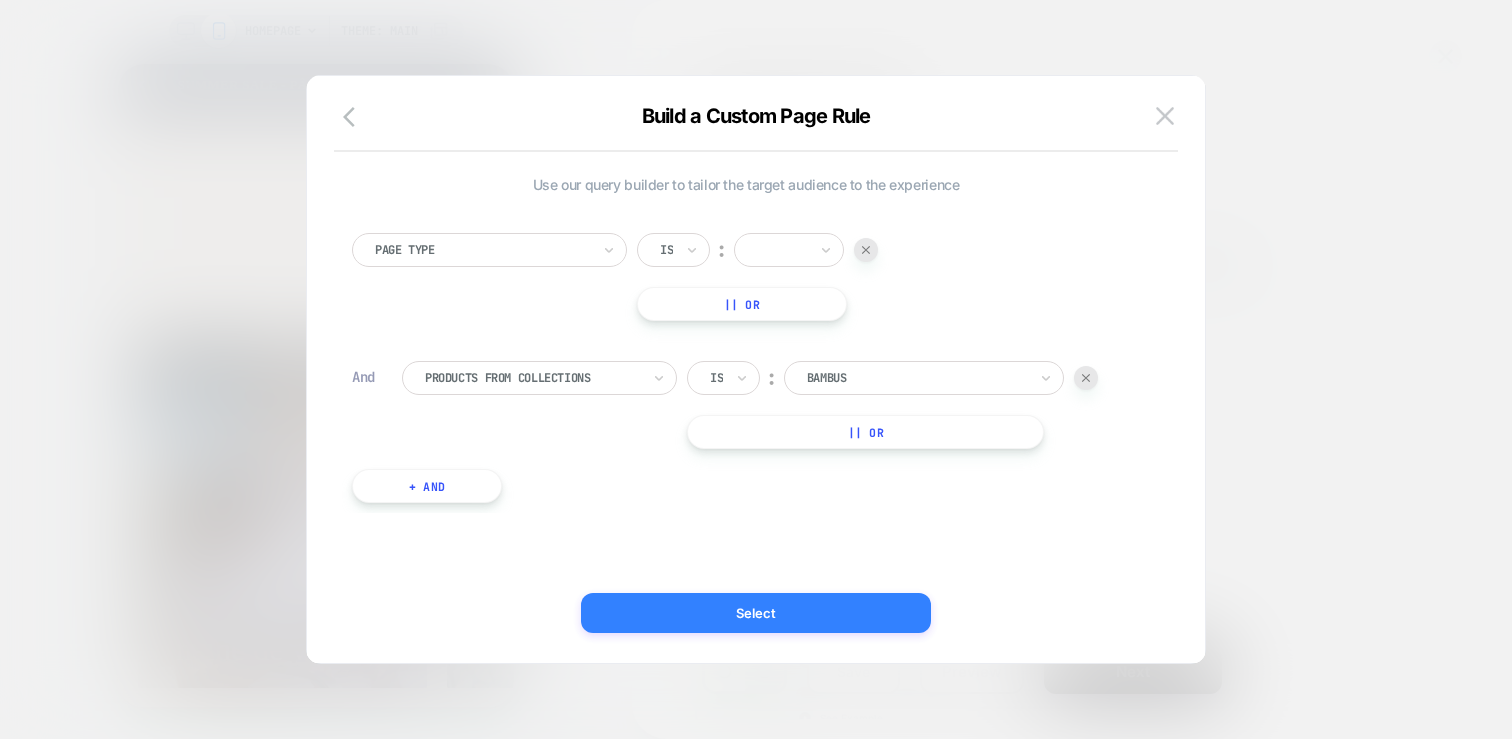 click on "Select" at bounding box center [756, 613] 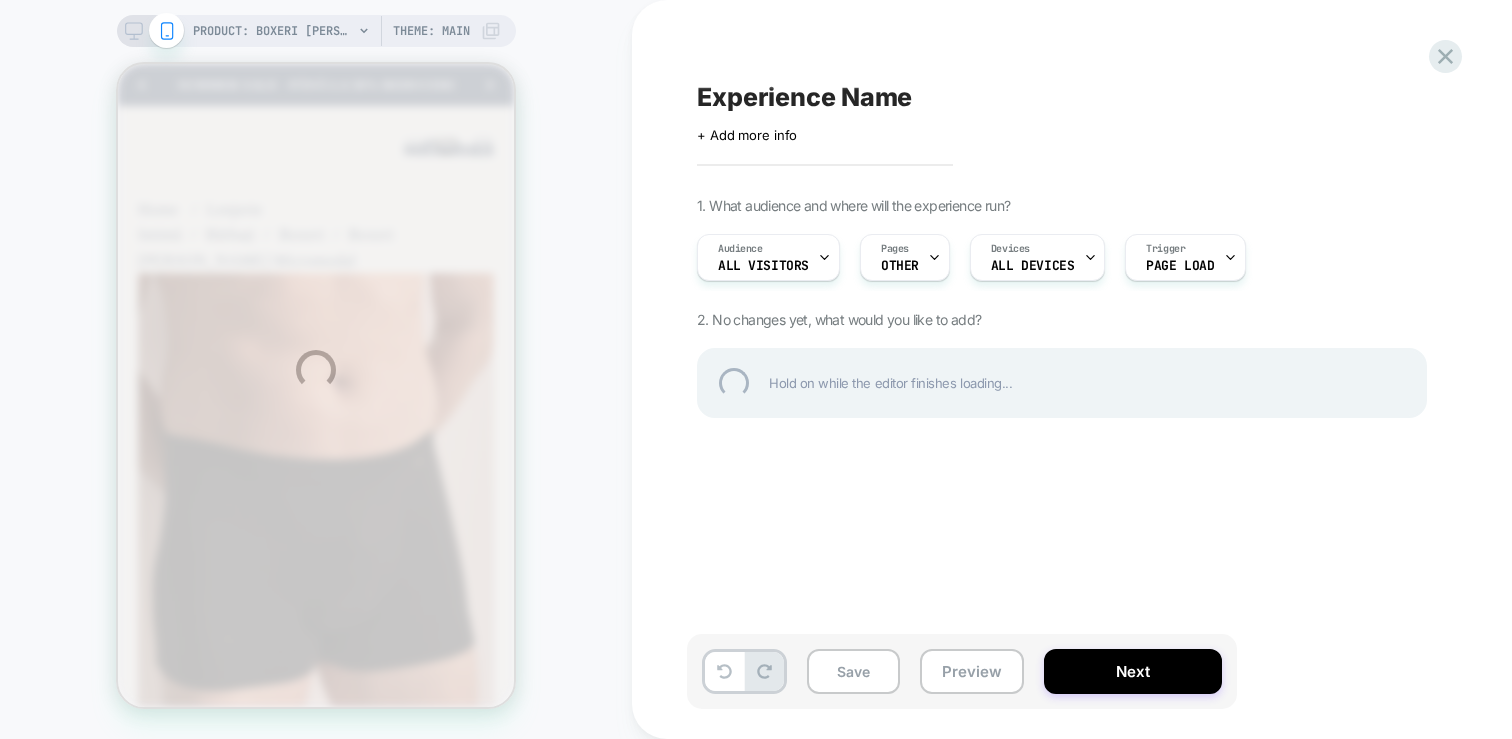 scroll, scrollTop: 0, scrollLeft: 0, axis: both 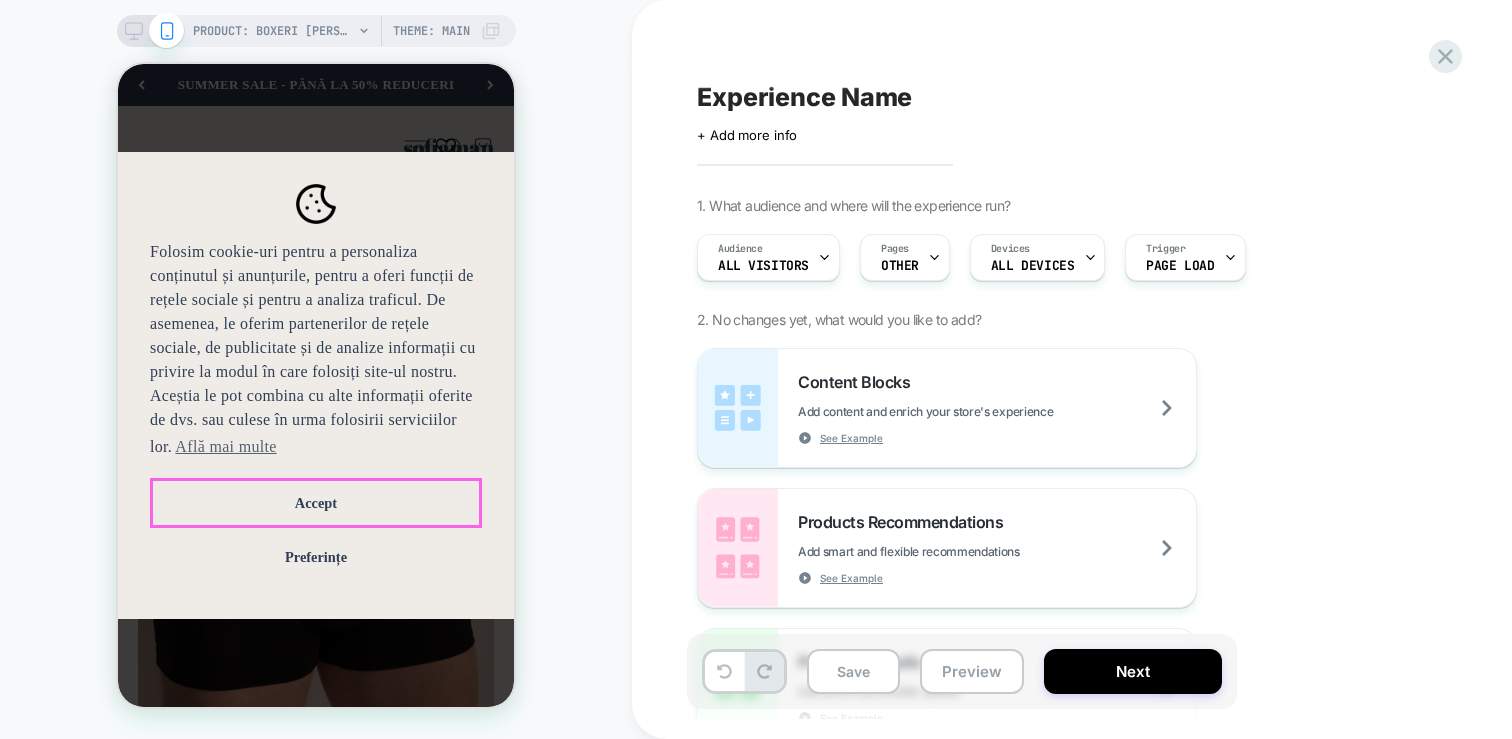 click on "Accept" at bounding box center [316, 503] 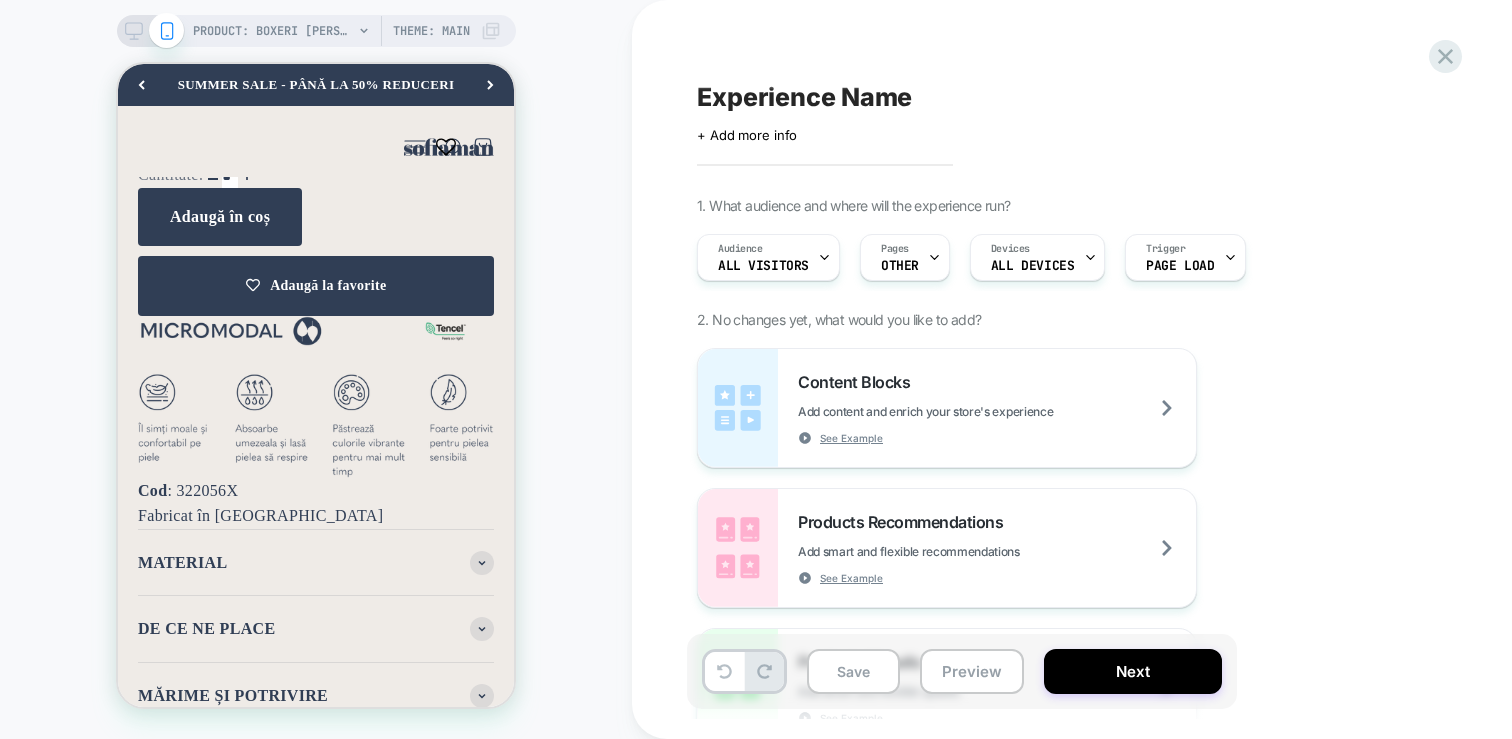 scroll, scrollTop: 1438, scrollLeft: 0, axis: vertical 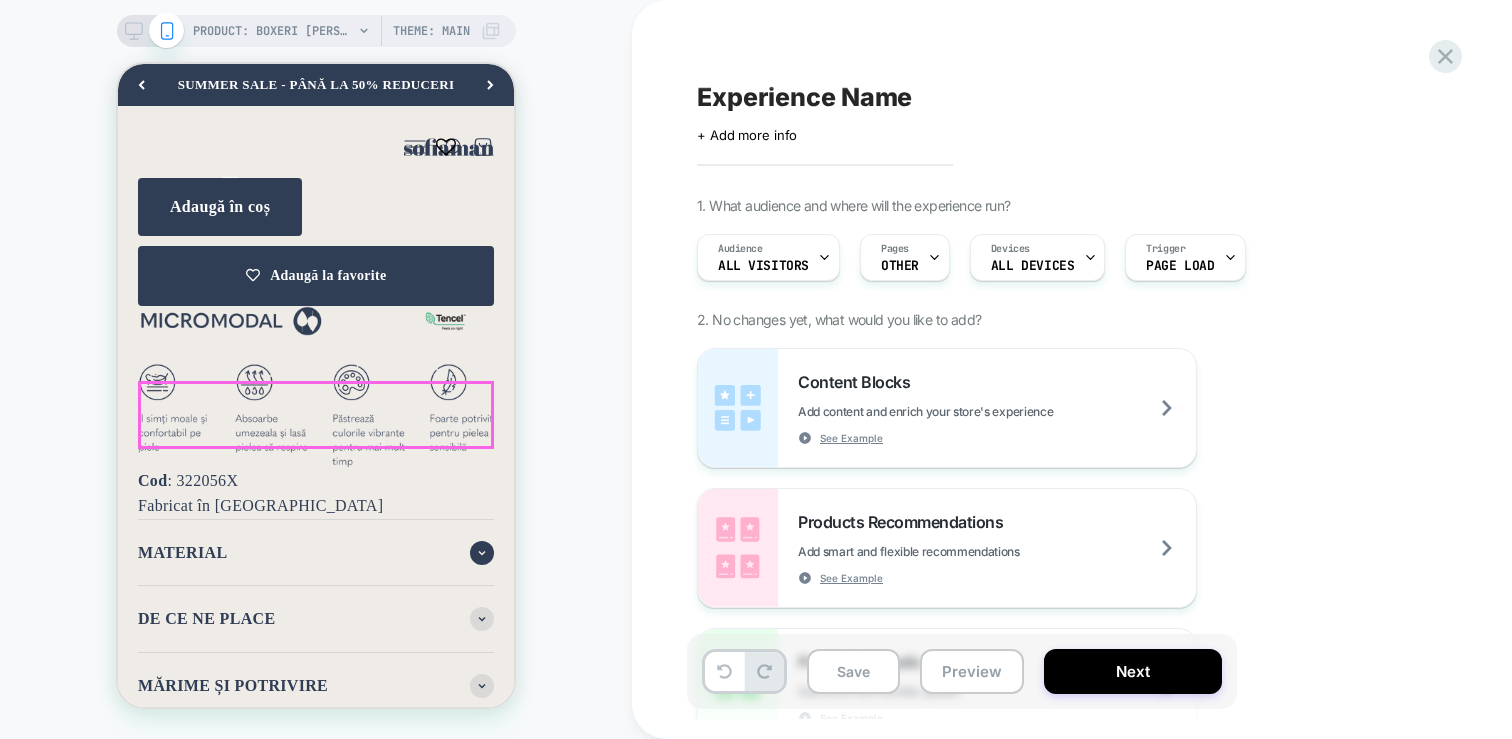 click on "MATERIAL" 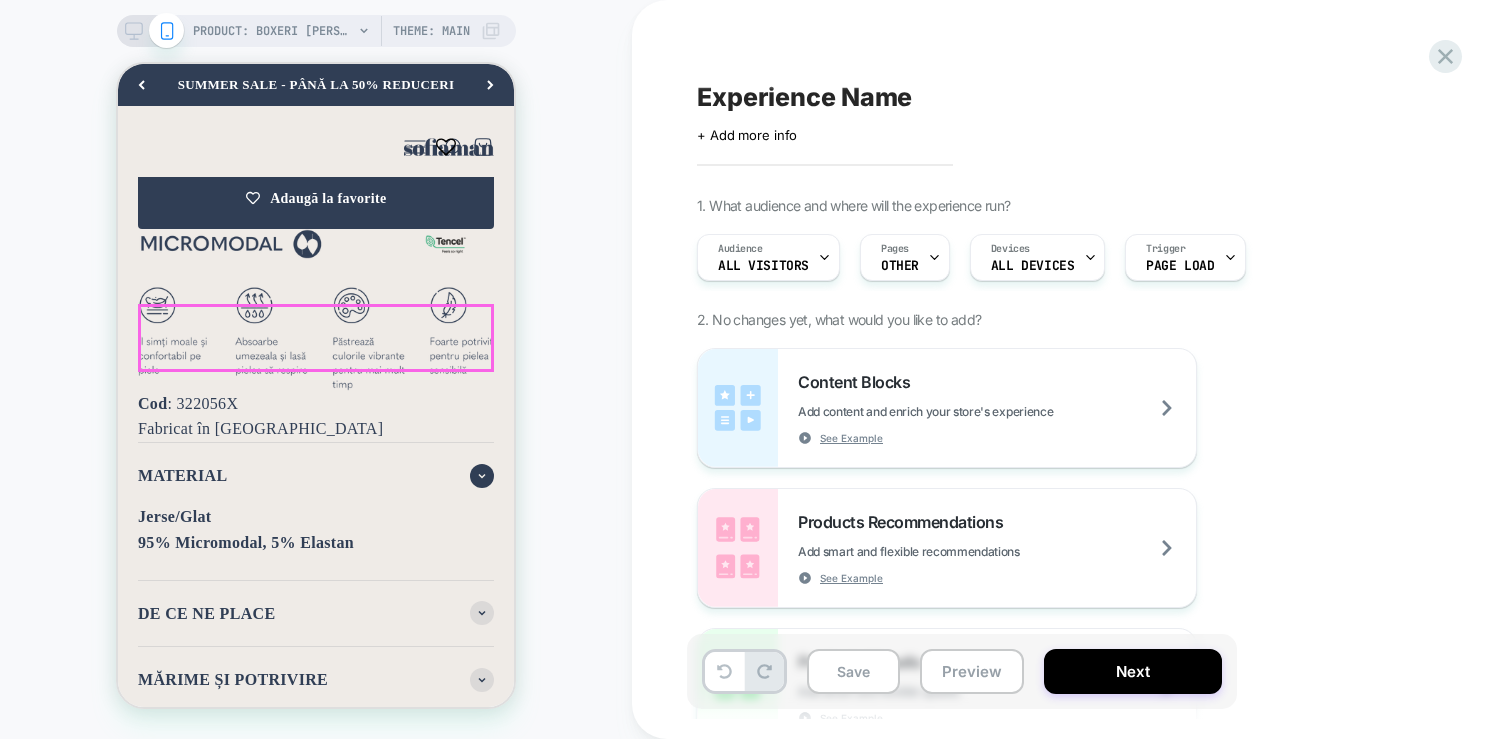 scroll, scrollTop: 1529, scrollLeft: 0, axis: vertical 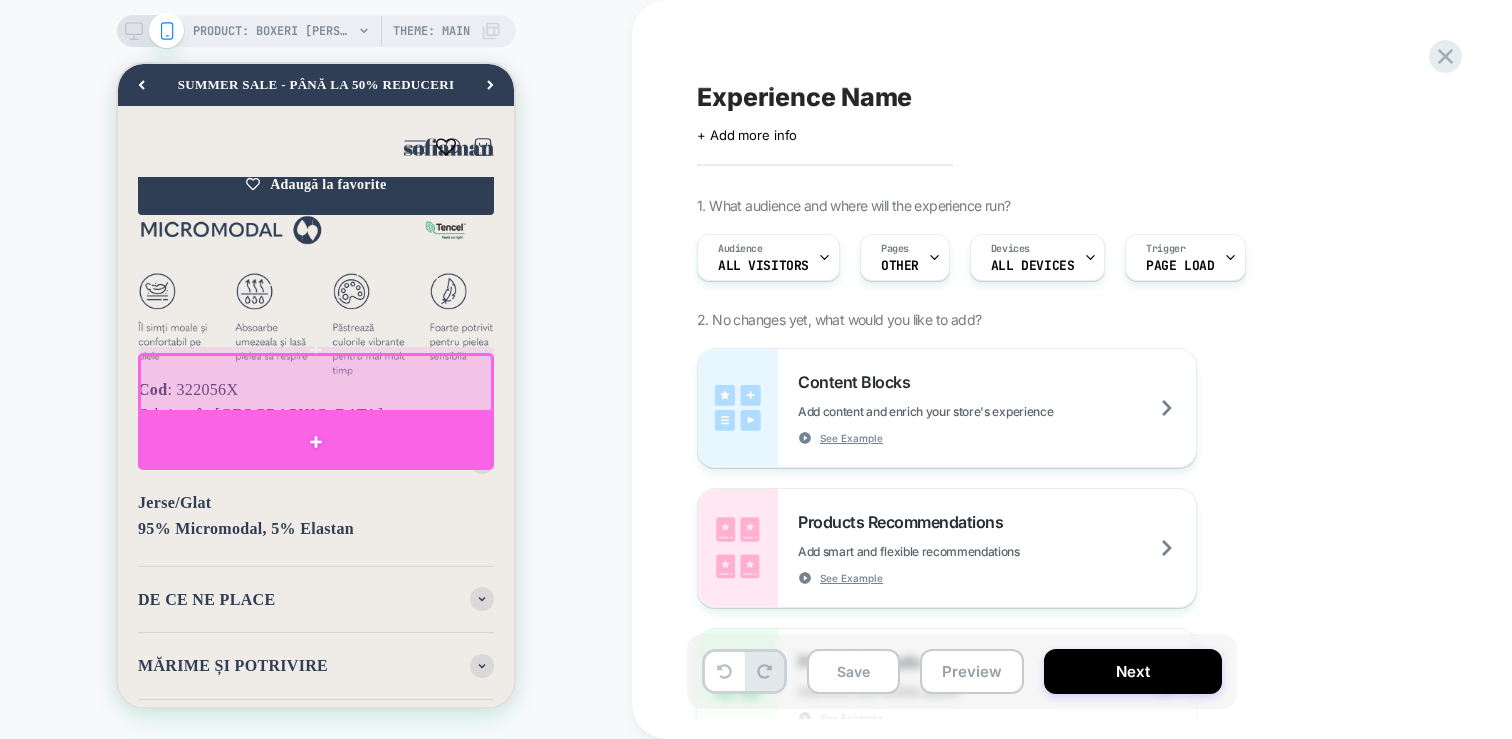 click at bounding box center (316, 441) 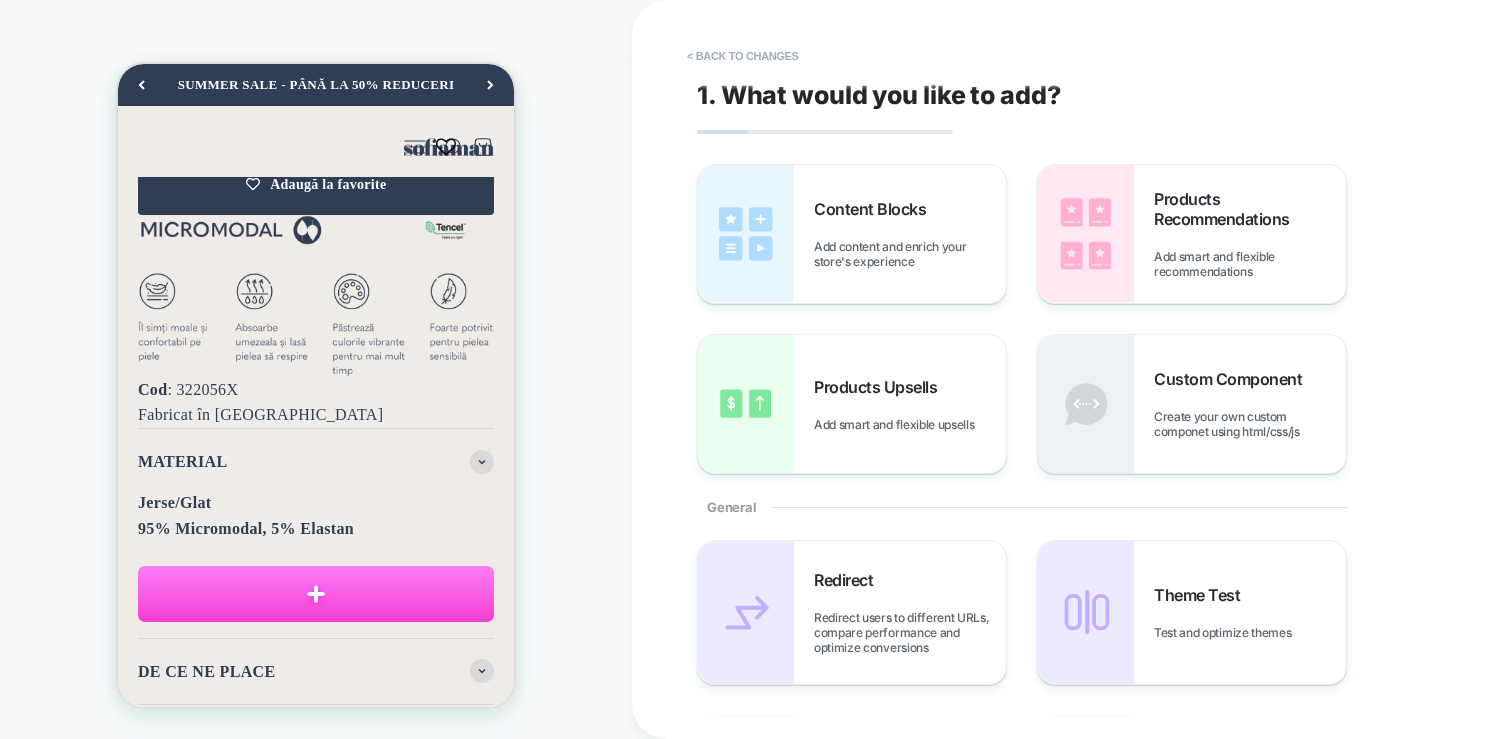 scroll, scrollTop: 1536, scrollLeft: 0, axis: vertical 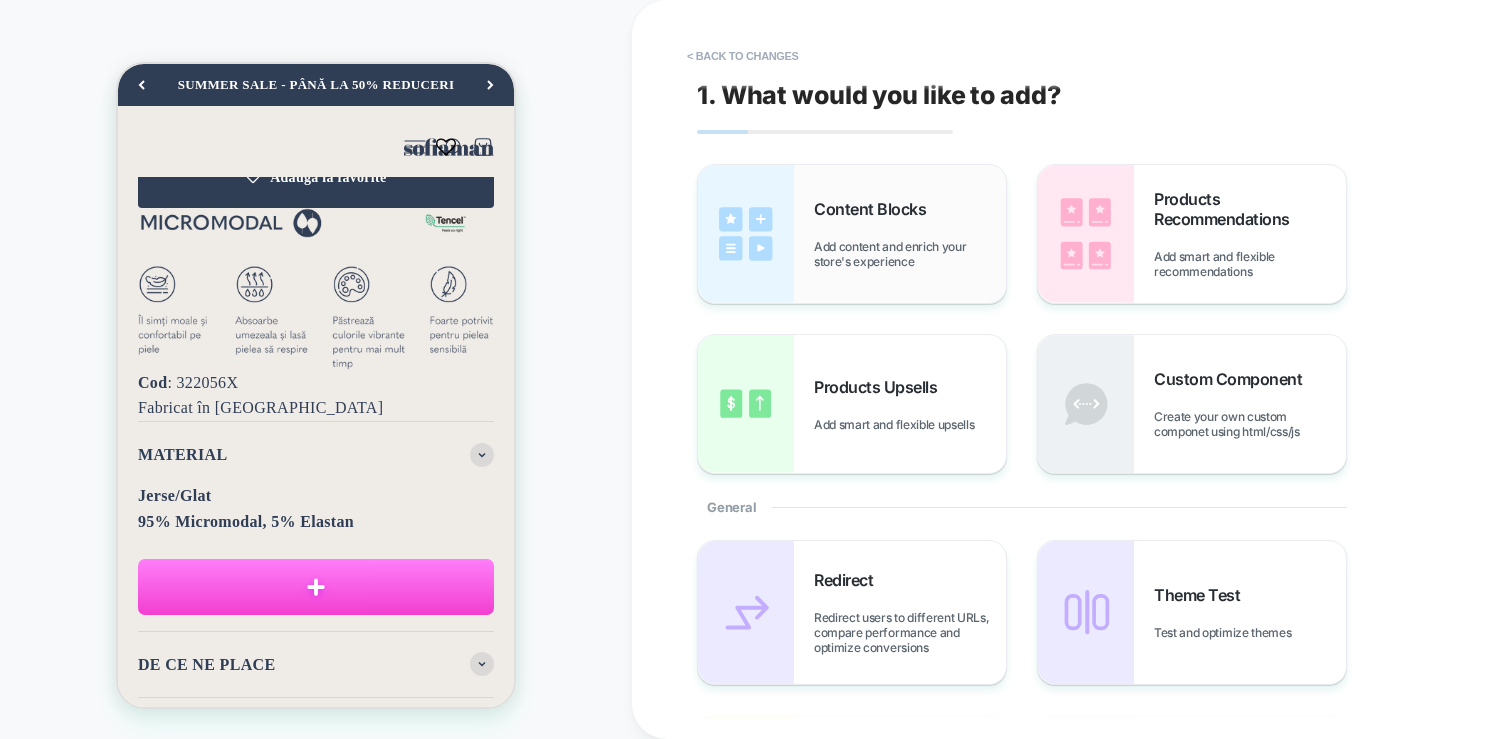 click on "Add content and enrich your store's experience" at bounding box center (910, 254) 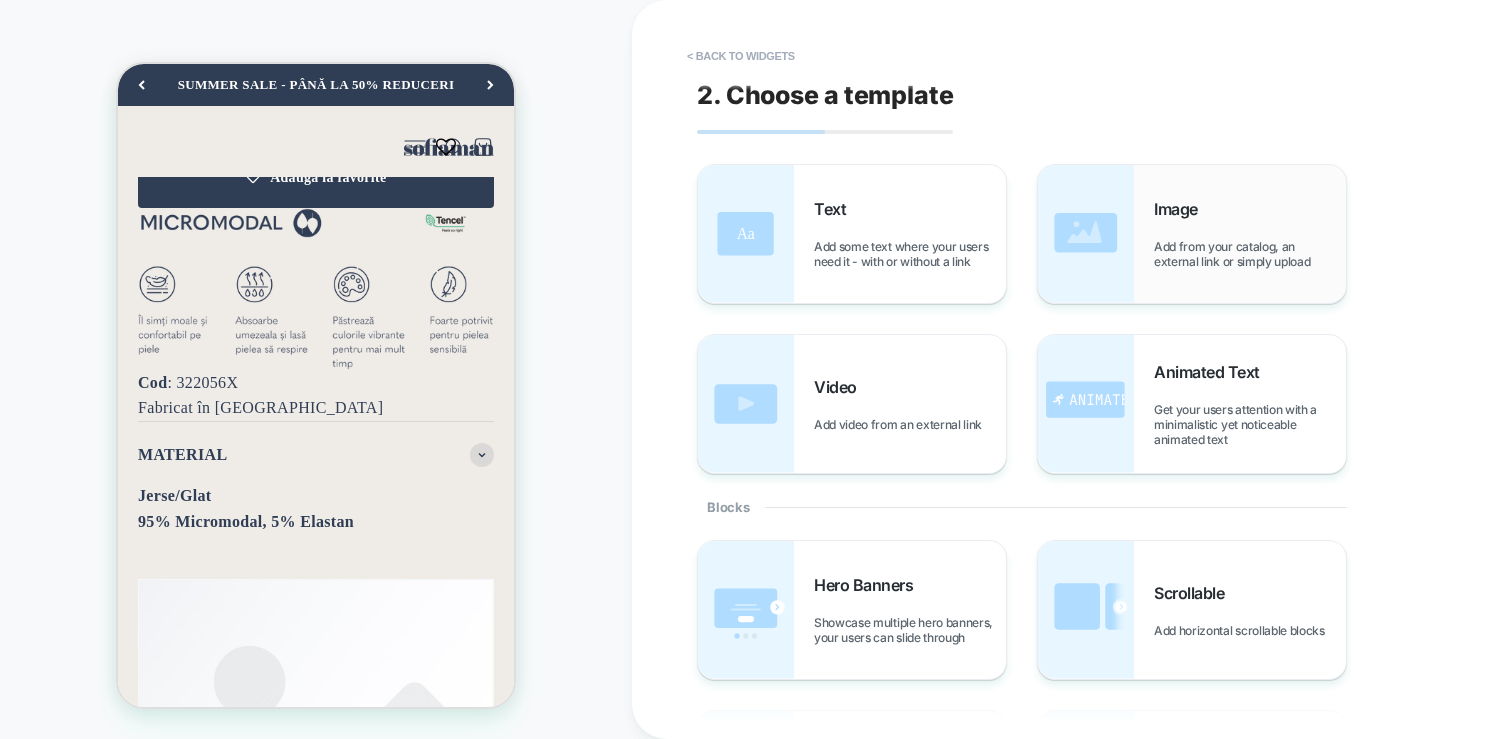 scroll, scrollTop: 1540, scrollLeft: 0, axis: vertical 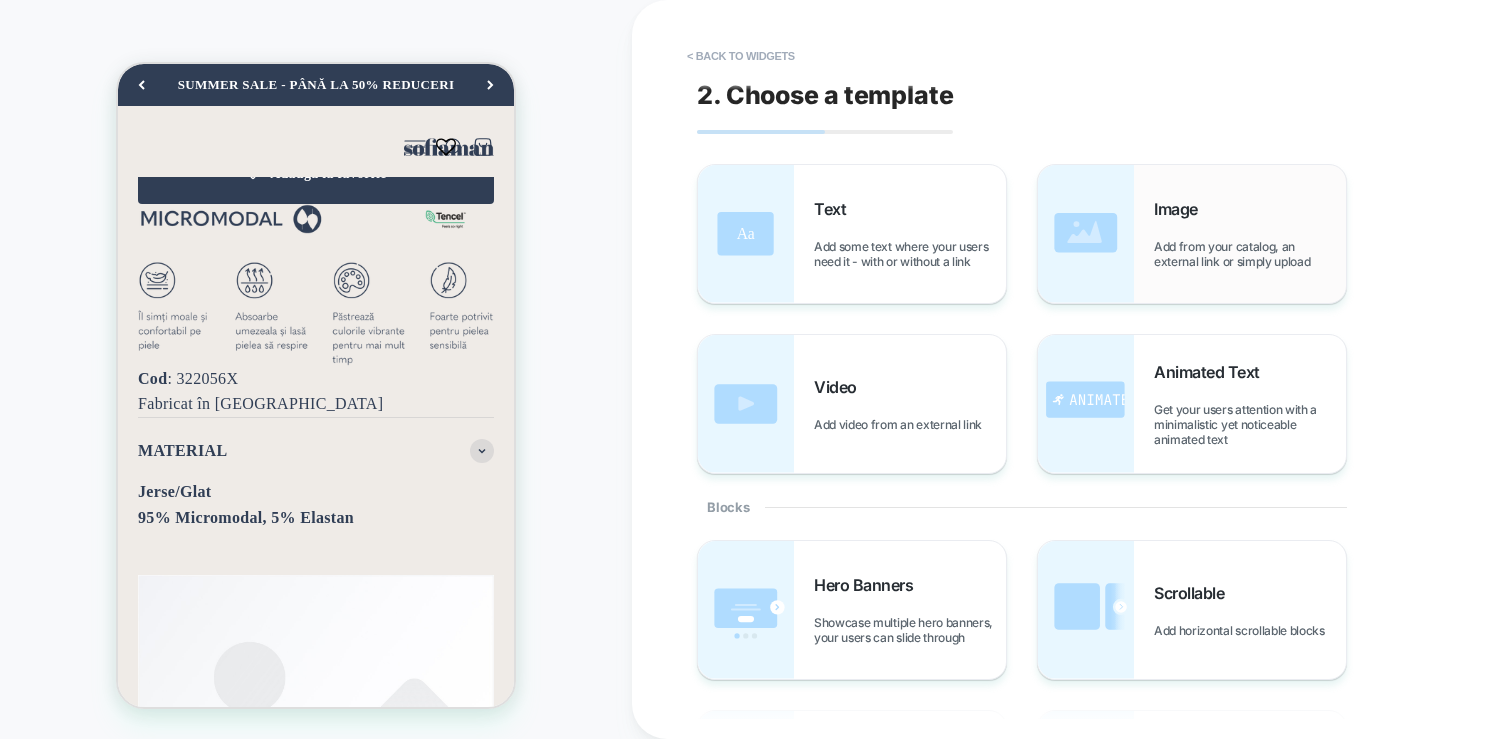 click on "Image Add from your catalog, an external link or simply upload" at bounding box center [1192, 234] 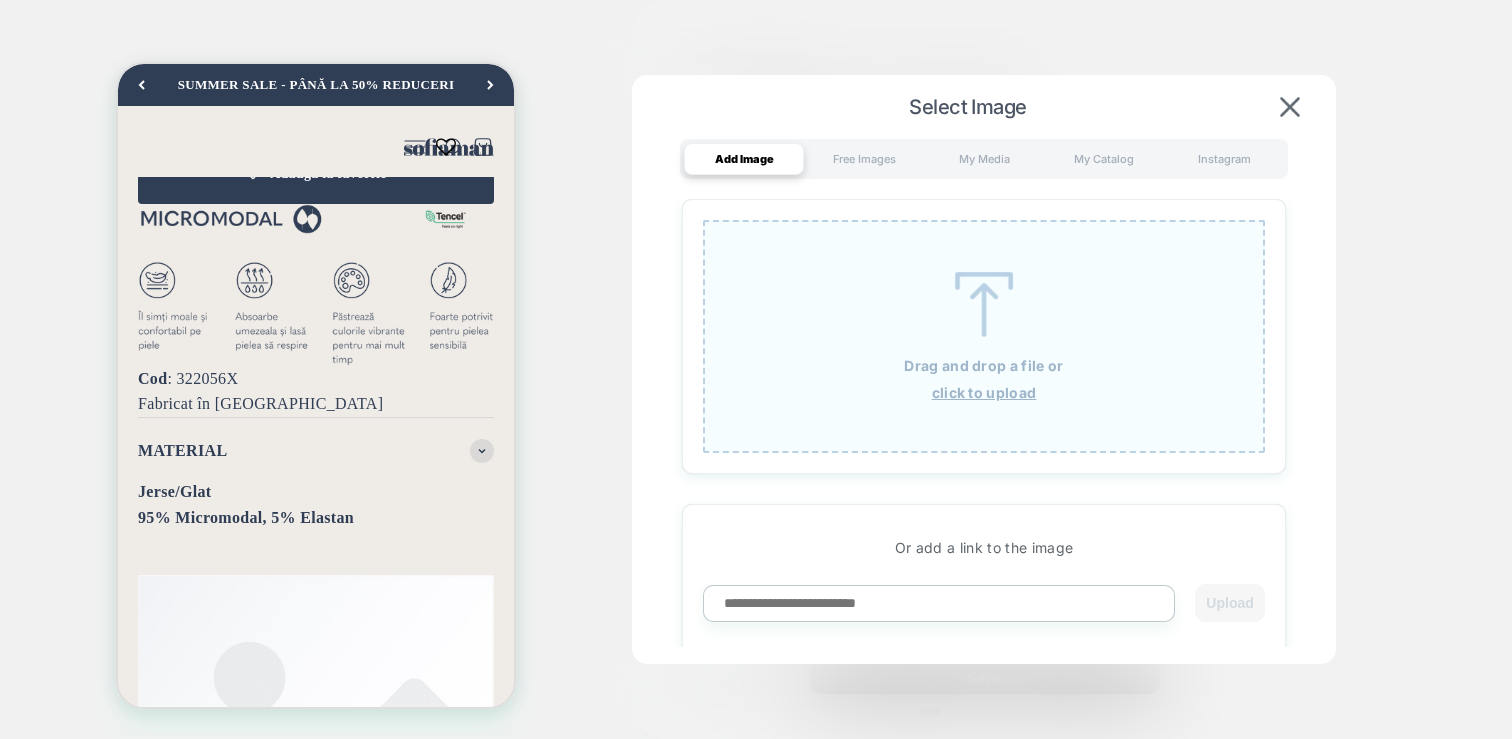 scroll, scrollTop: 75, scrollLeft: 0, axis: vertical 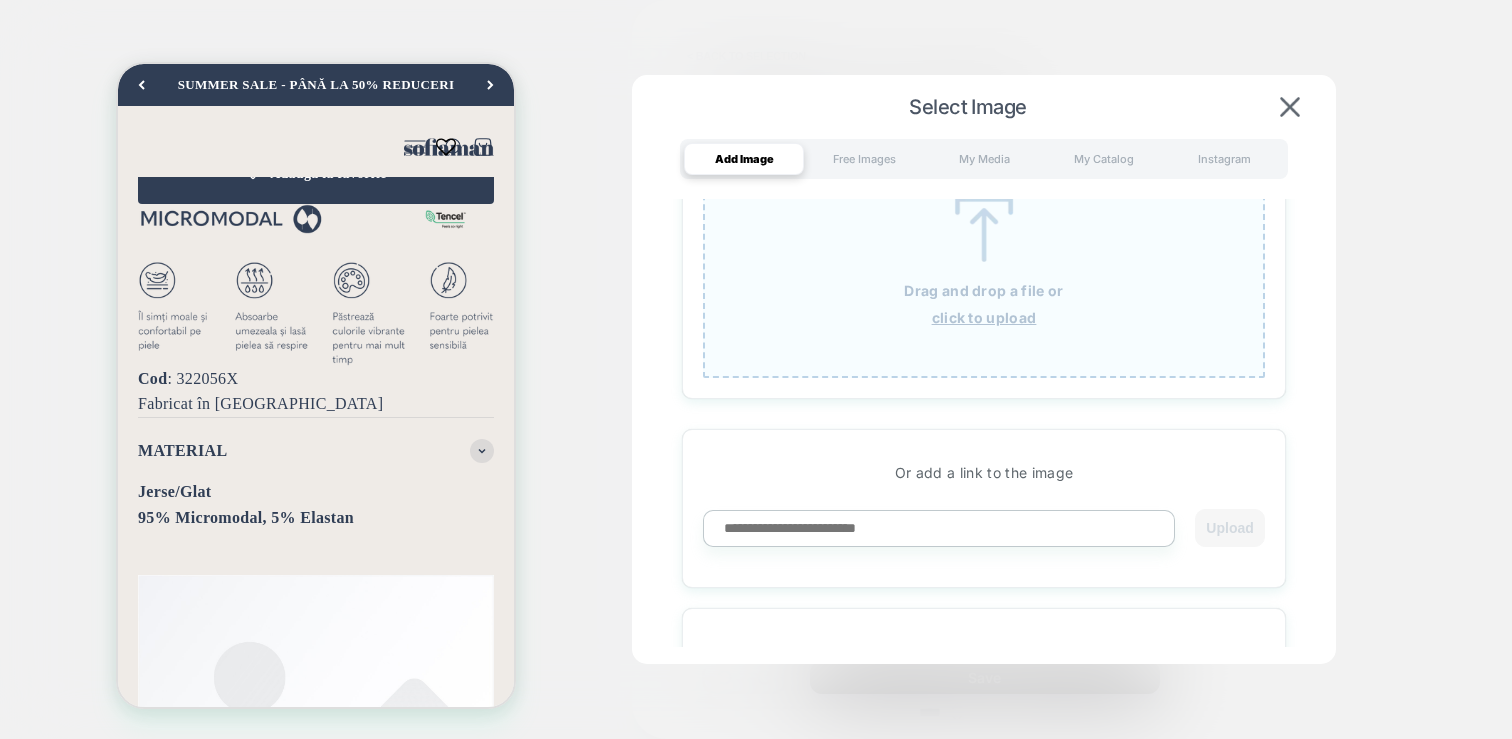 click on "click to upload" at bounding box center (984, 317) 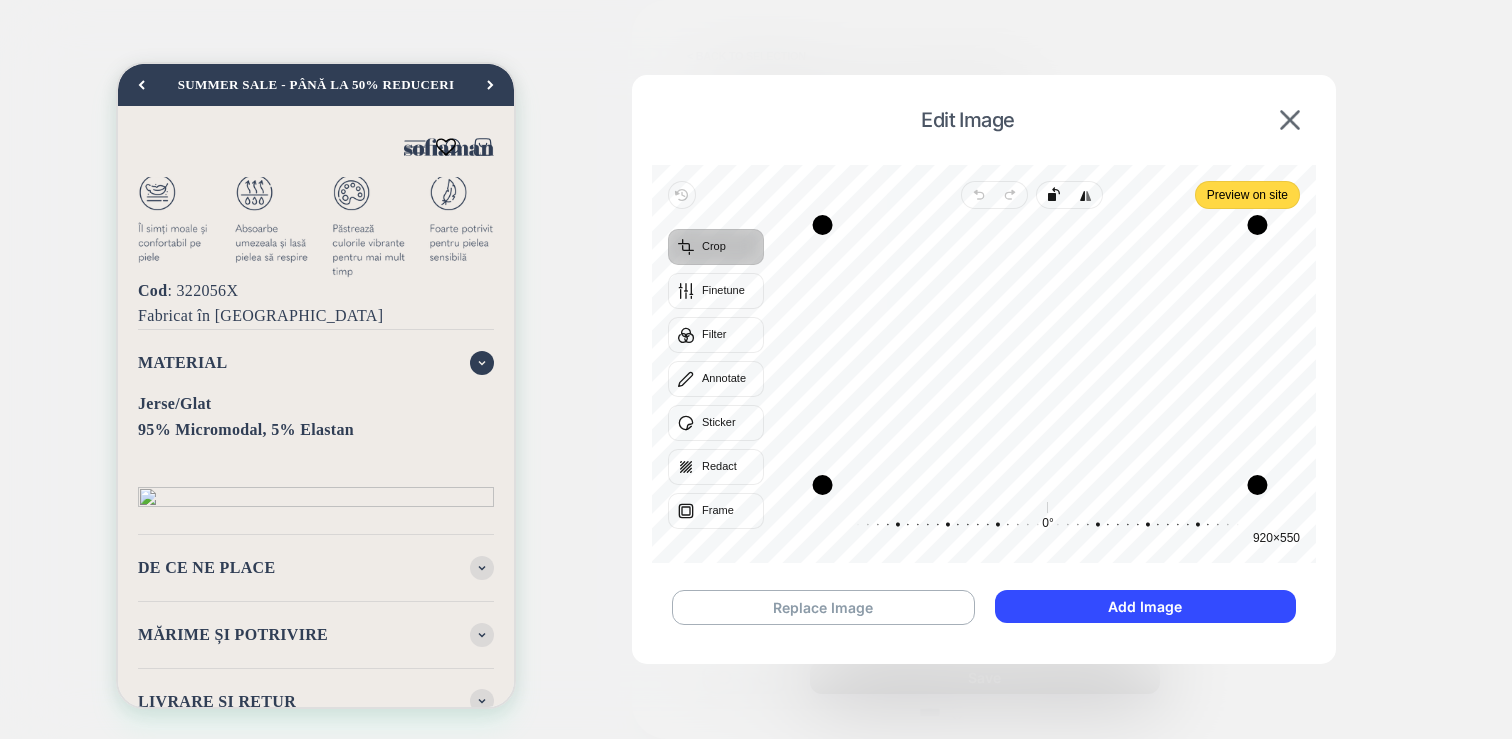 scroll, scrollTop: 1621, scrollLeft: 0, axis: vertical 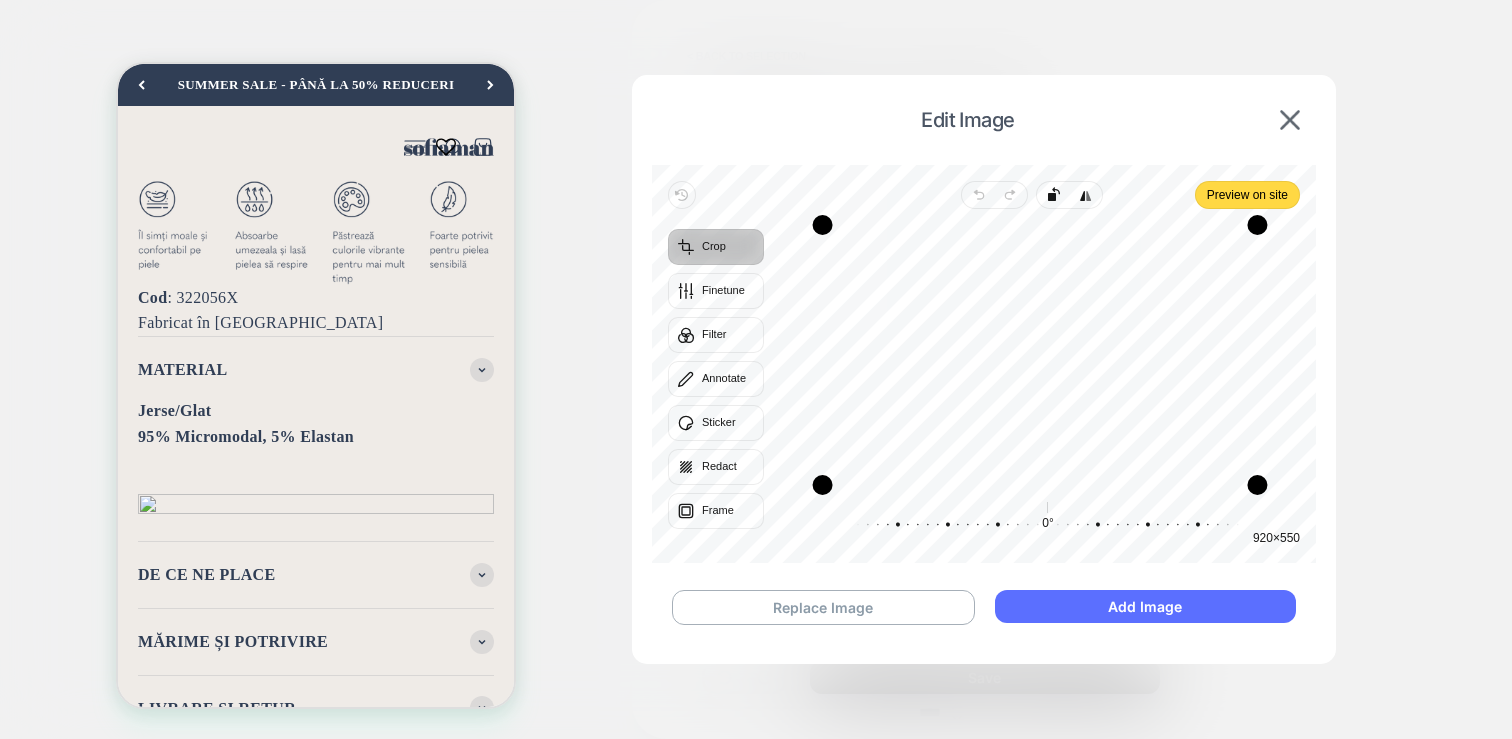 click on "Add Image" at bounding box center [1145, 606] 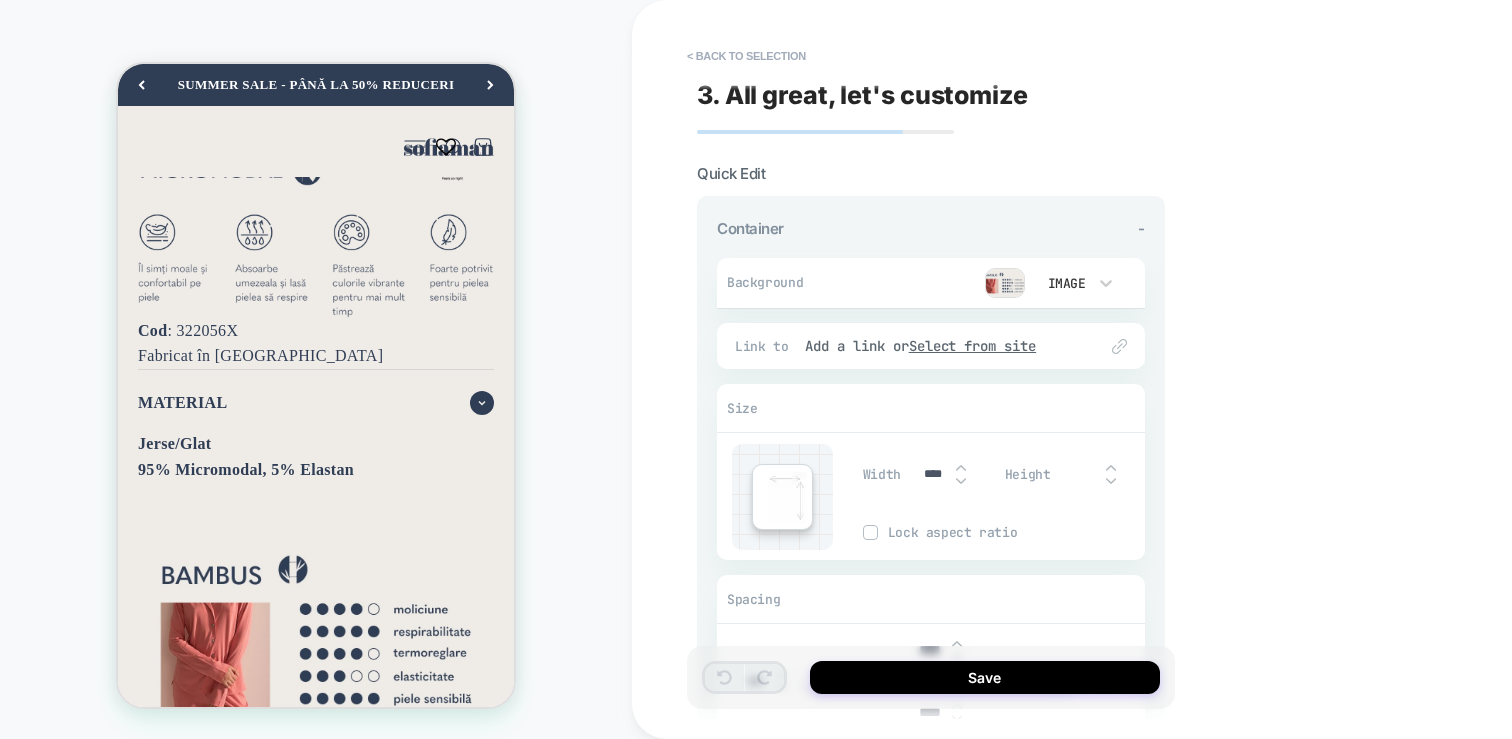 scroll, scrollTop: 1578, scrollLeft: 0, axis: vertical 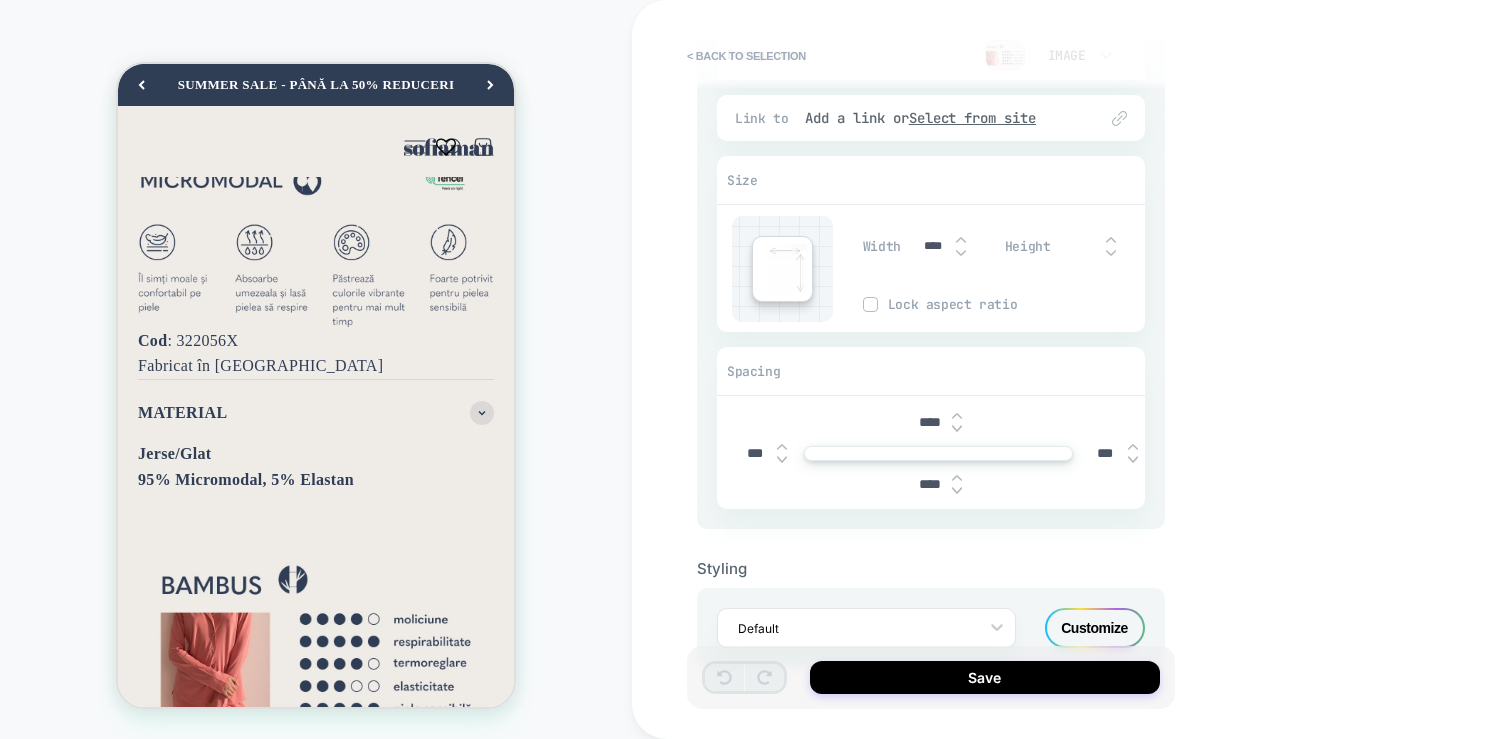 click at bounding box center [957, 429] 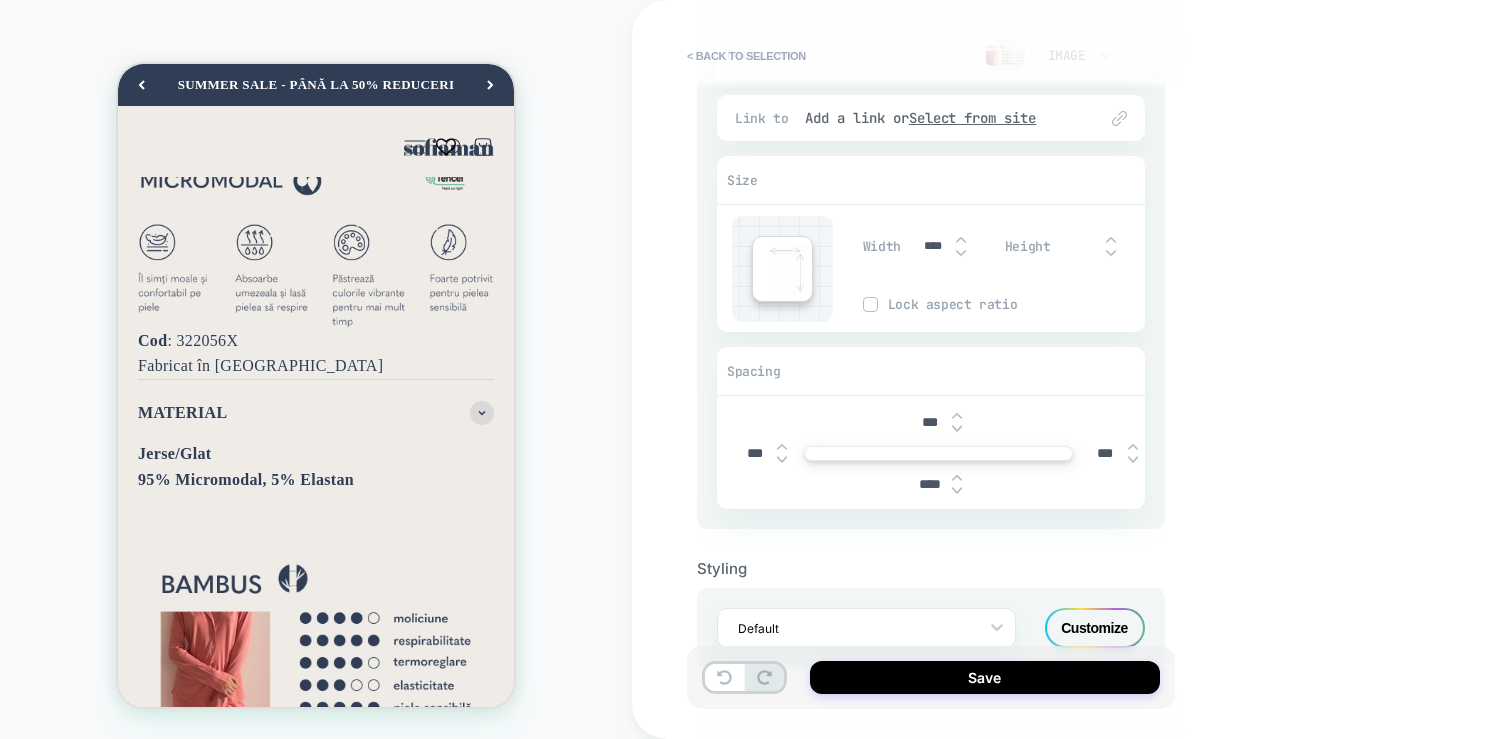 click at bounding box center [957, 429] 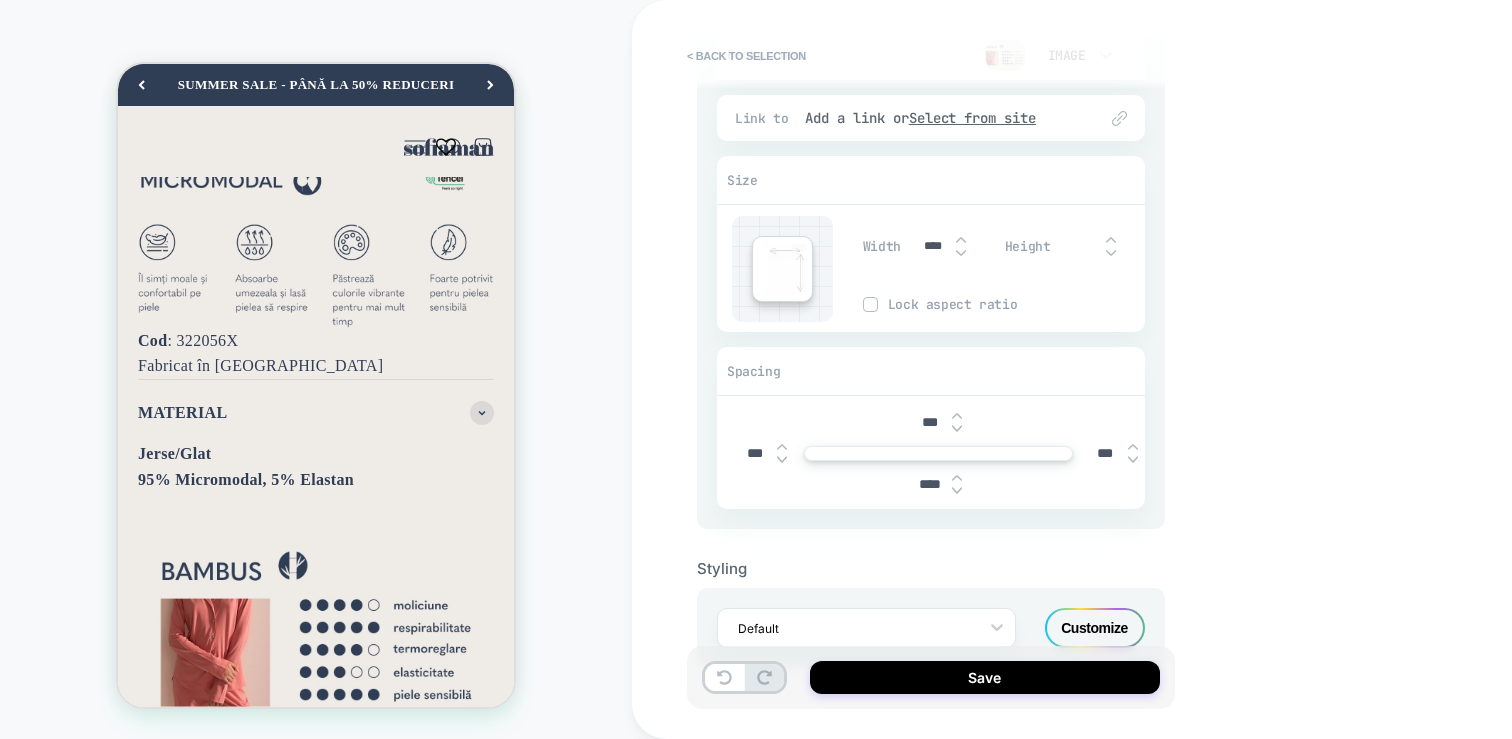 click at bounding box center (957, 429) 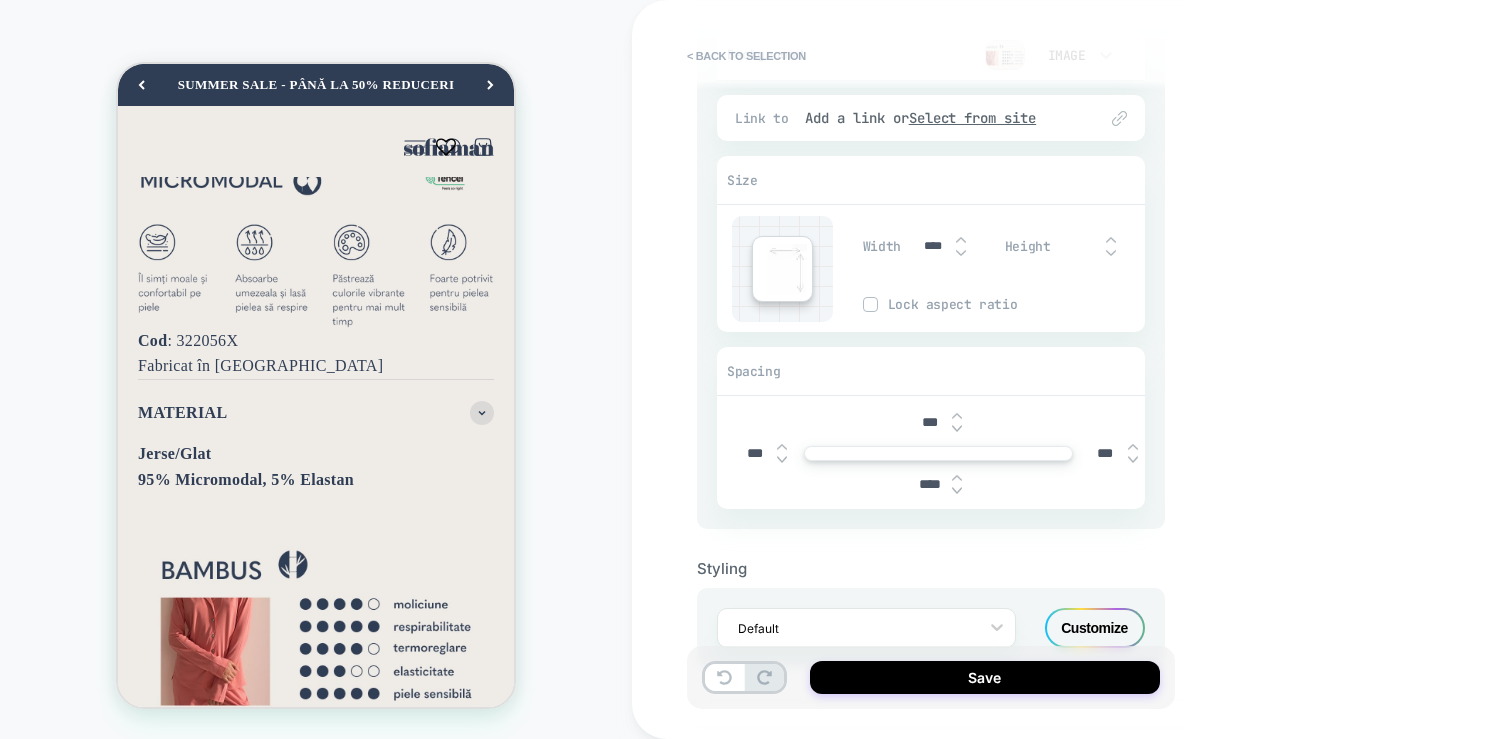 click at bounding box center (957, 429) 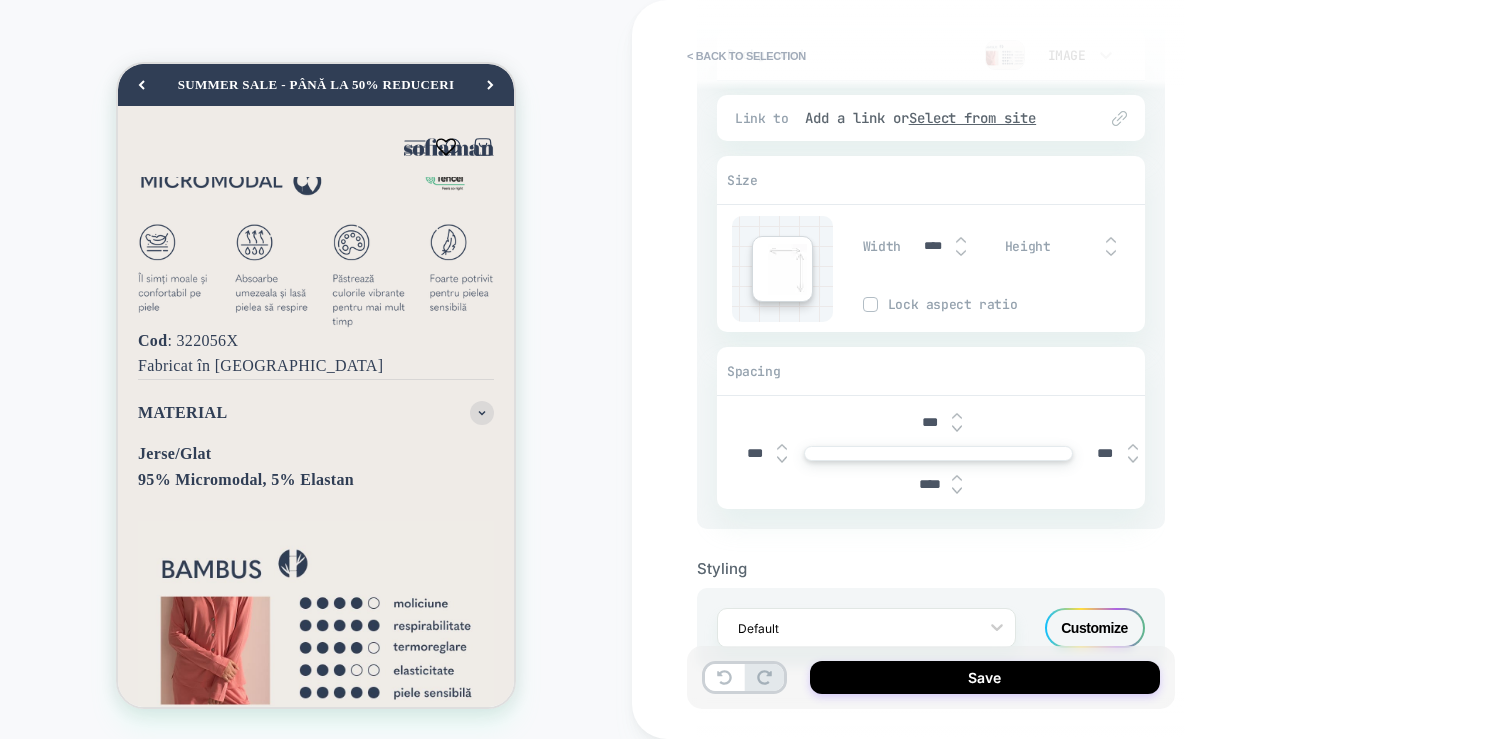 click at bounding box center (957, 429) 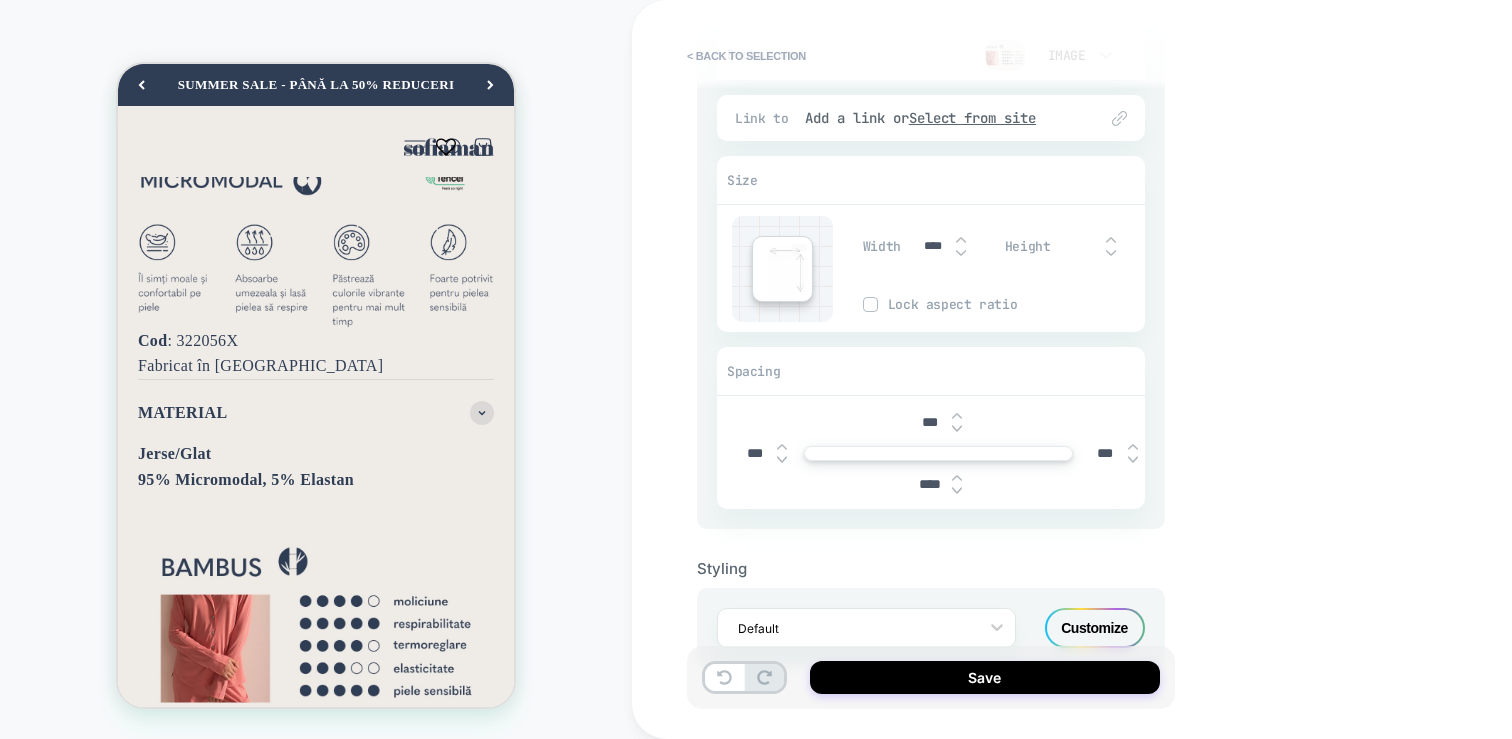 click at bounding box center [957, 429] 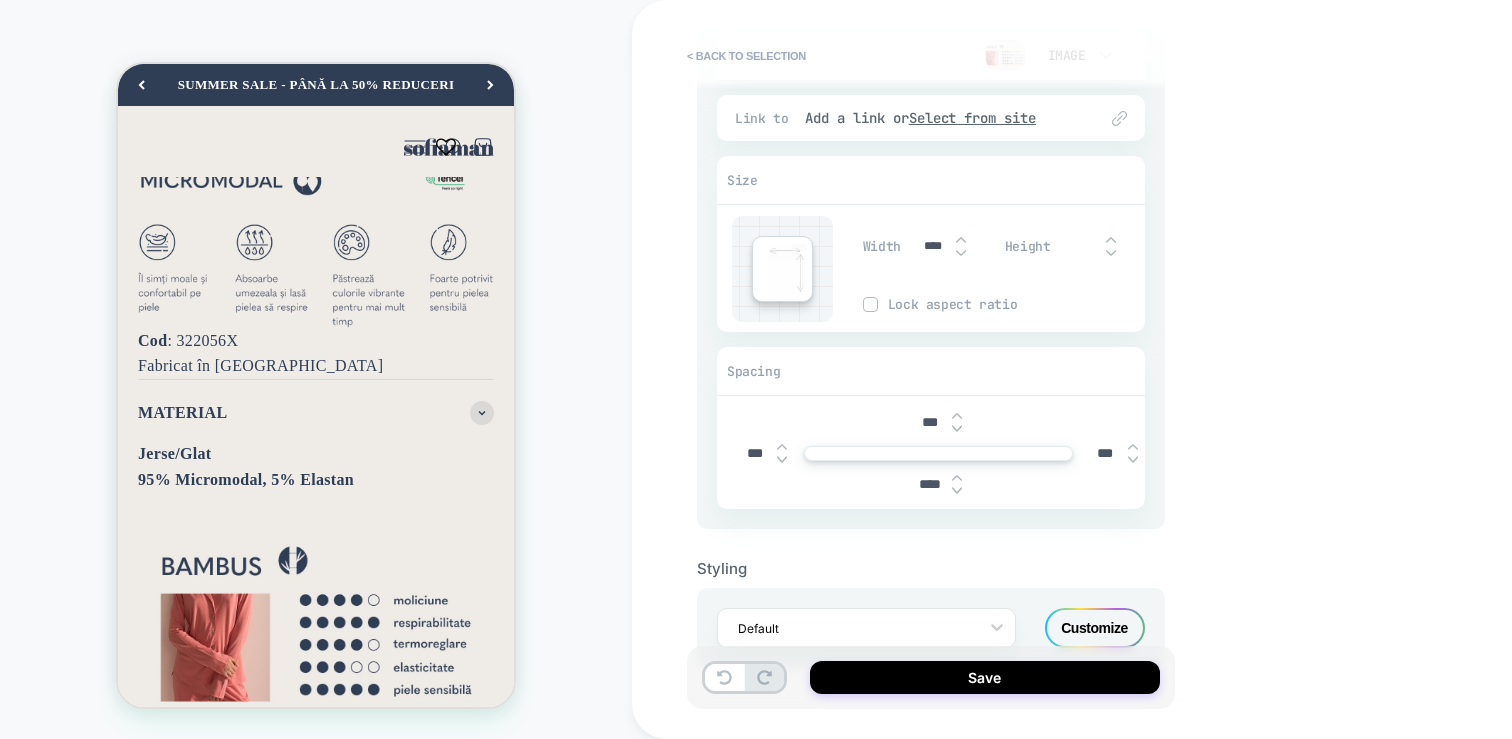 click at bounding box center (957, 429) 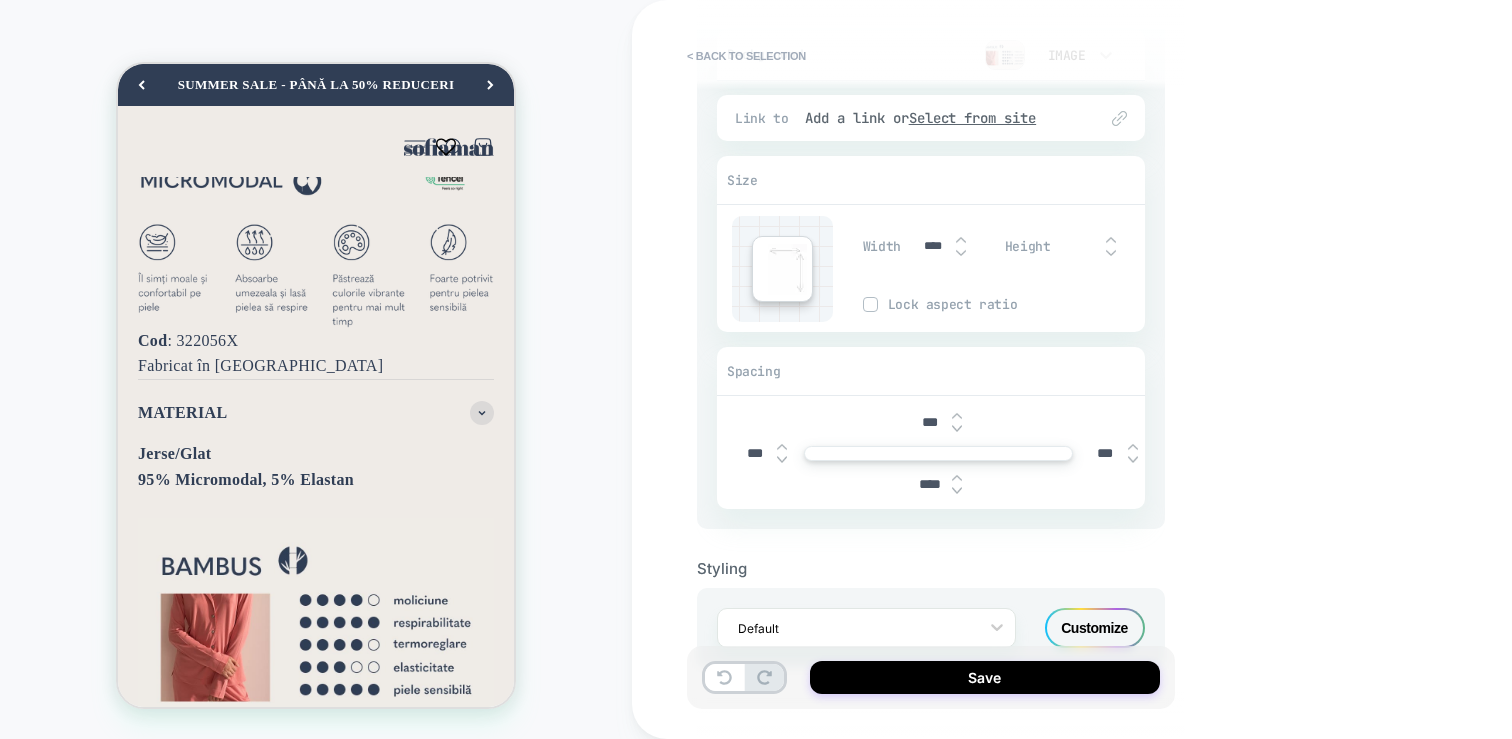 click at bounding box center [957, 429] 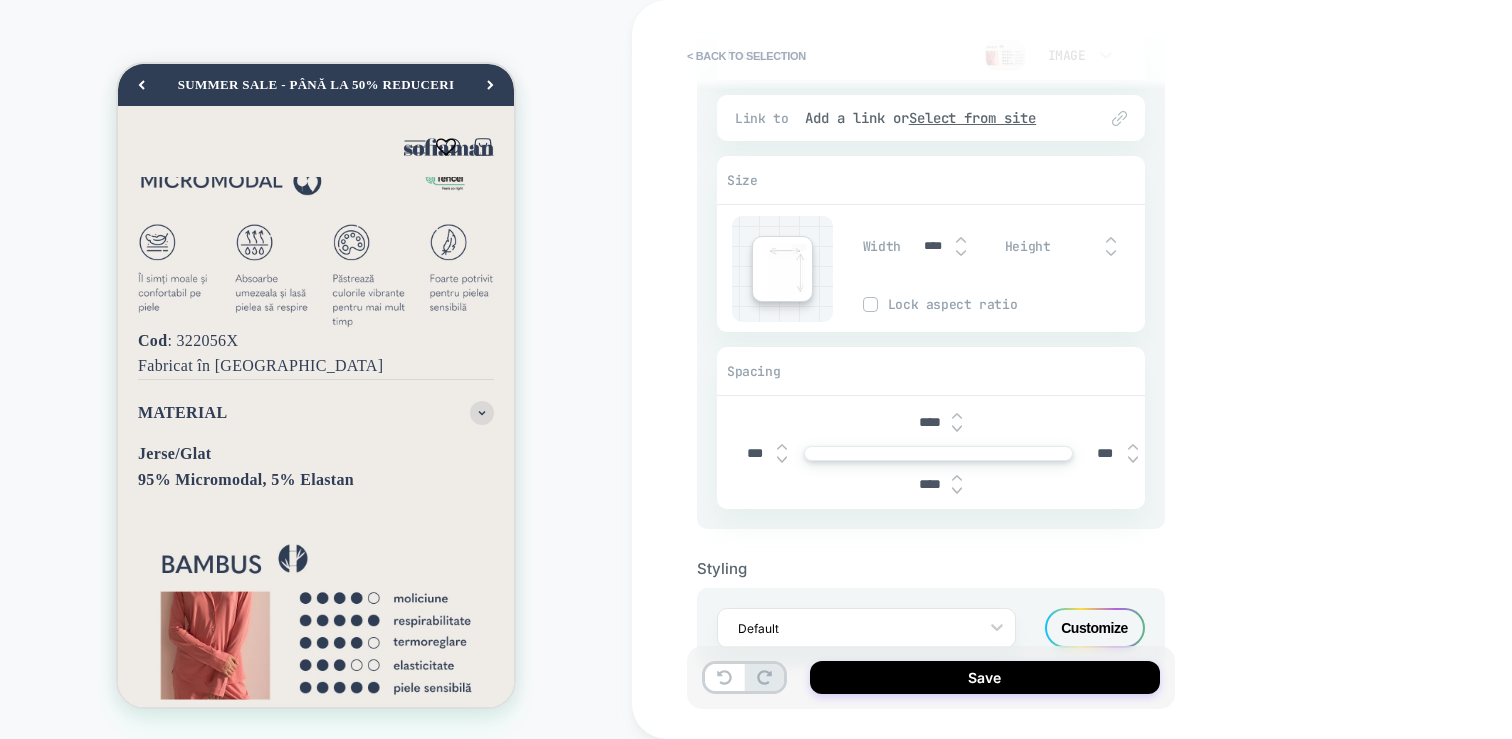 click at bounding box center [957, 416] 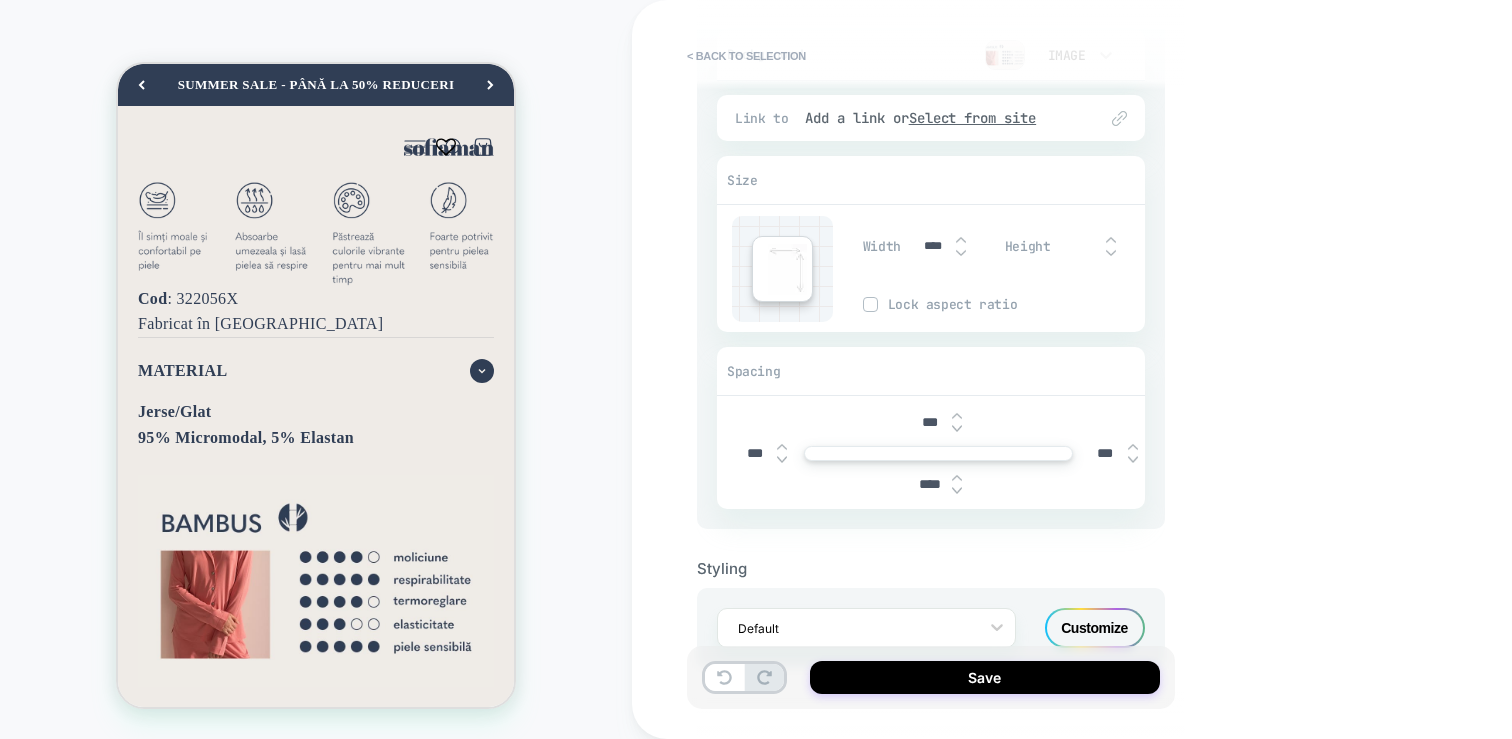 scroll, scrollTop: 1622, scrollLeft: 0, axis: vertical 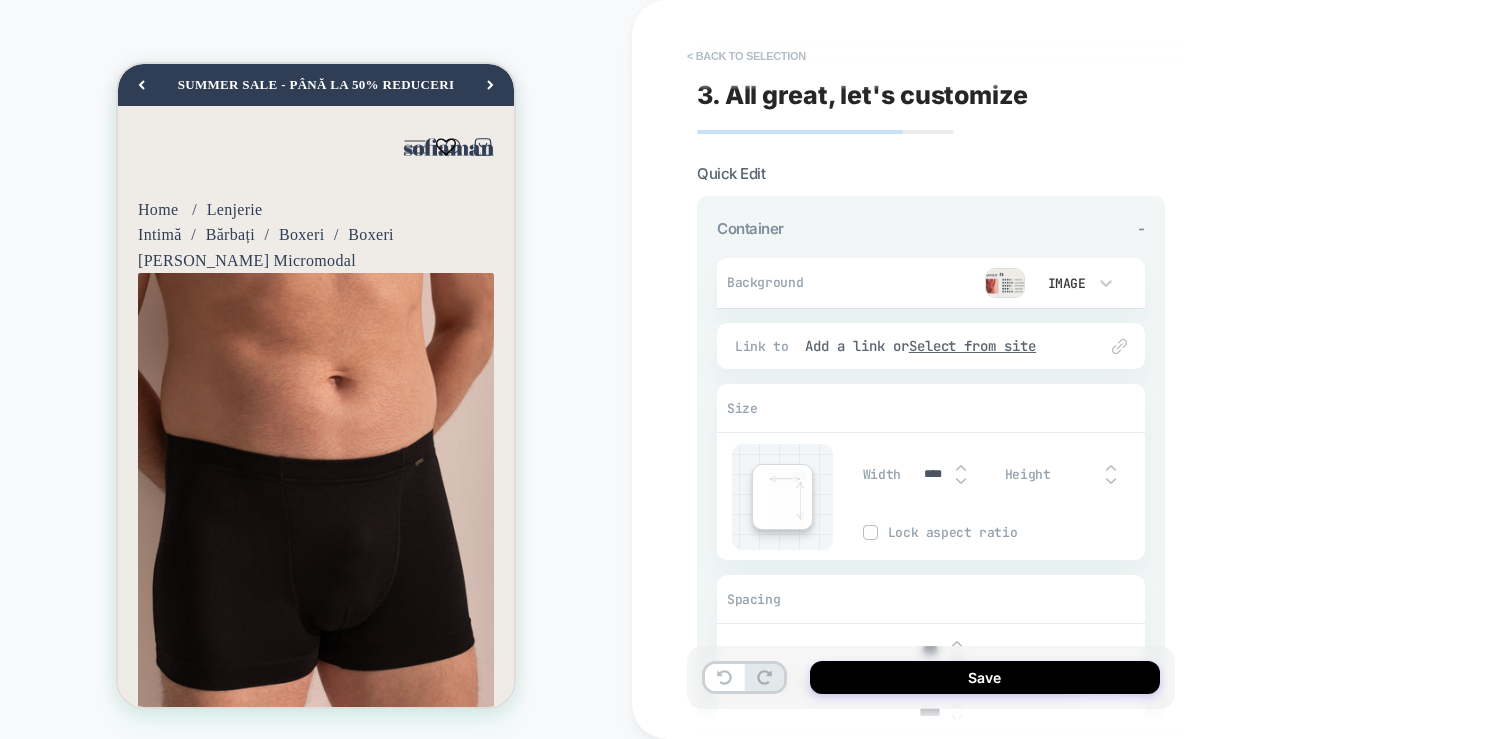 click on "< Back to selection" at bounding box center [746, 56] 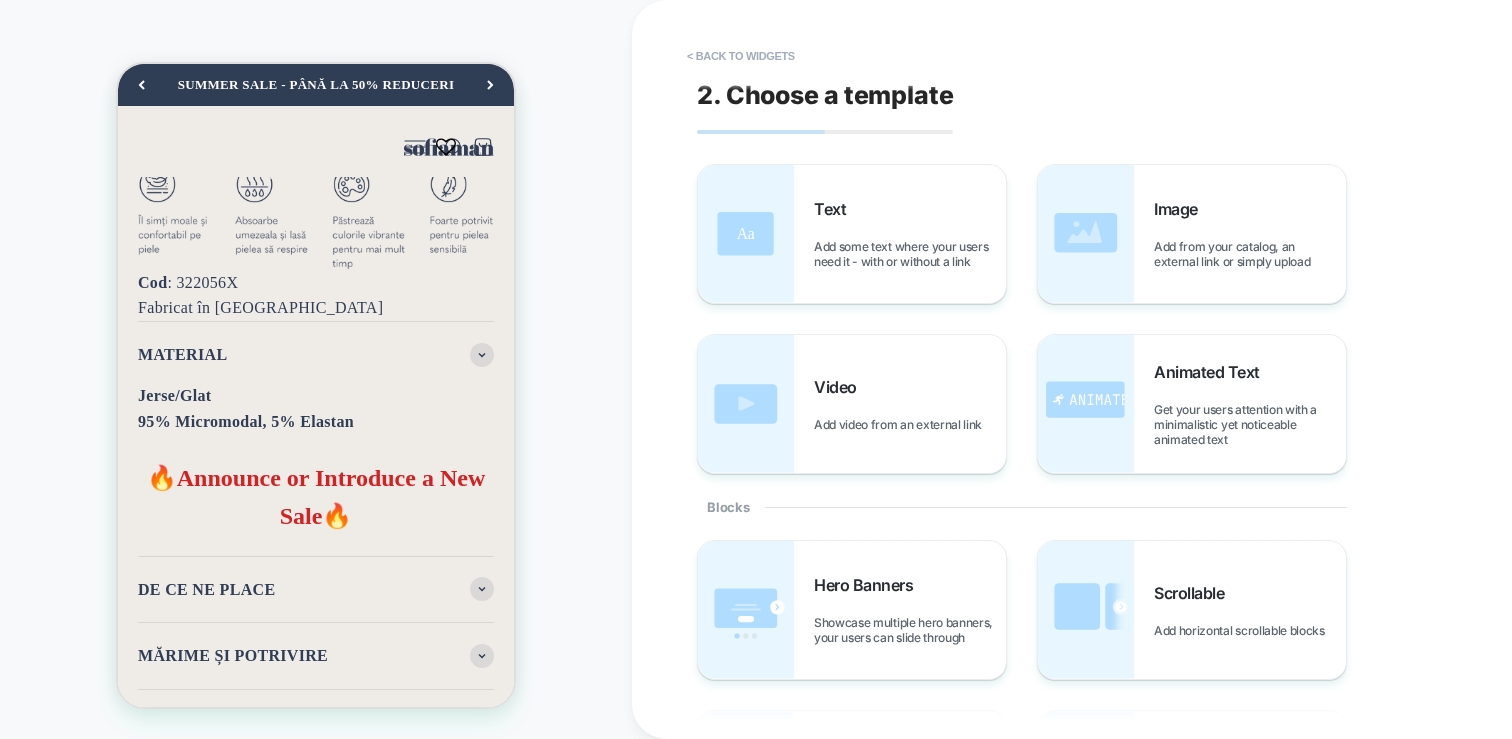 scroll, scrollTop: 1640, scrollLeft: 0, axis: vertical 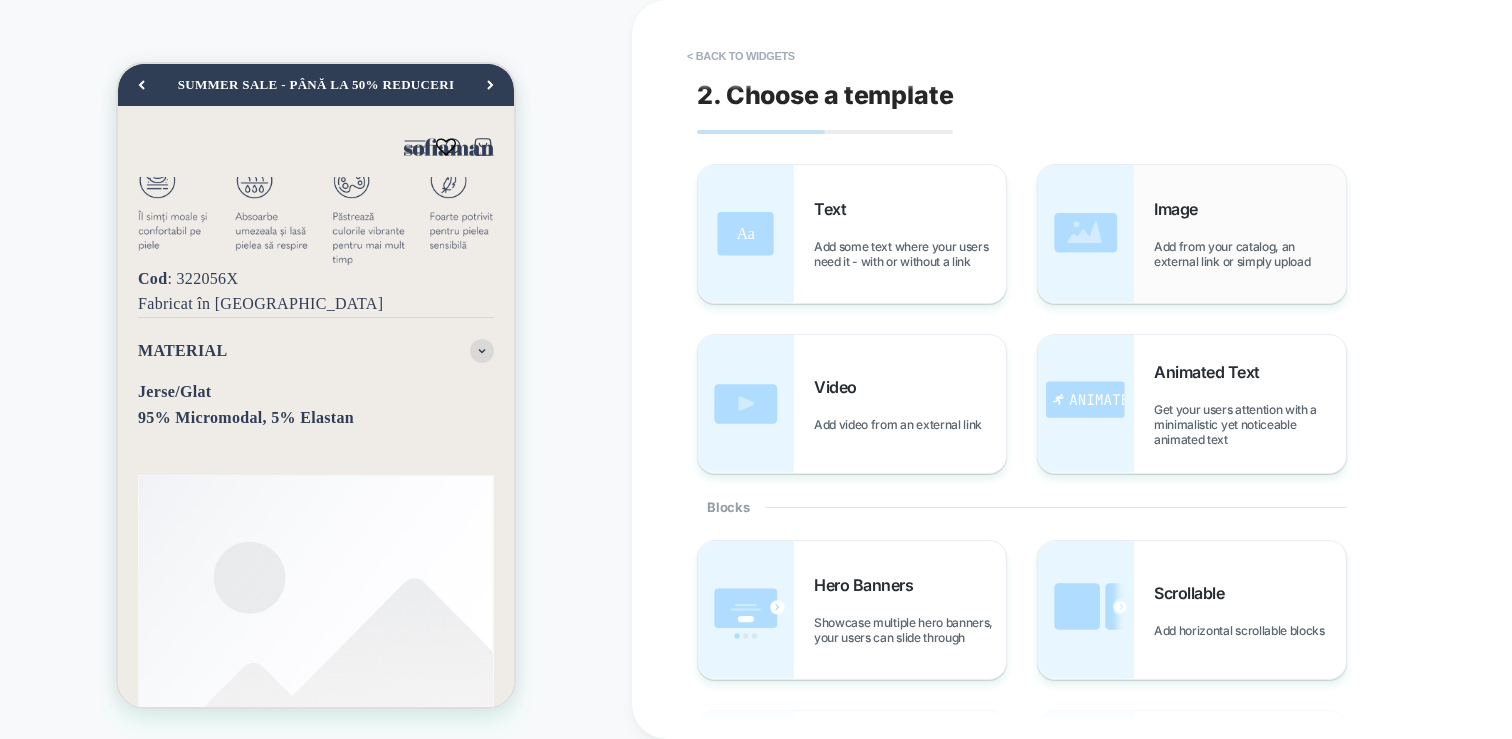 click at bounding box center (1086, 234) 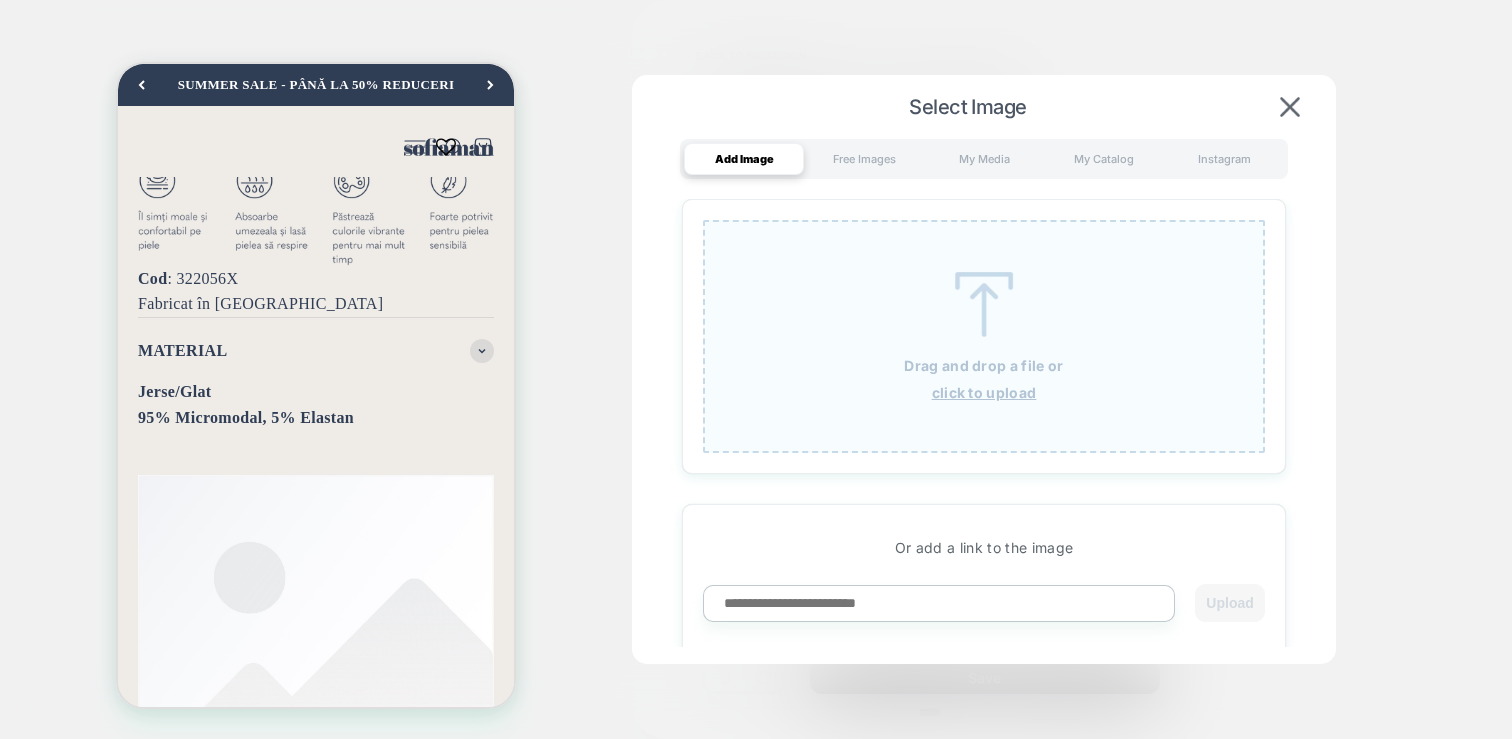 click on "Drag and drop a file or click to upload" at bounding box center (984, 336) 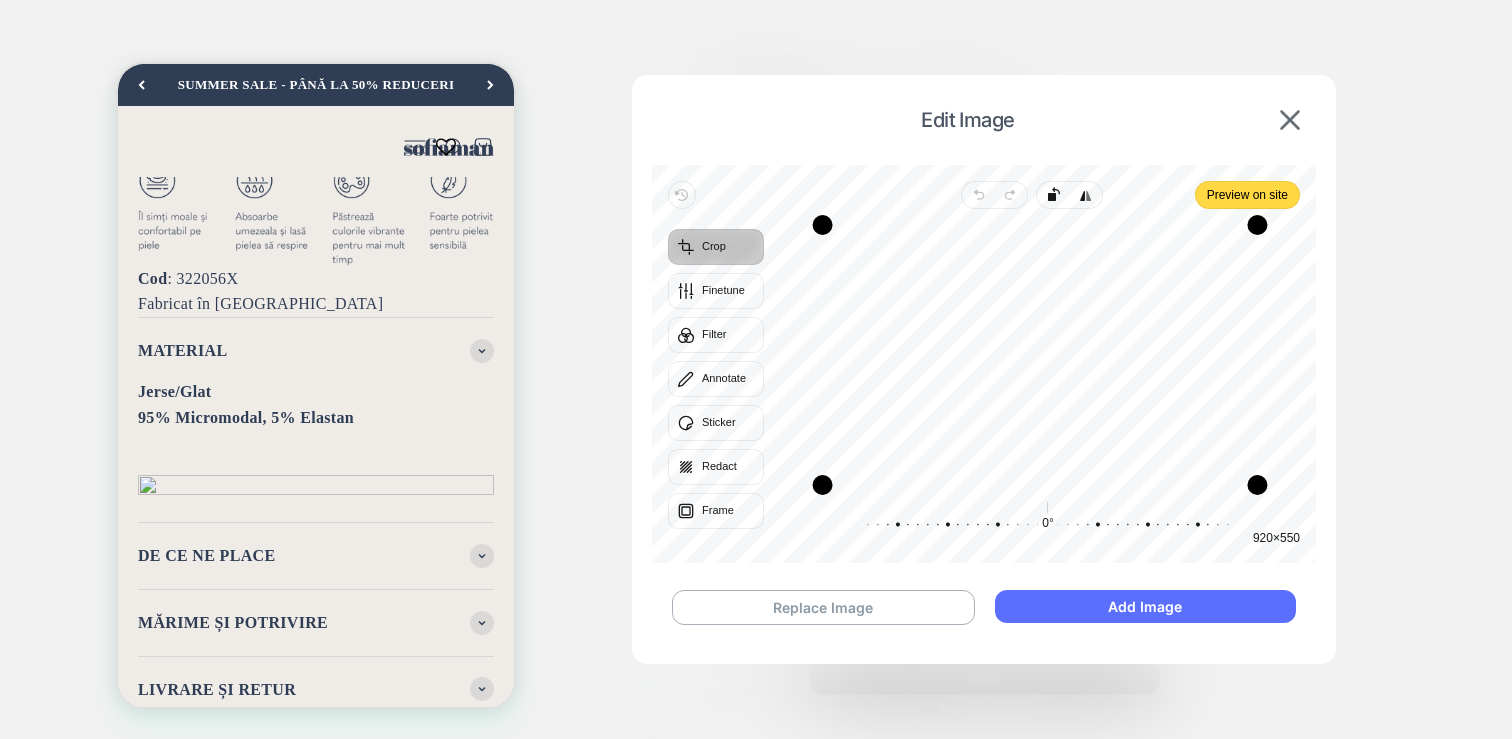 click on "Add Image" at bounding box center [1145, 606] 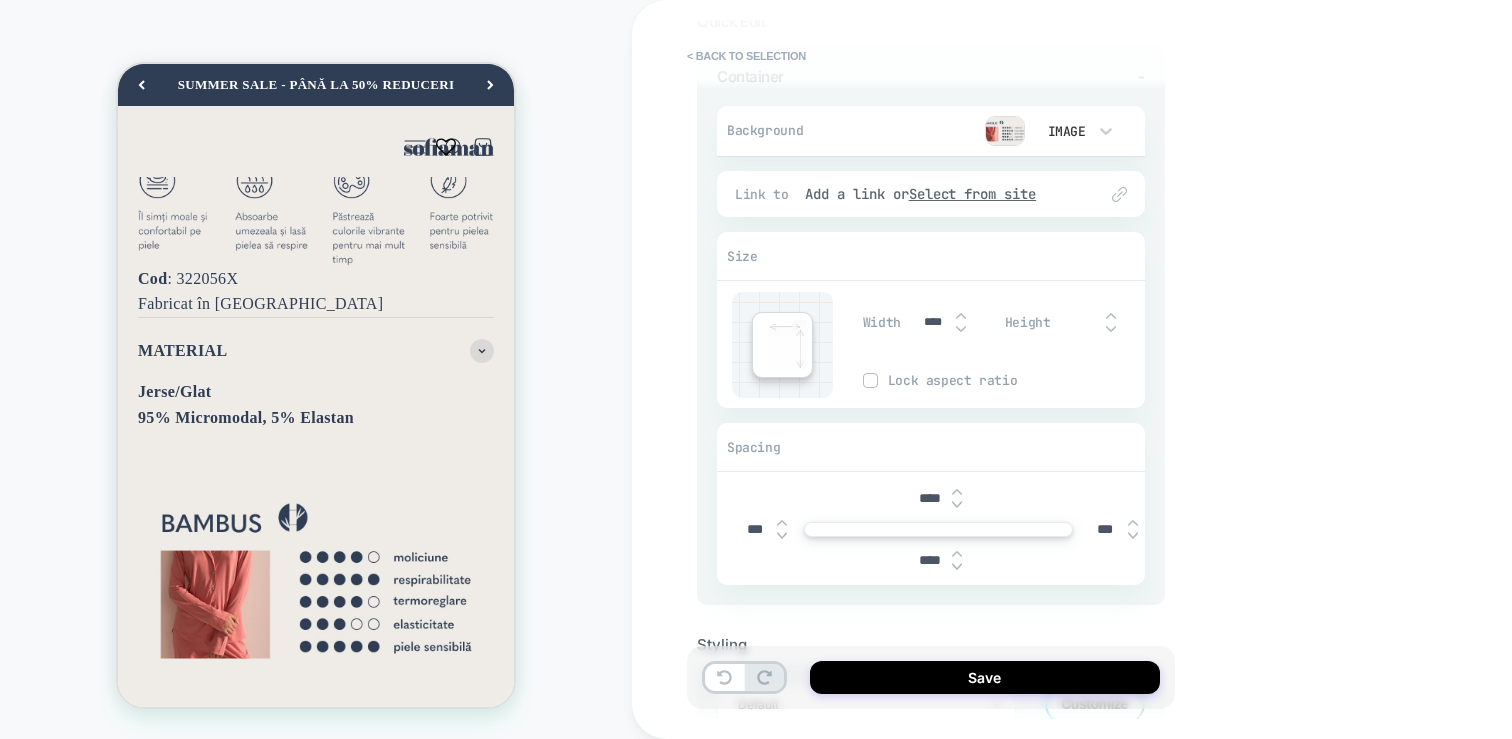 scroll, scrollTop: 167, scrollLeft: 0, axis: vertical 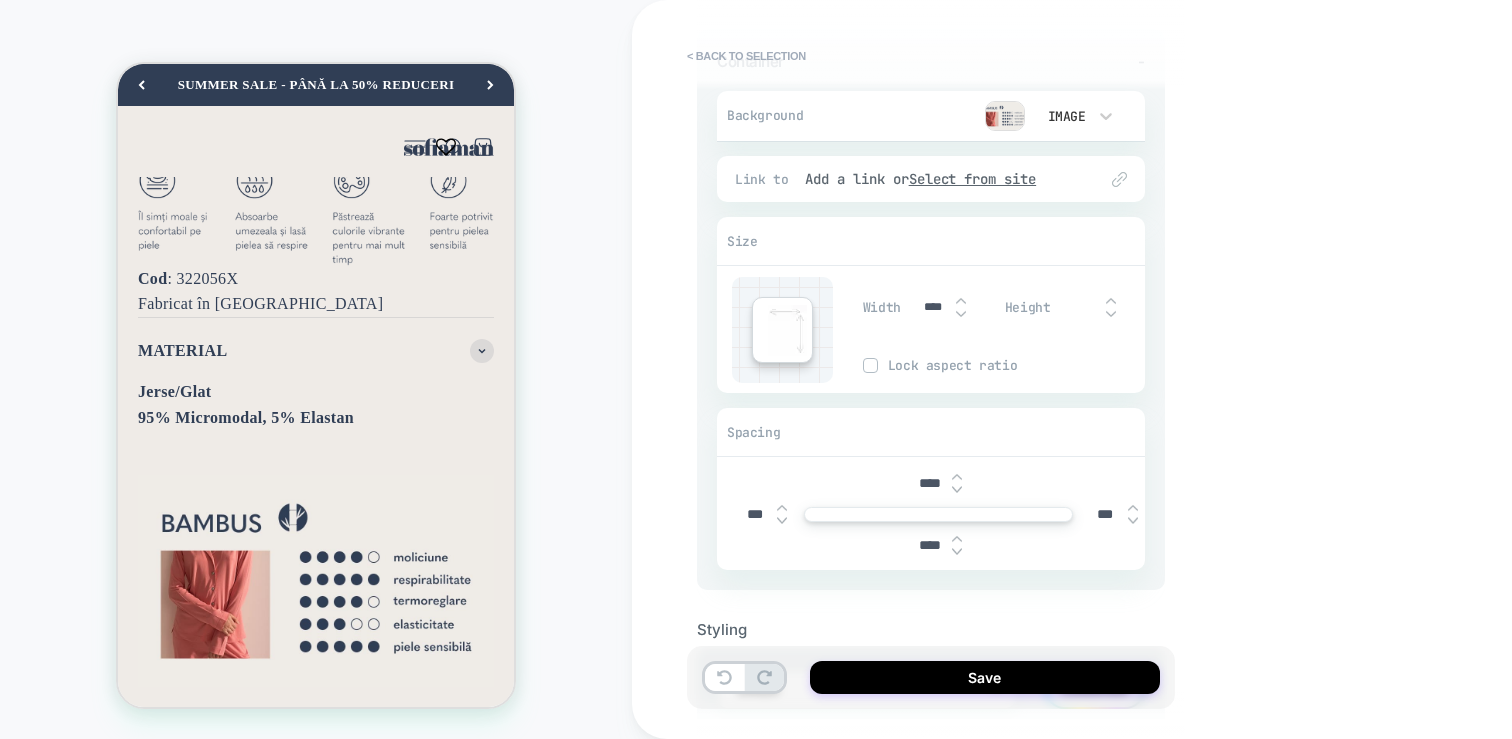 click at bounding box center [957, 490] 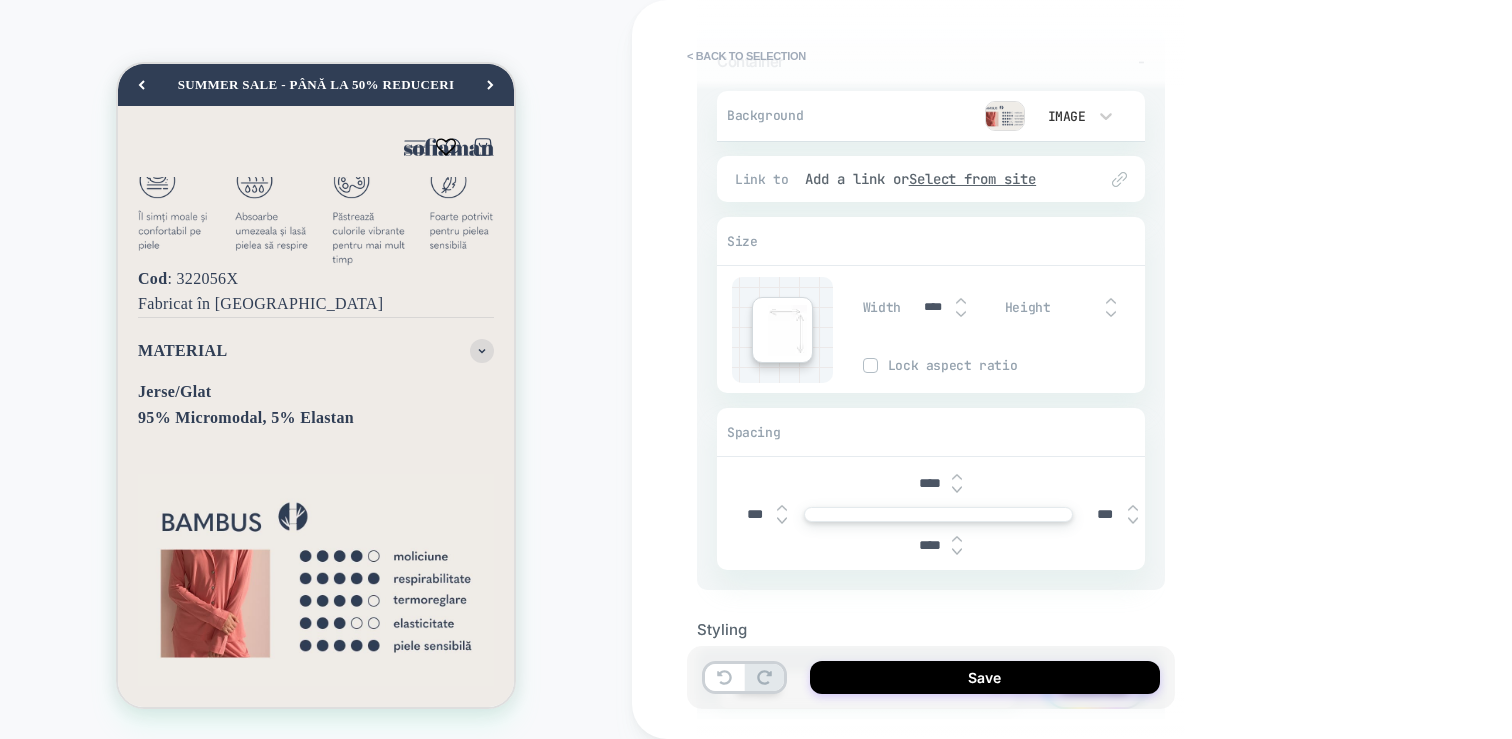 click at bounding box center [957, 490] 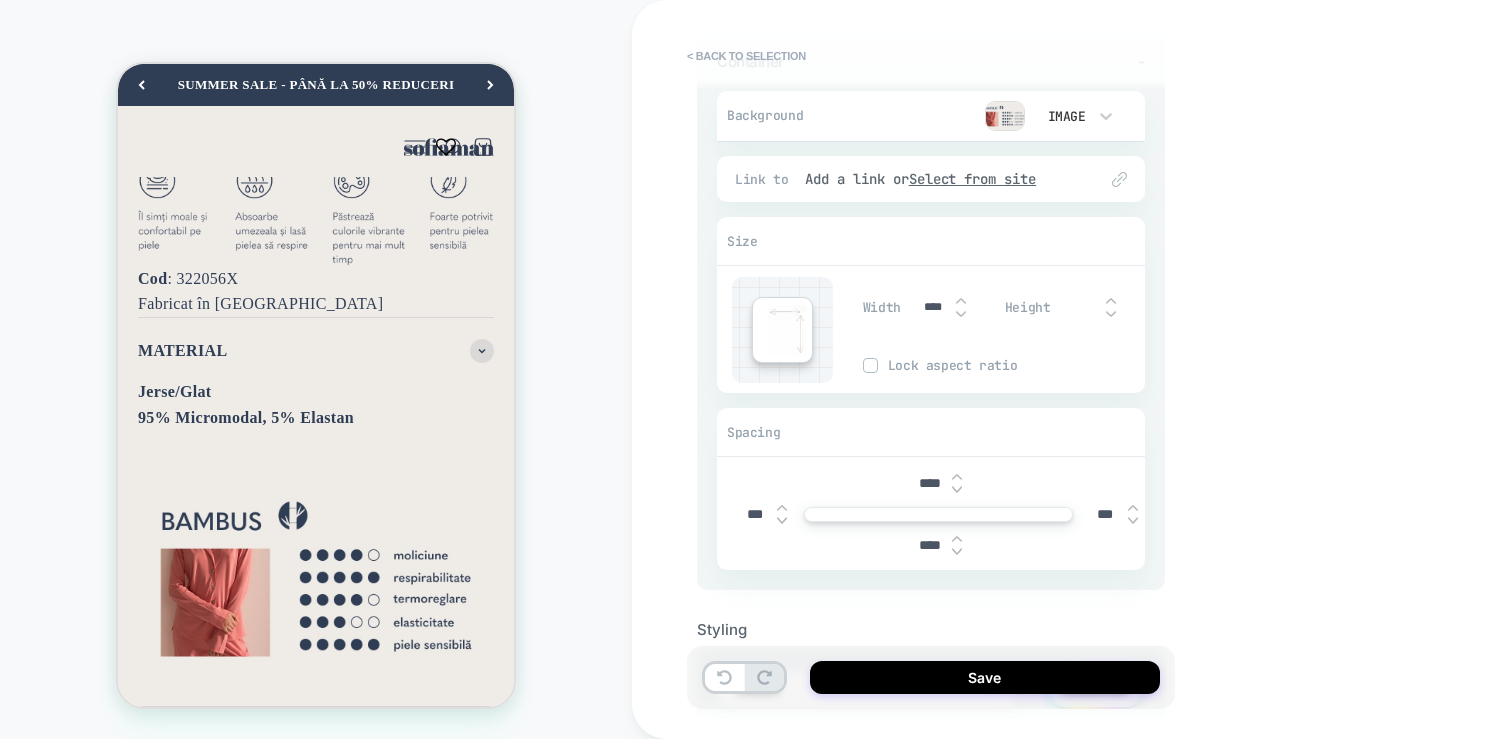 click at bounding box center (957, 490) 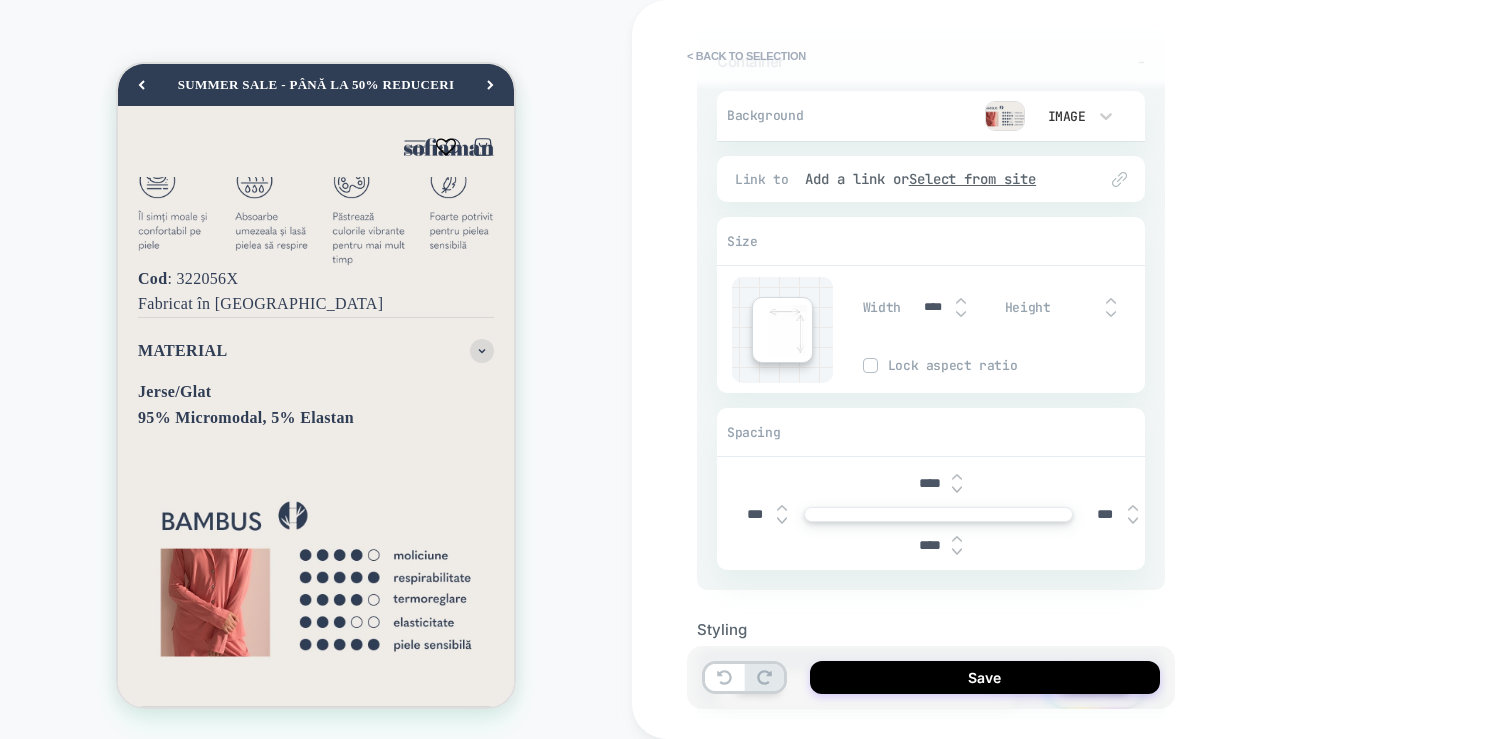 click at bounding box center (957, 490) 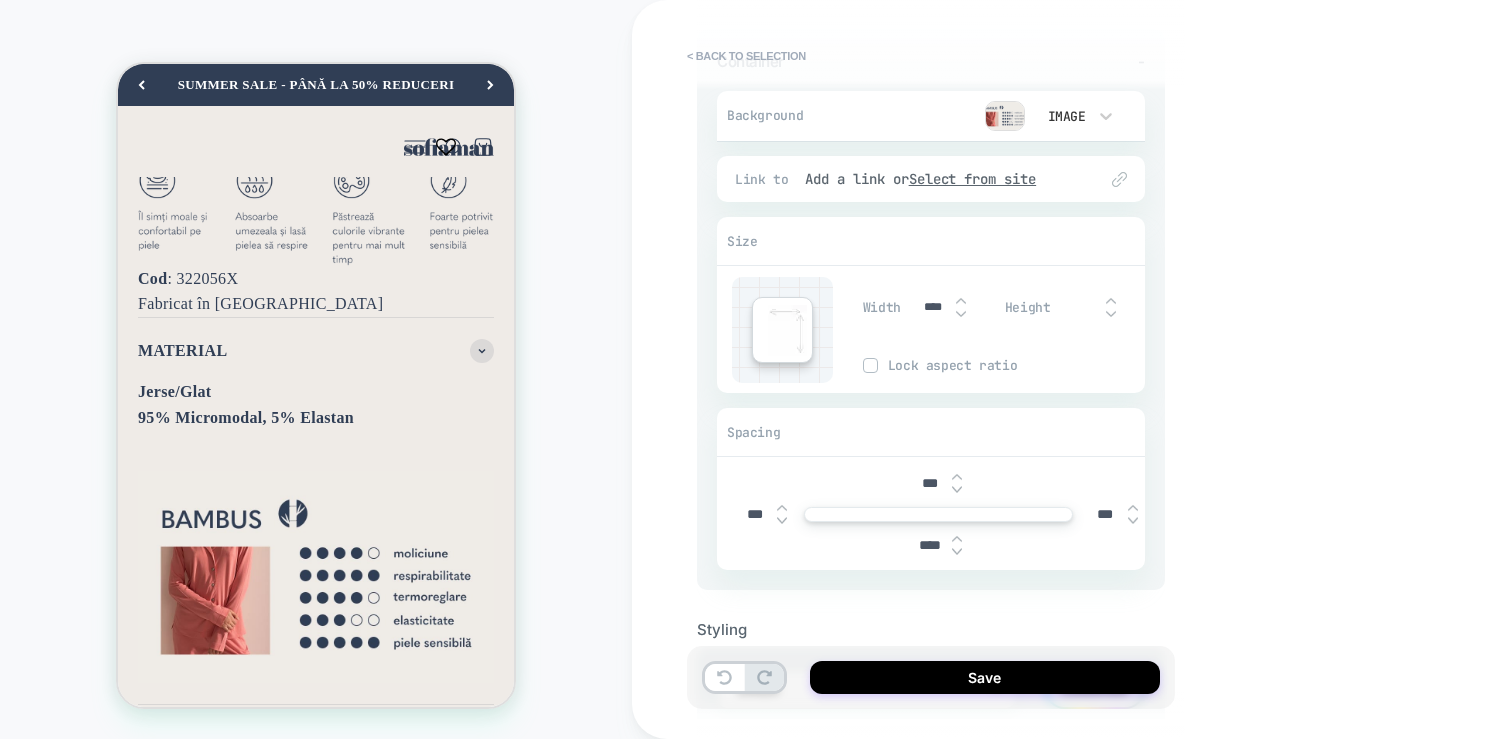 click at bounding box center [957, 490] 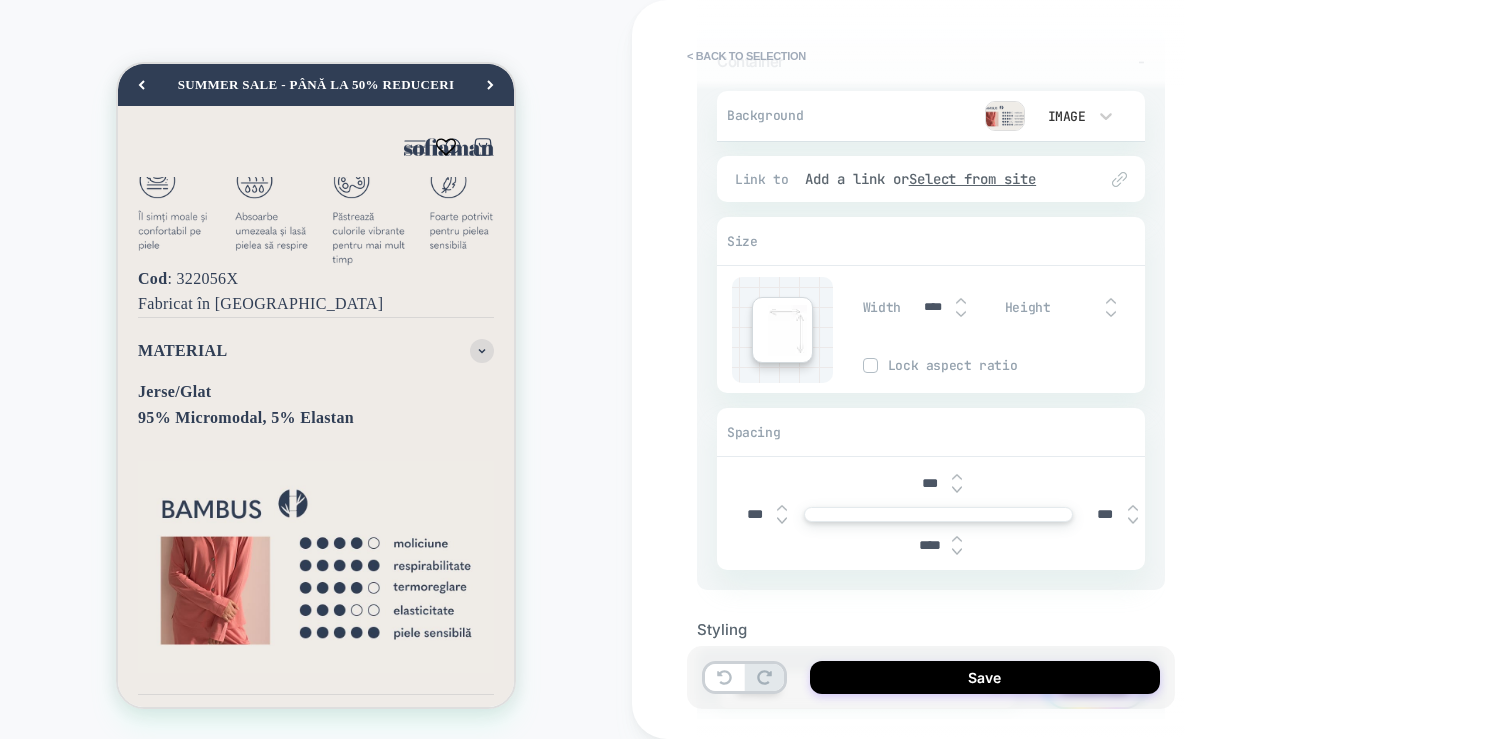 click at bounding box center [957, 490] 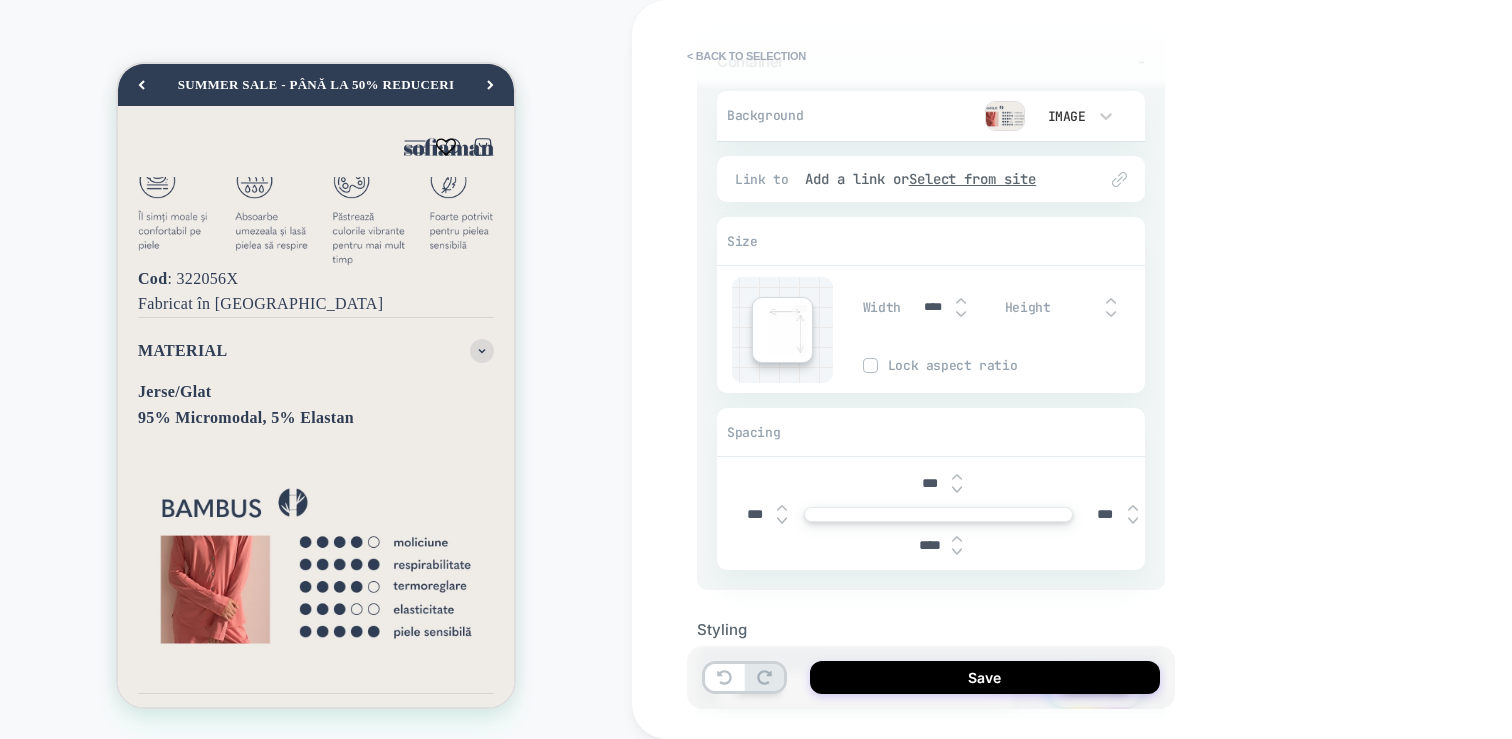 click at bounding box center [957, 490] 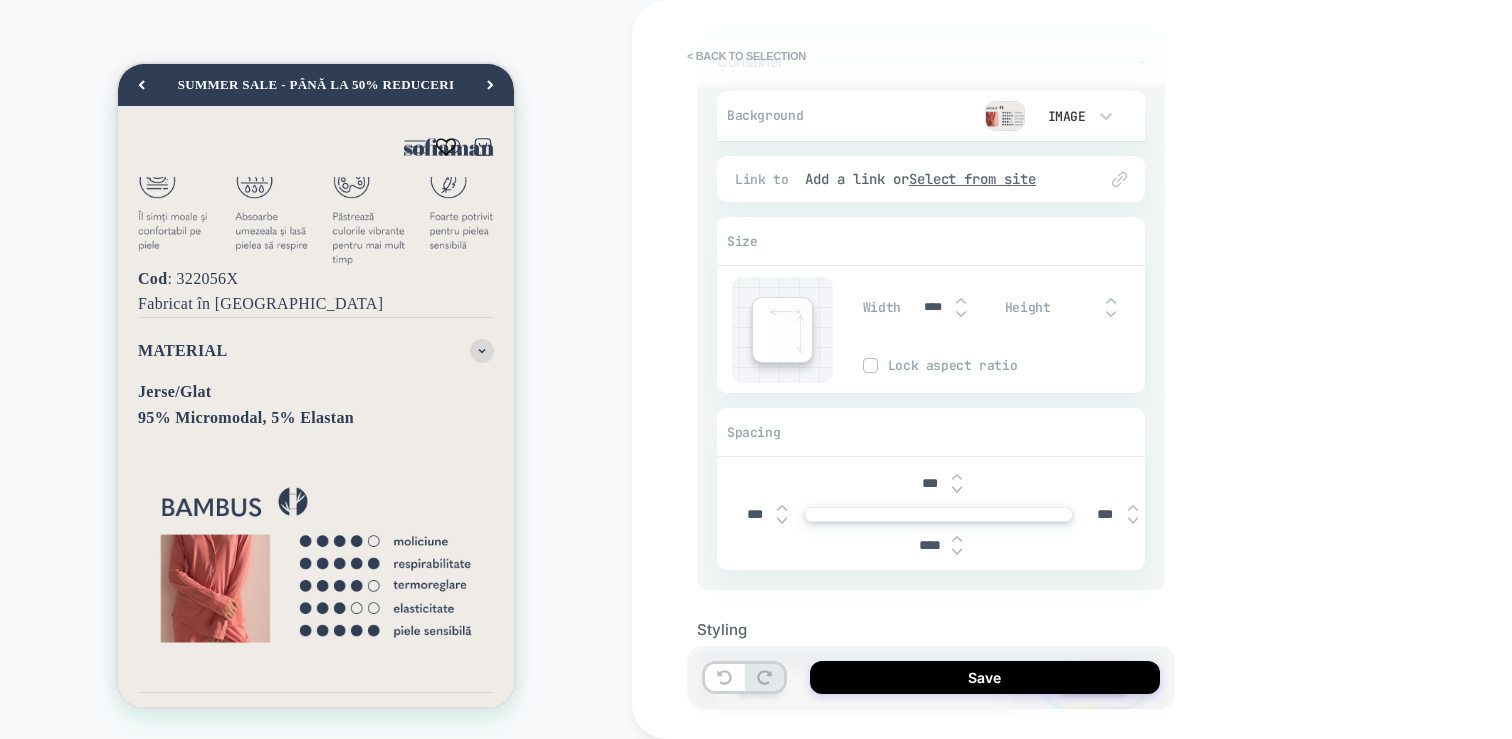 click at bounding box center (957, 490) 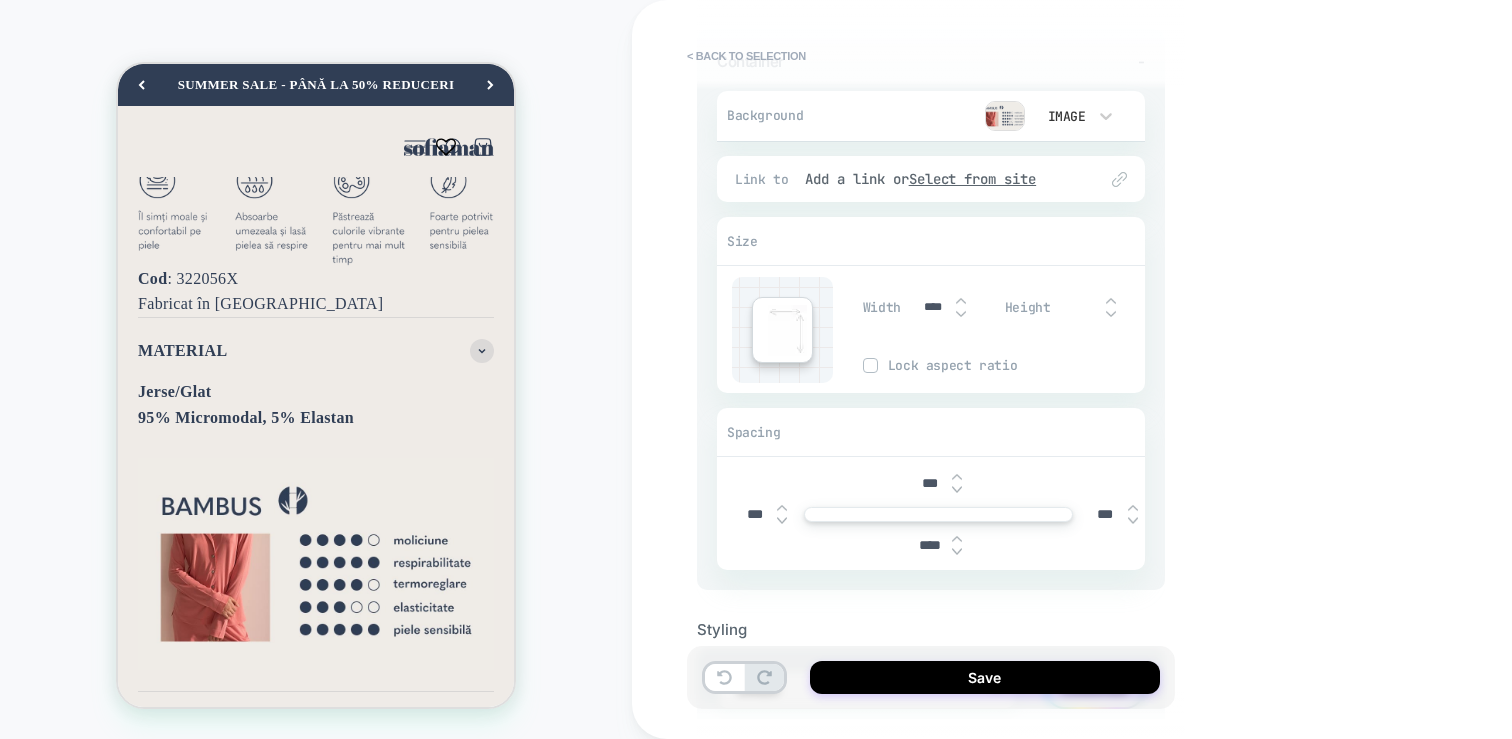 click at bounding box center [957, 490] 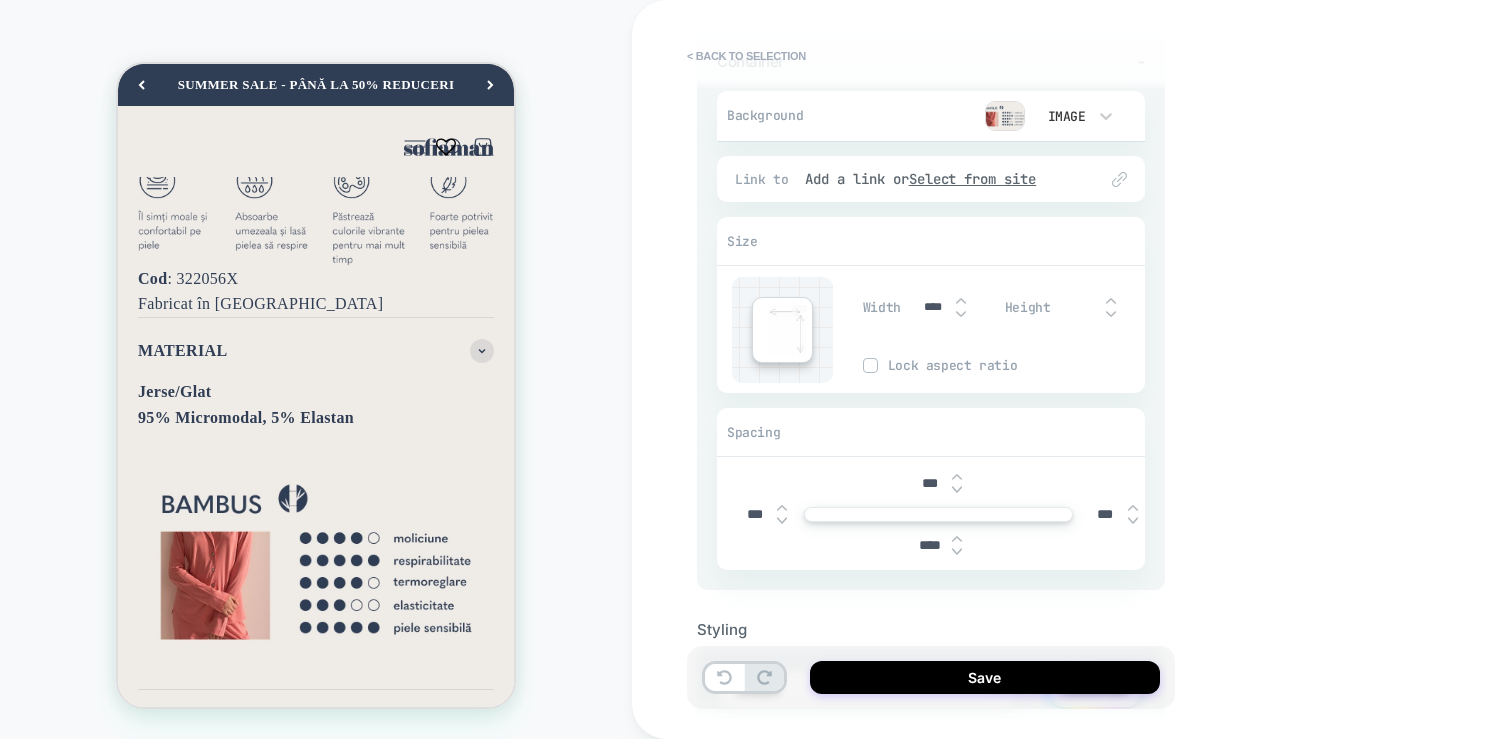click at bounding box center (957, 490) 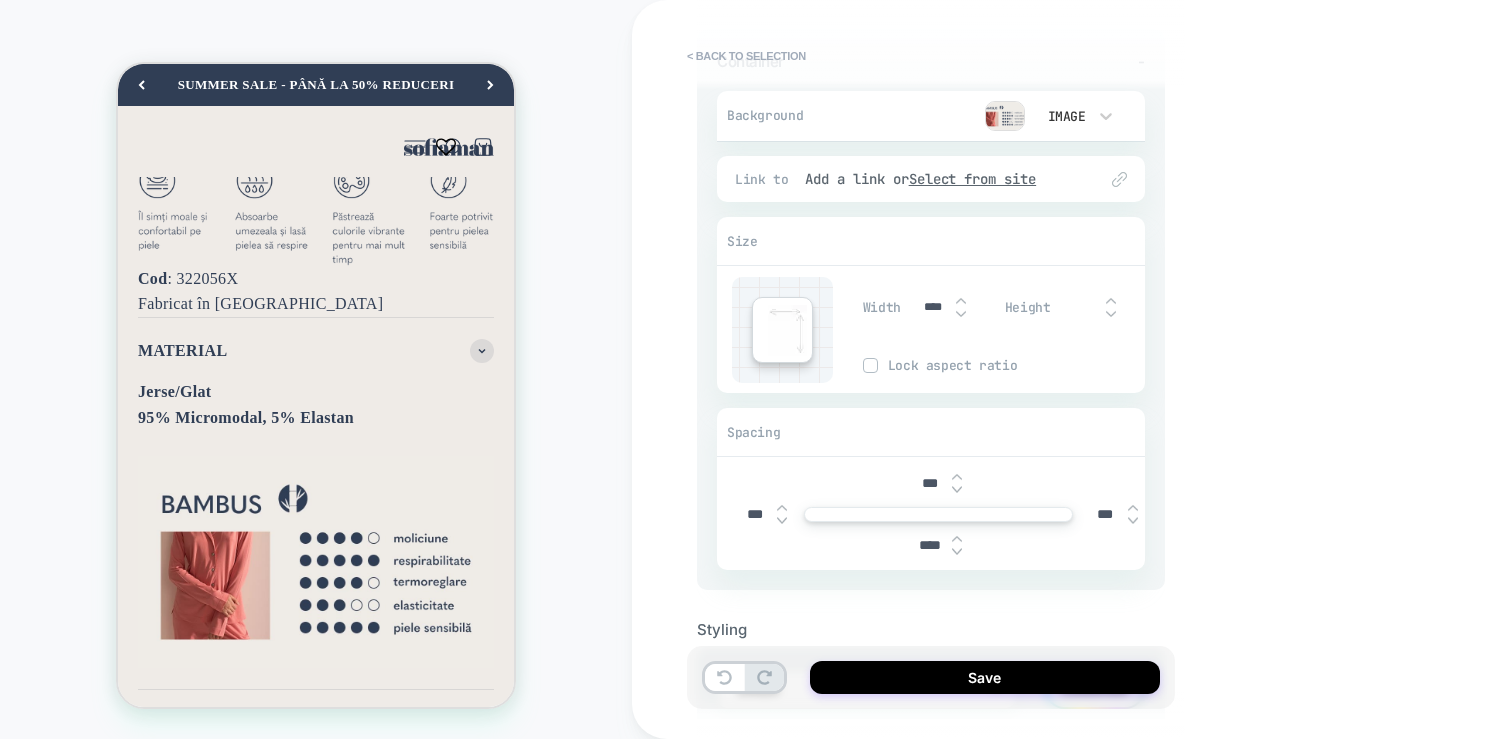 type on "***" 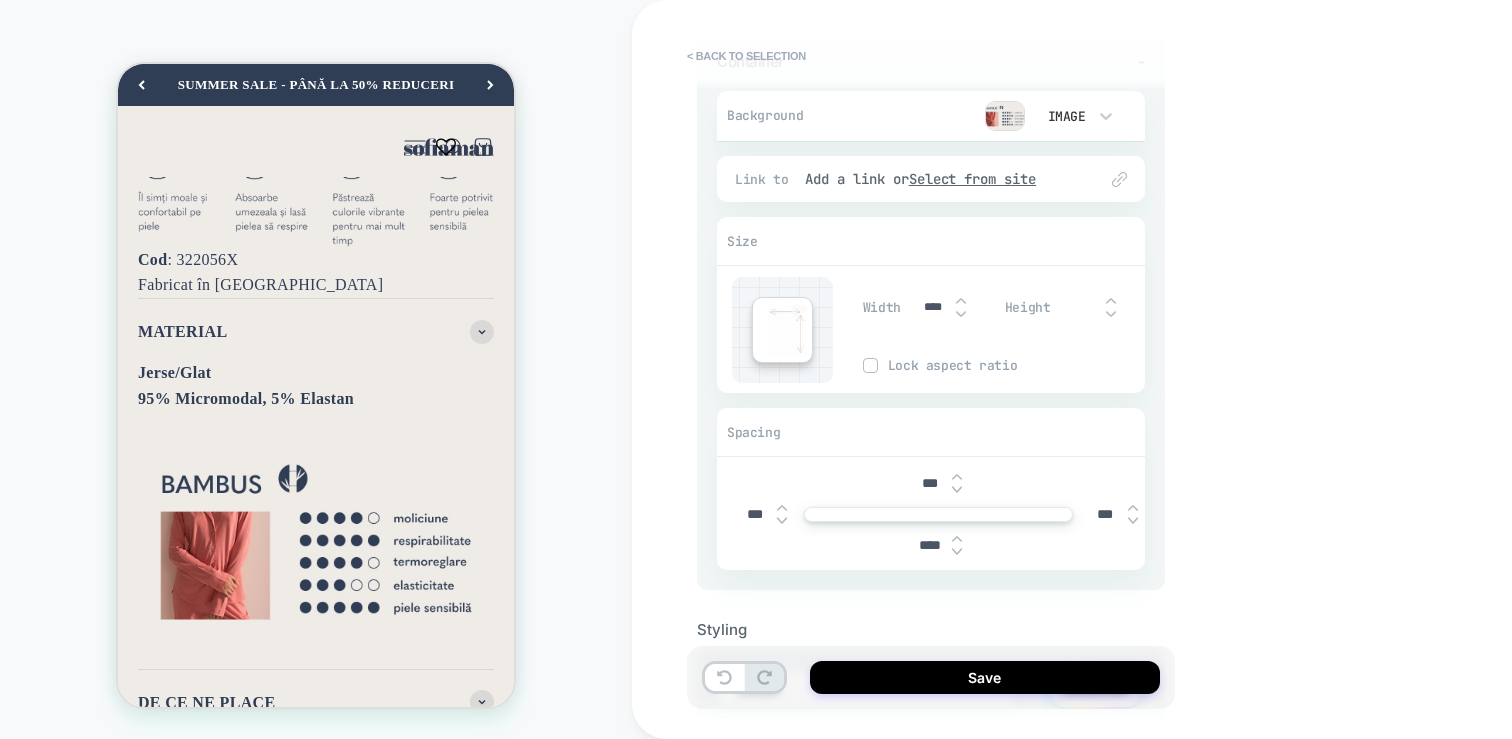 scroll, scrollTop: 1723, scrollLeft: 0, axis: vertical 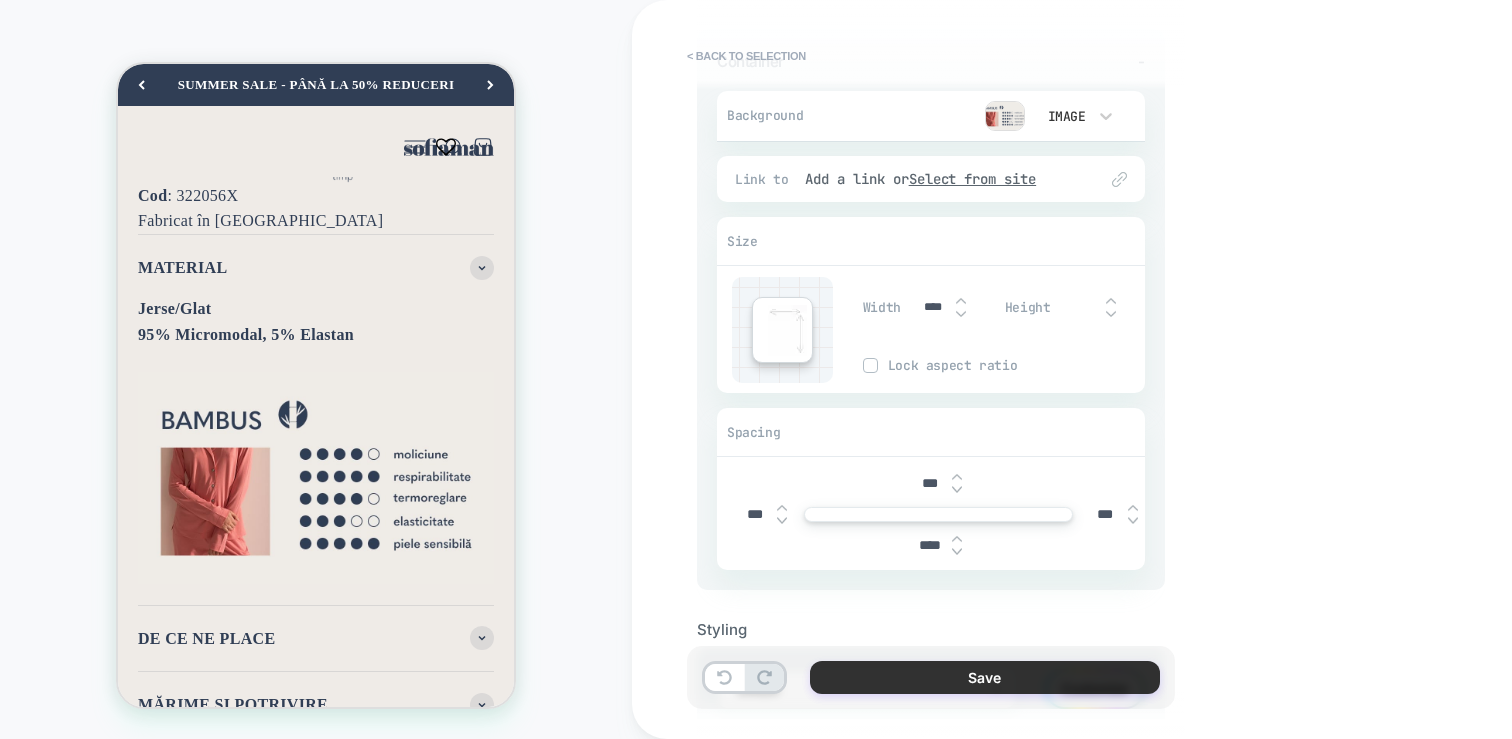 click on "Save" at bounding box center (985, 677) 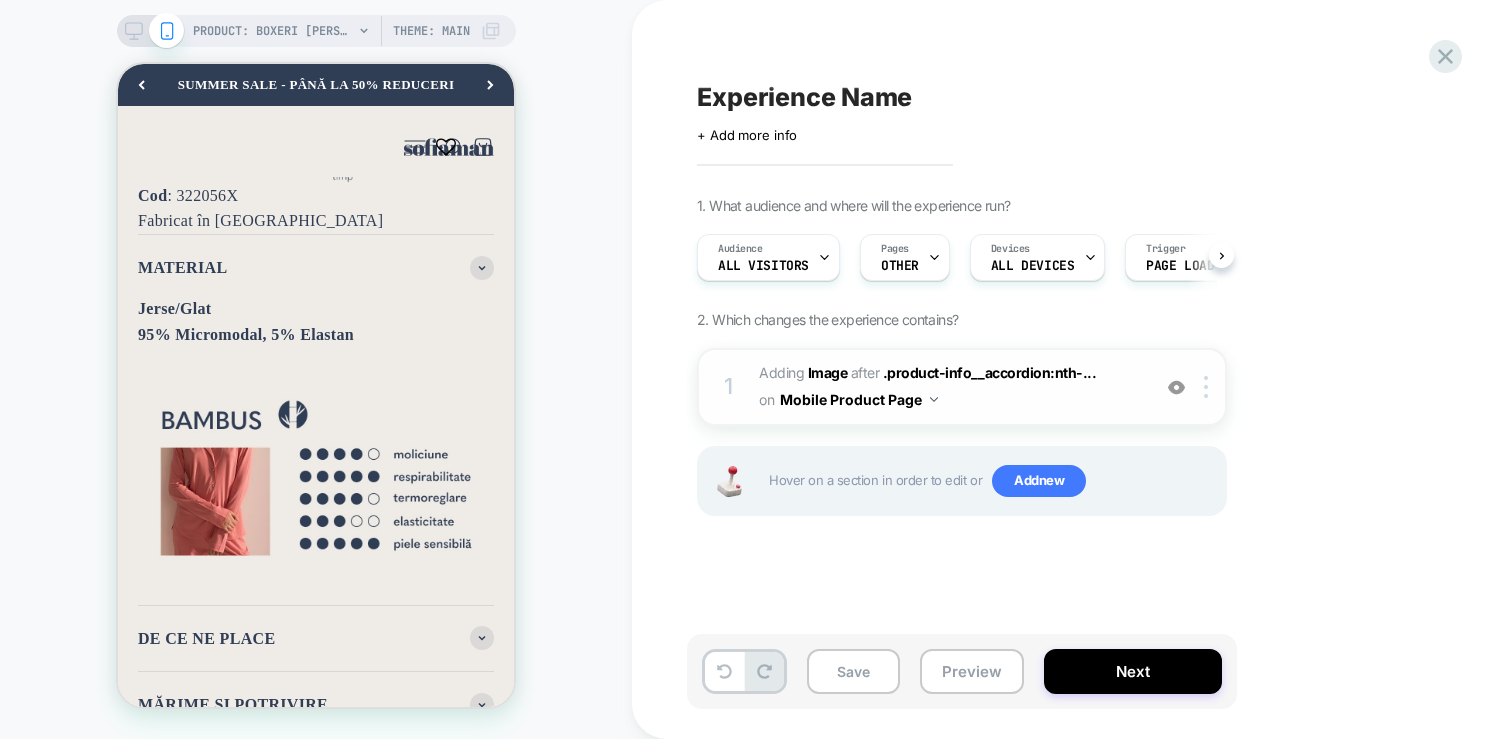 scroll, scrollTop: 0, scrollLeft: 1, axis: horizontal 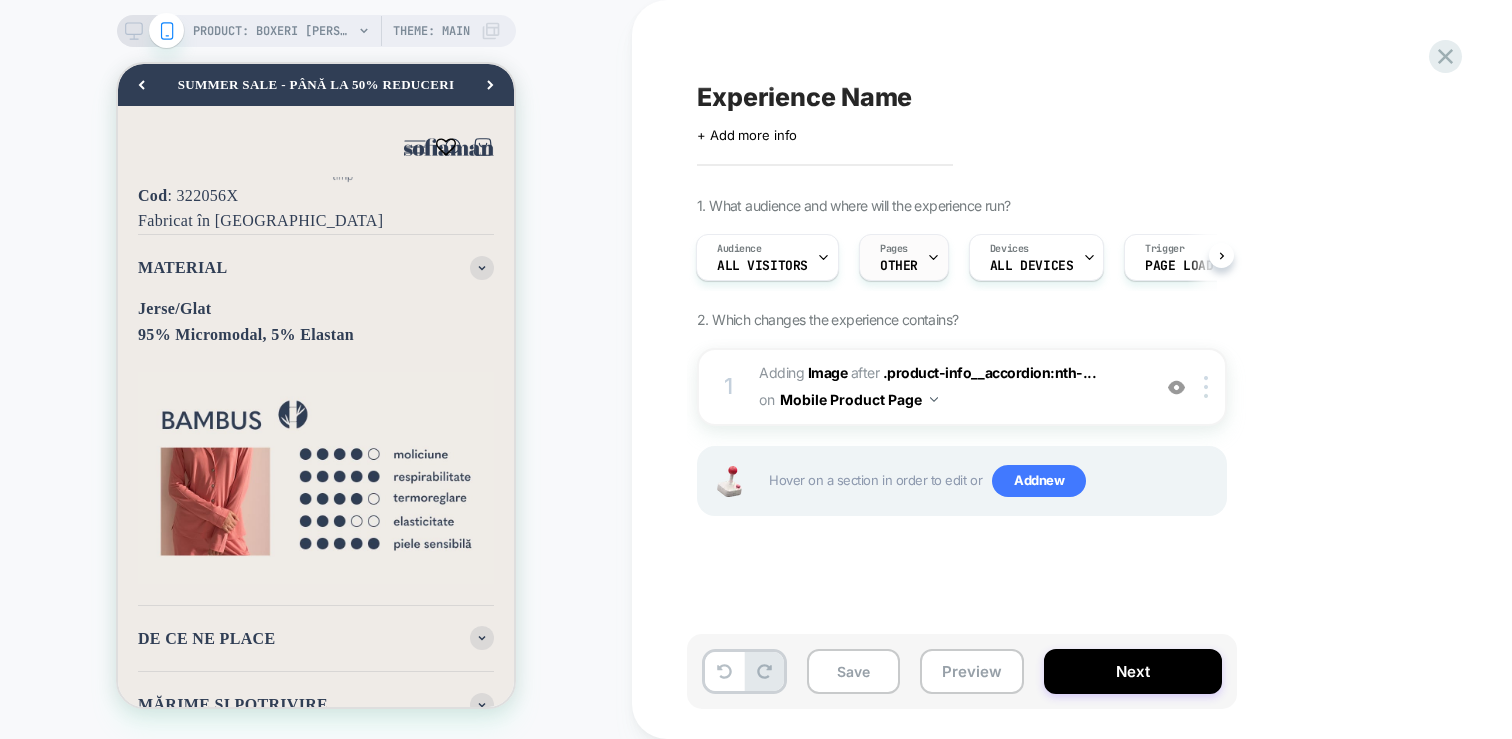 click 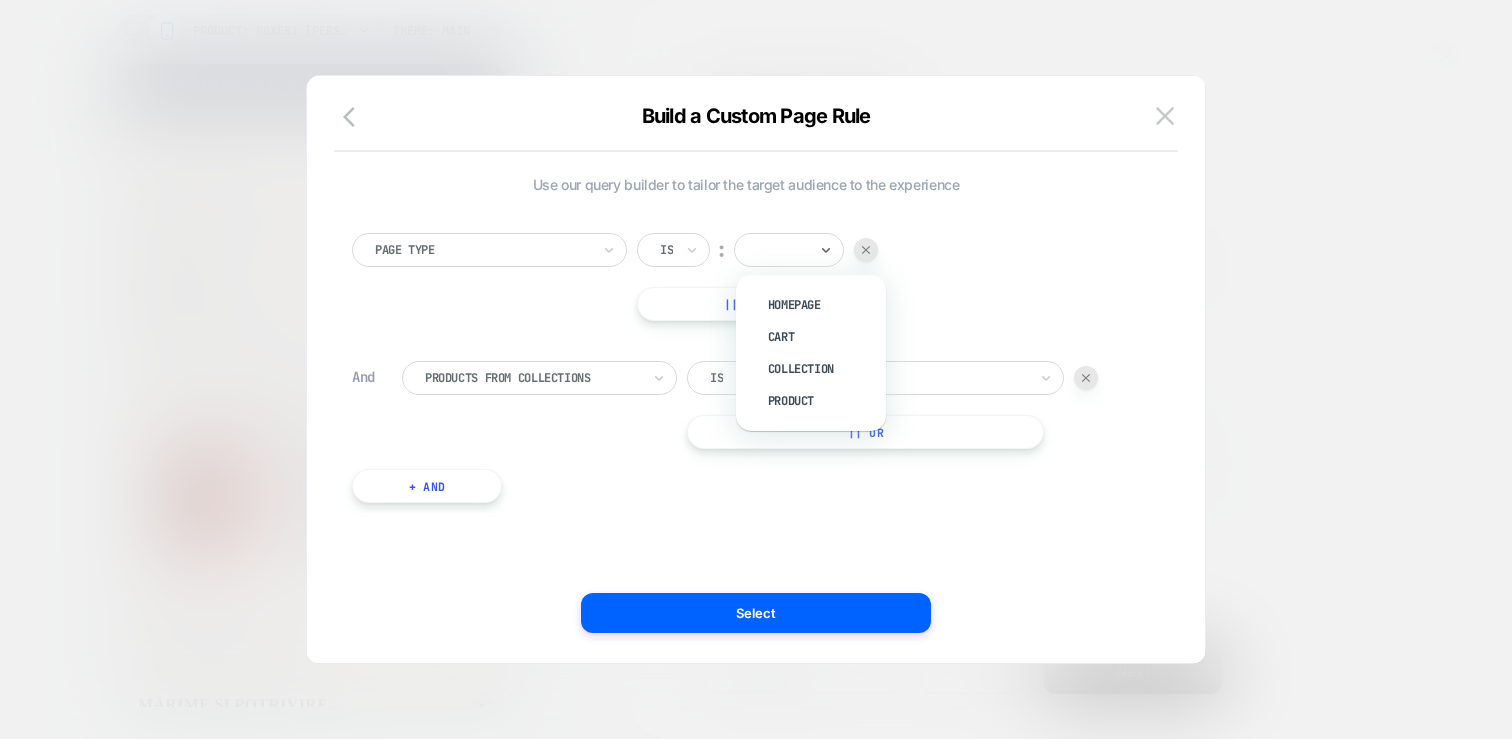 click at bounding box center (782, 250) 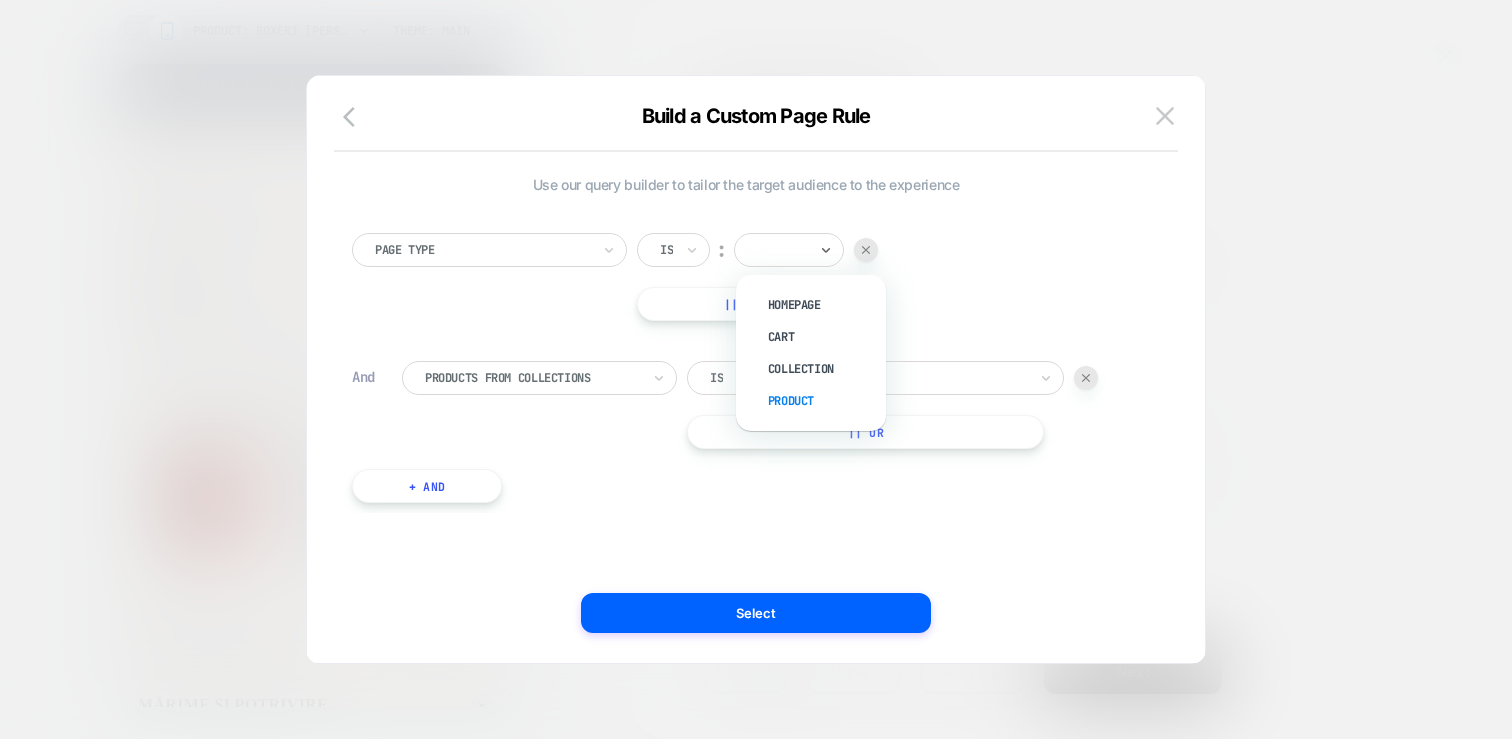 click on "Product" at bounding box center [821, 401] 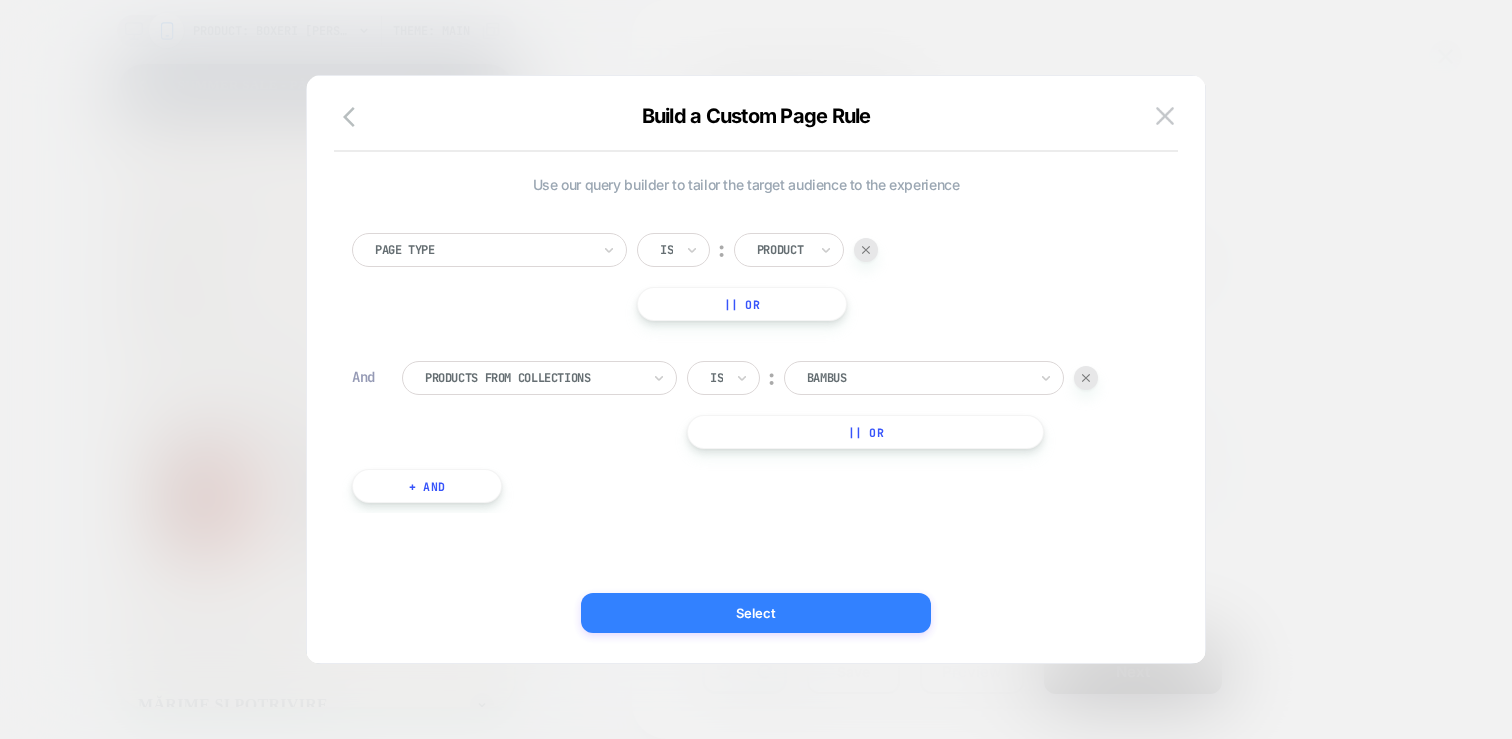 click on "Select" at bounding box center (756, 613) 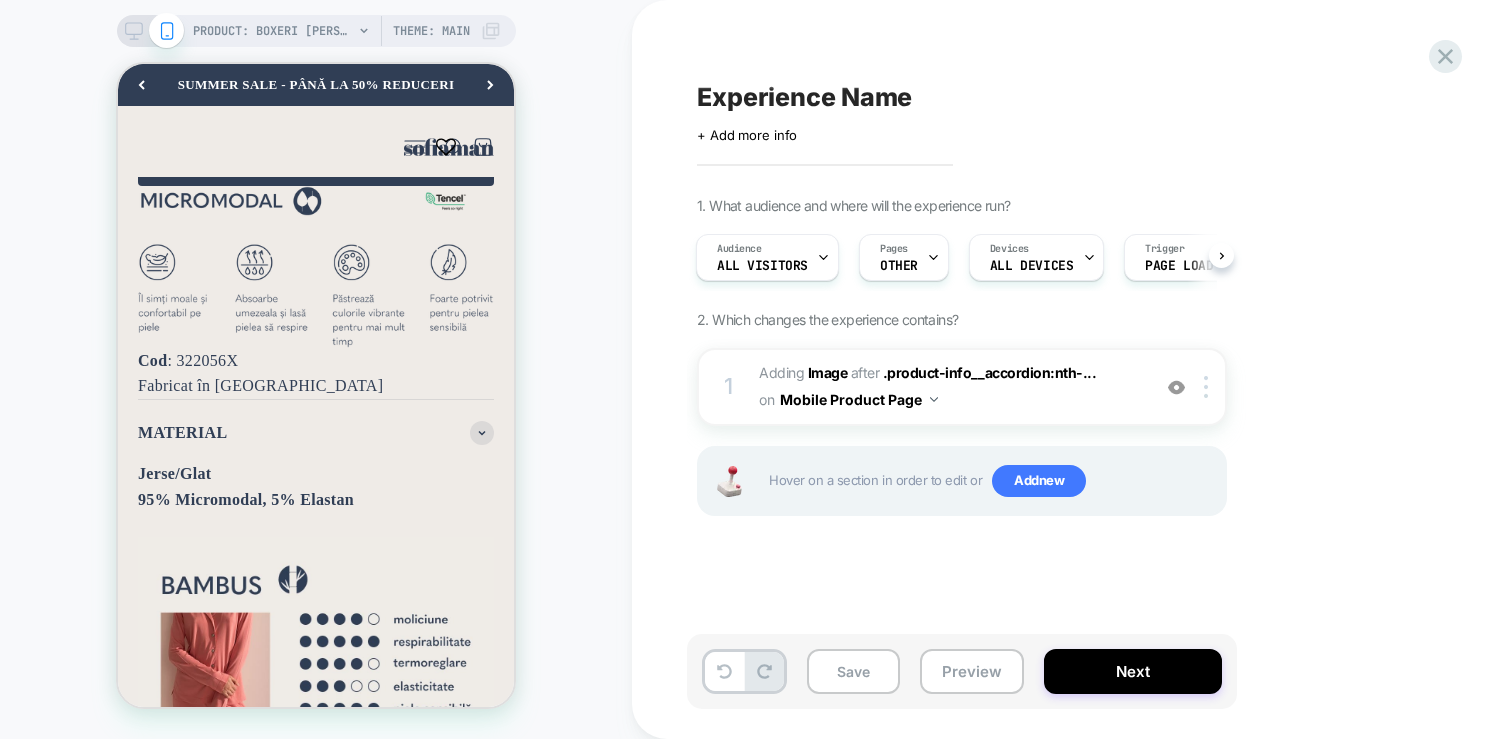 scroll, scrollTop: 1559, scrollLeft: 0, axis: vertical 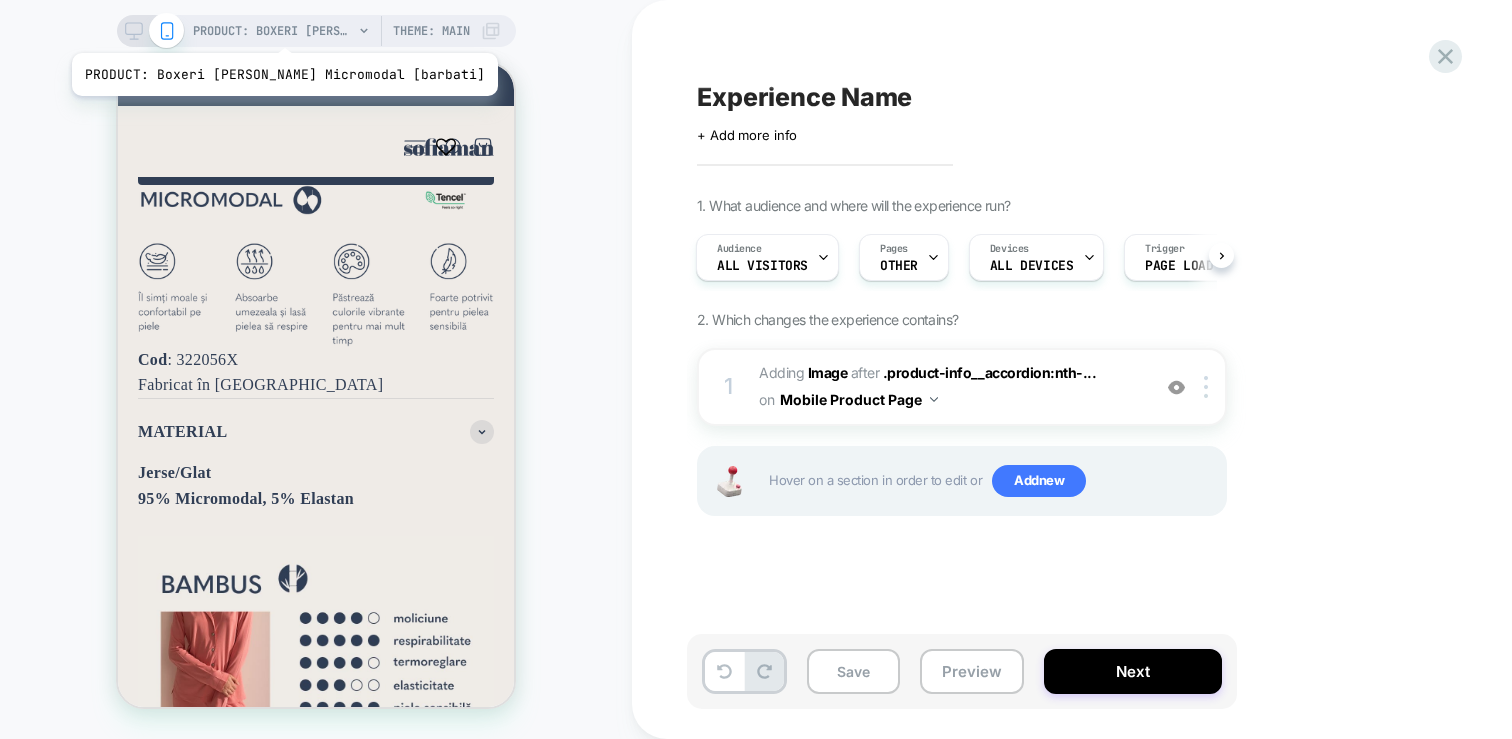 click on "PRODUCT: Boxeri [PERSON_NAME] Micromodal [barbati]" at bounding box center [273, 31] 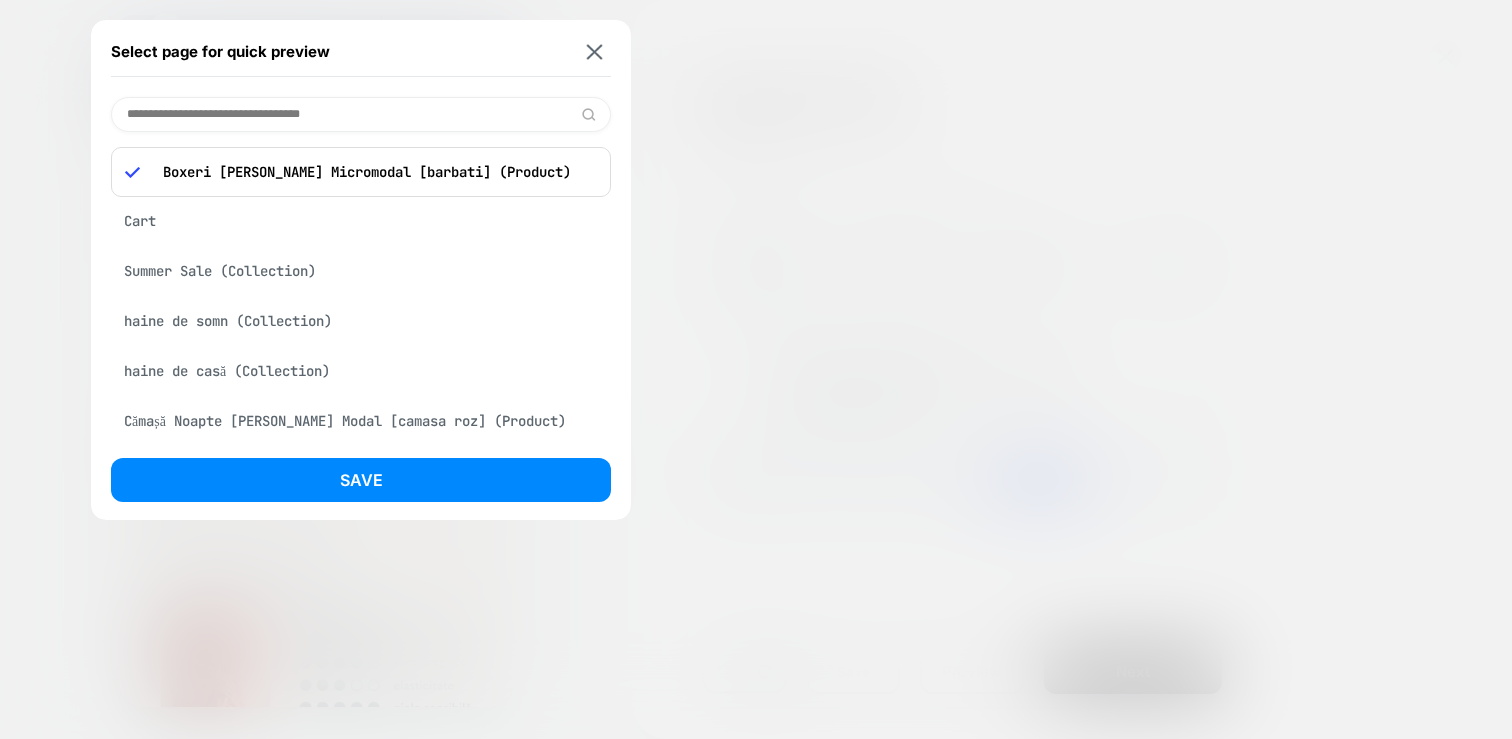 scroll, scrollTop: 41, scrollLeft: 0, axis: vertical 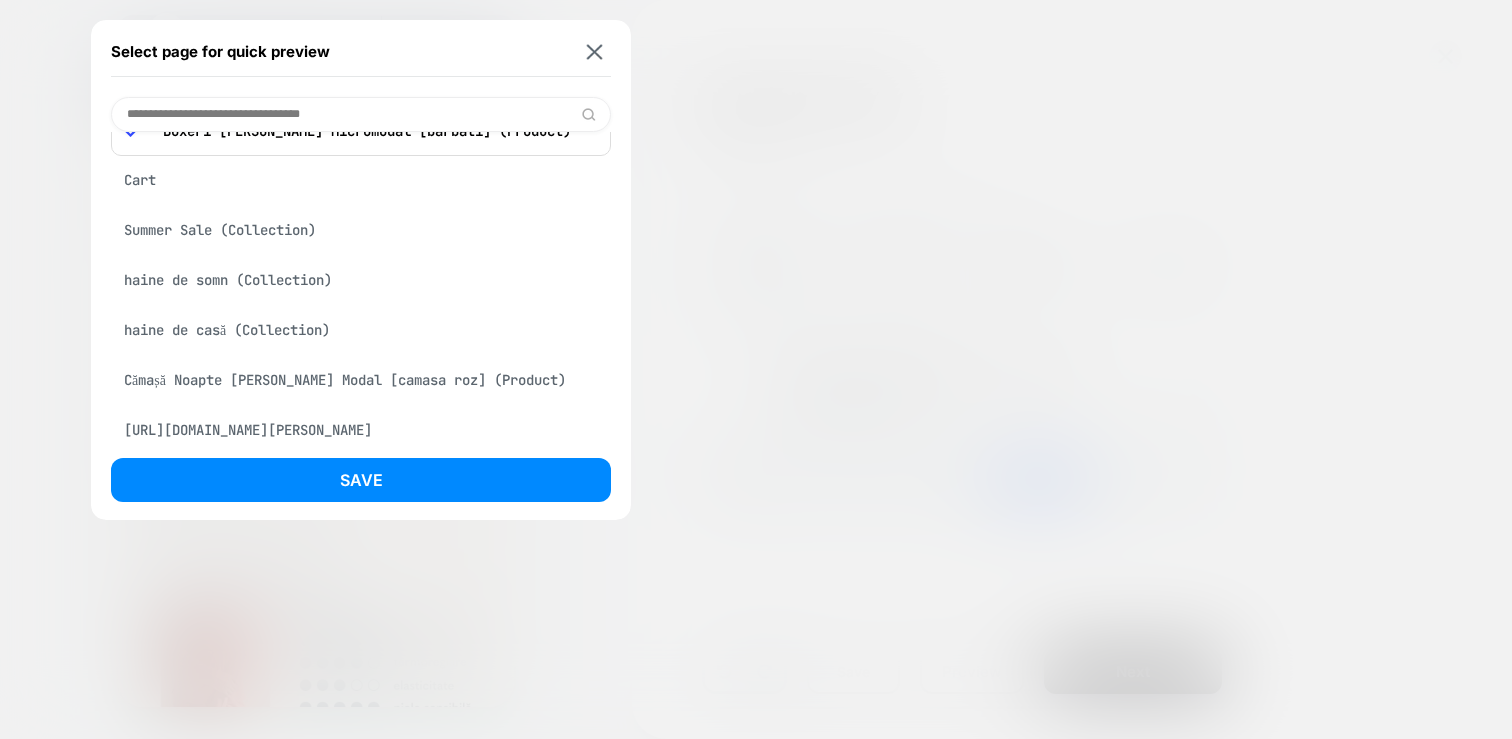 click at bounding box center (361, 114) 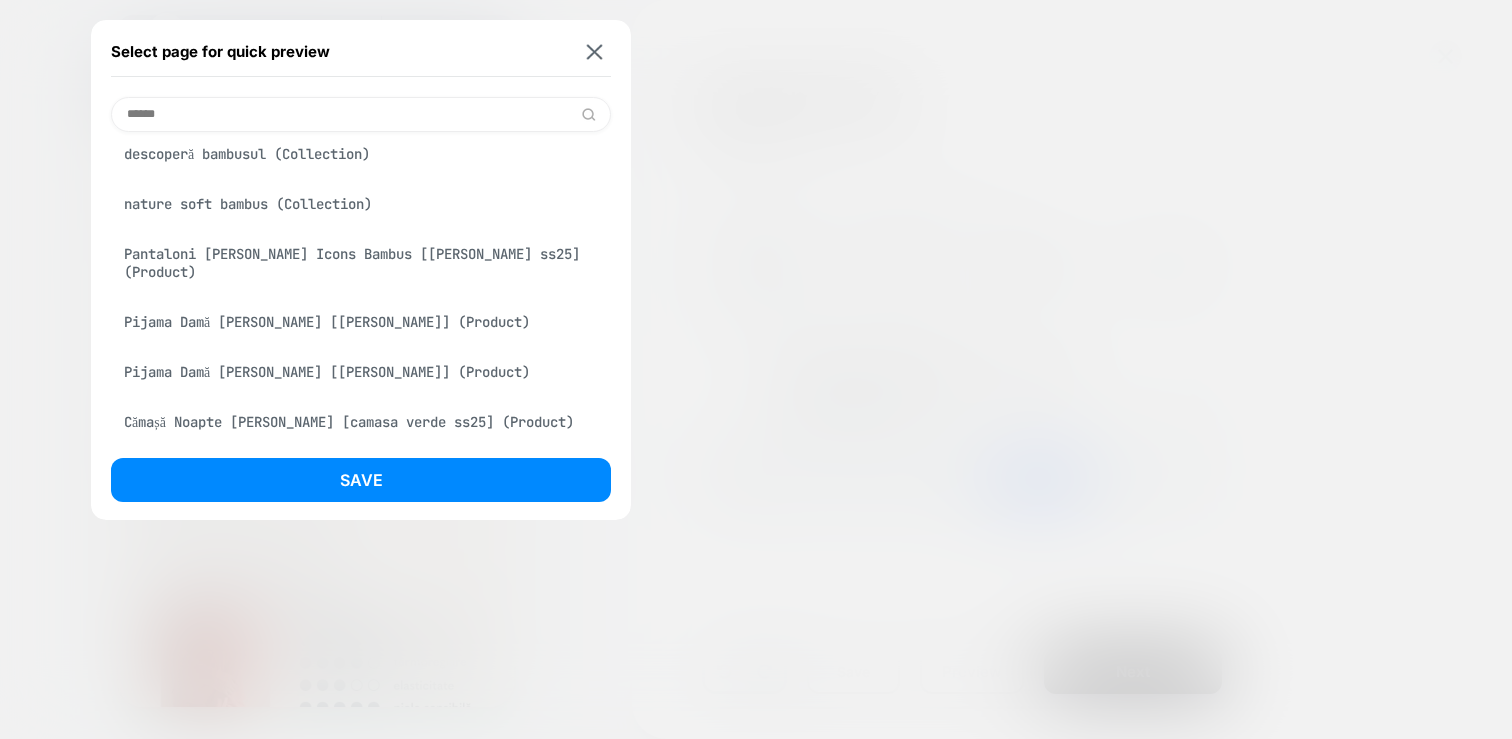 scroll, scrollTop: 72, scrollLeft: 0, axis: vertical 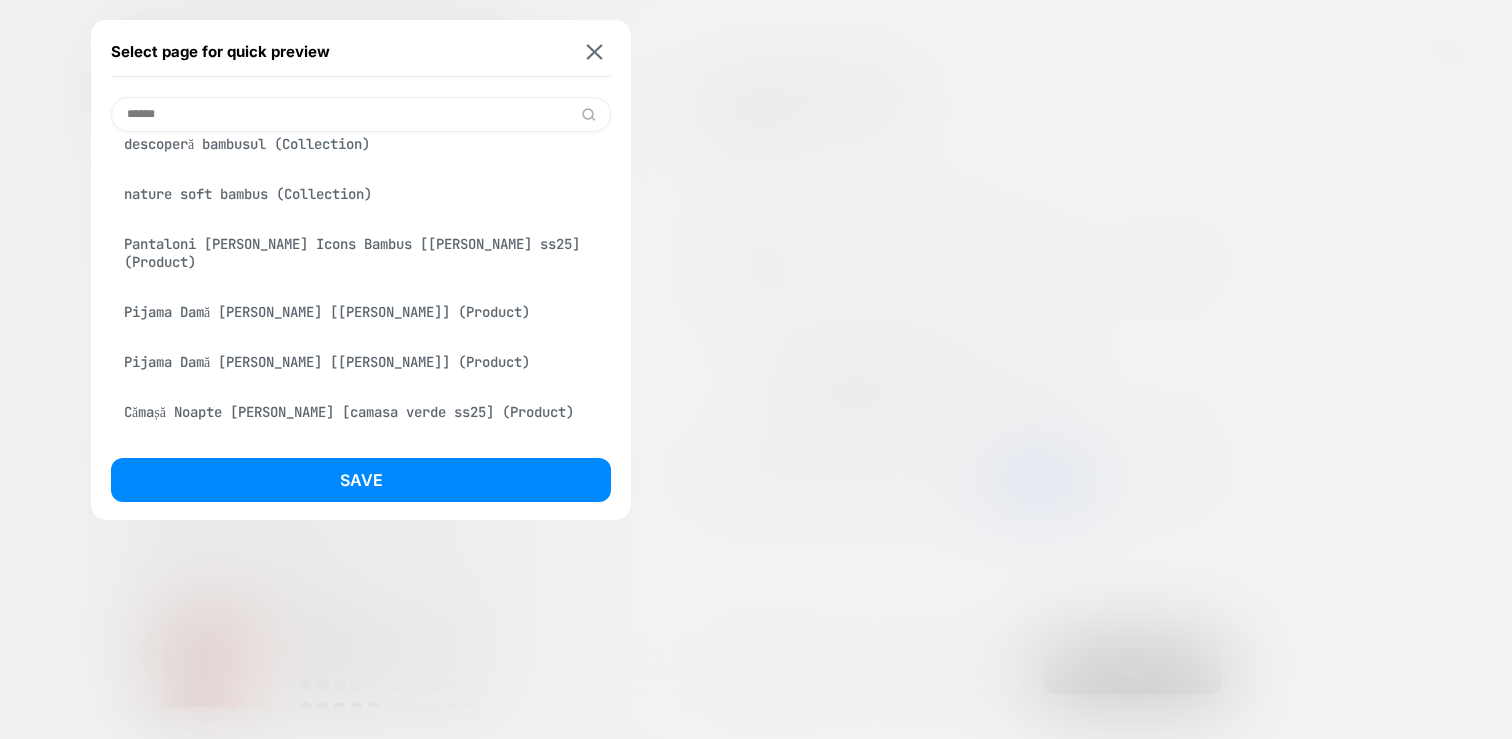type on "******" 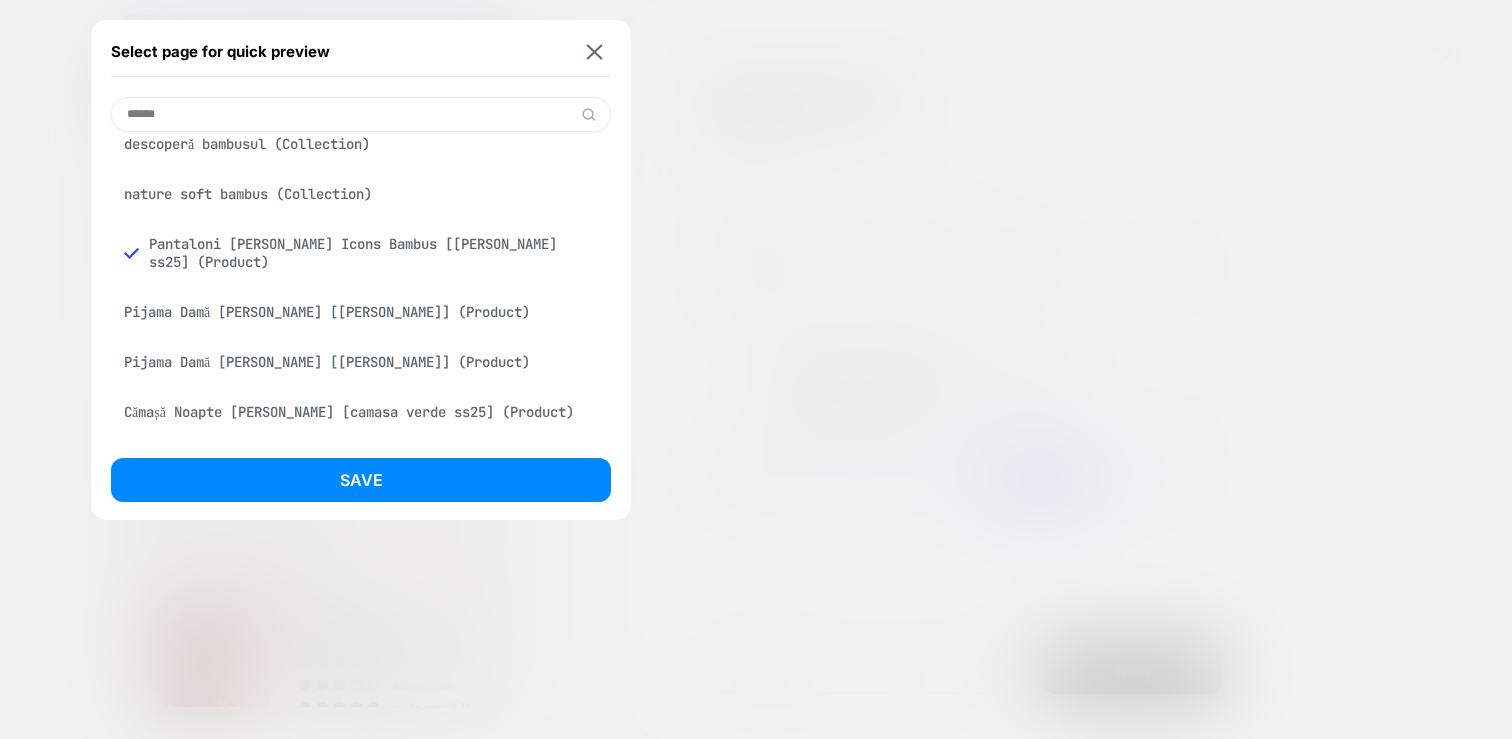 click on "Pijama Damă [PERSON_NAME] [[PERSON_NAME]] (Product)" at bounding box center (361, 312) 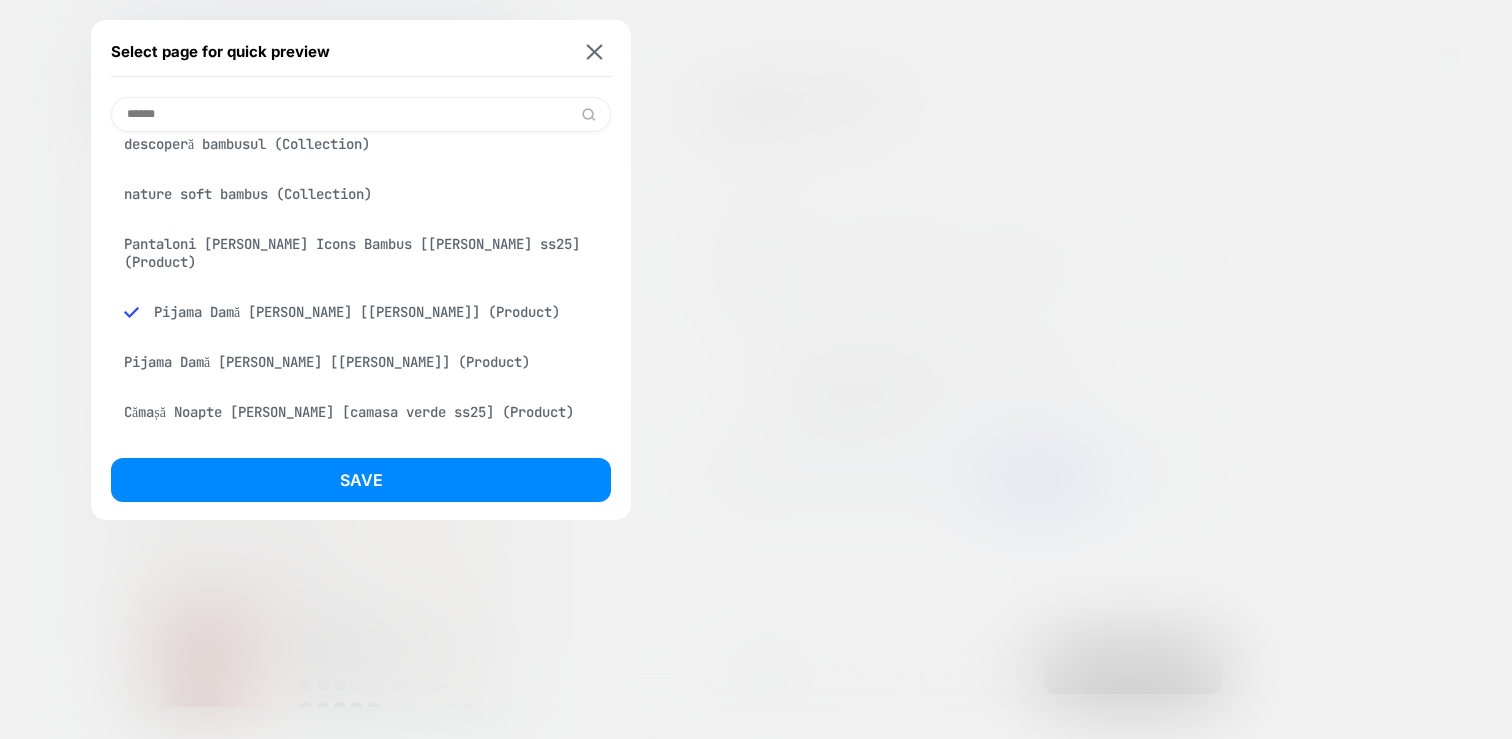 click on "Pijama Damă [PERSON_NAME] [[PERSON_NAME]] (Product)" at bounding box center (361, 362) 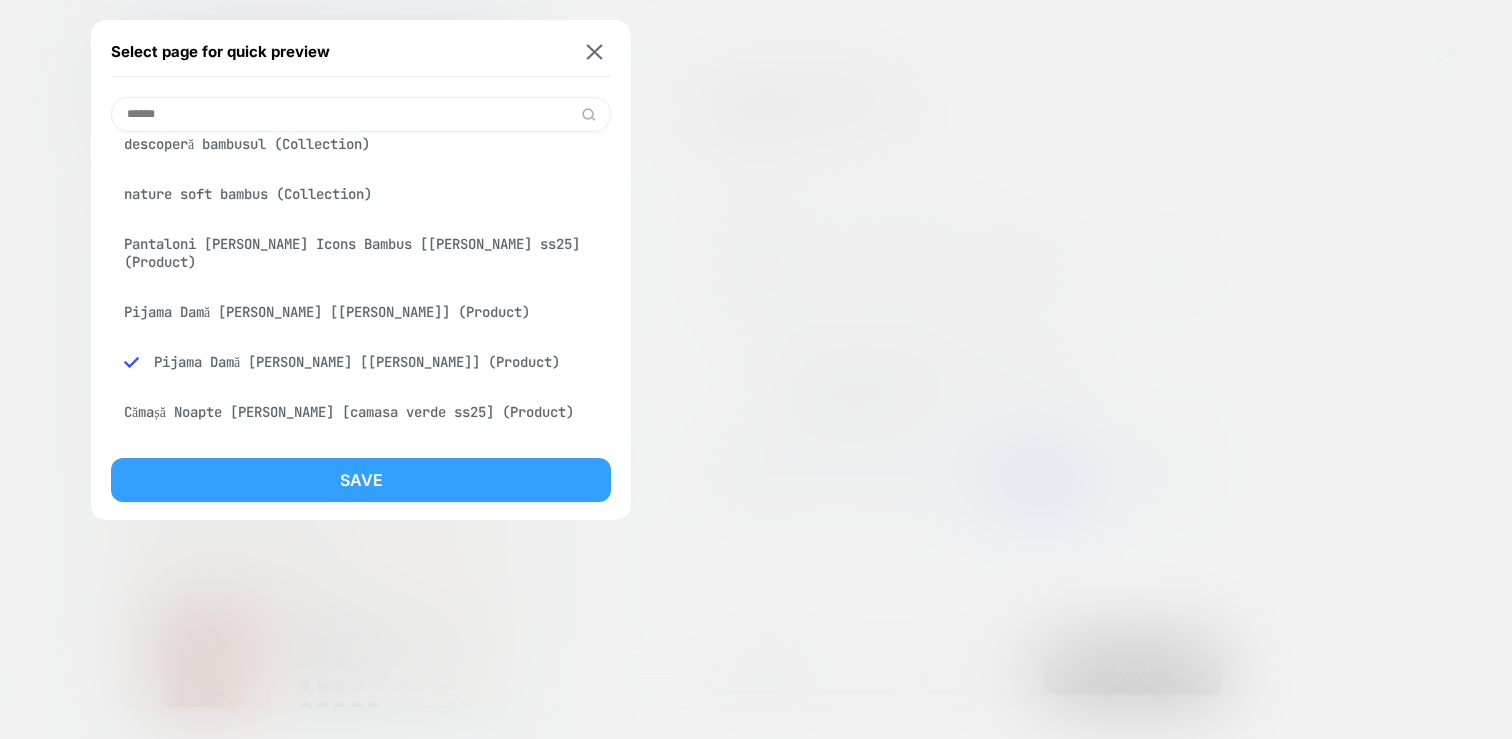 click on "Save" at bounding box center (361, 480) 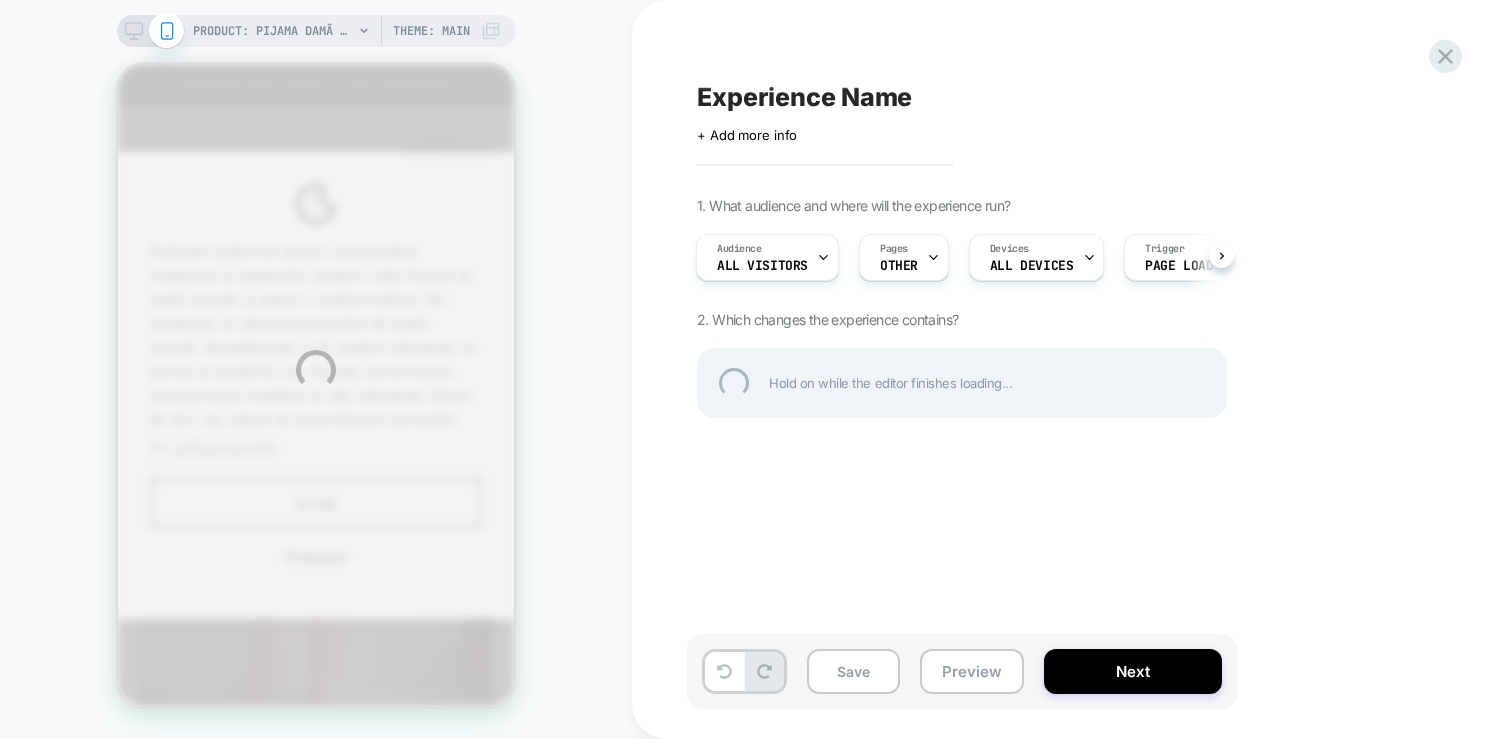 scroll, scrollTop: 0, scrollLeft: 0, axis: both 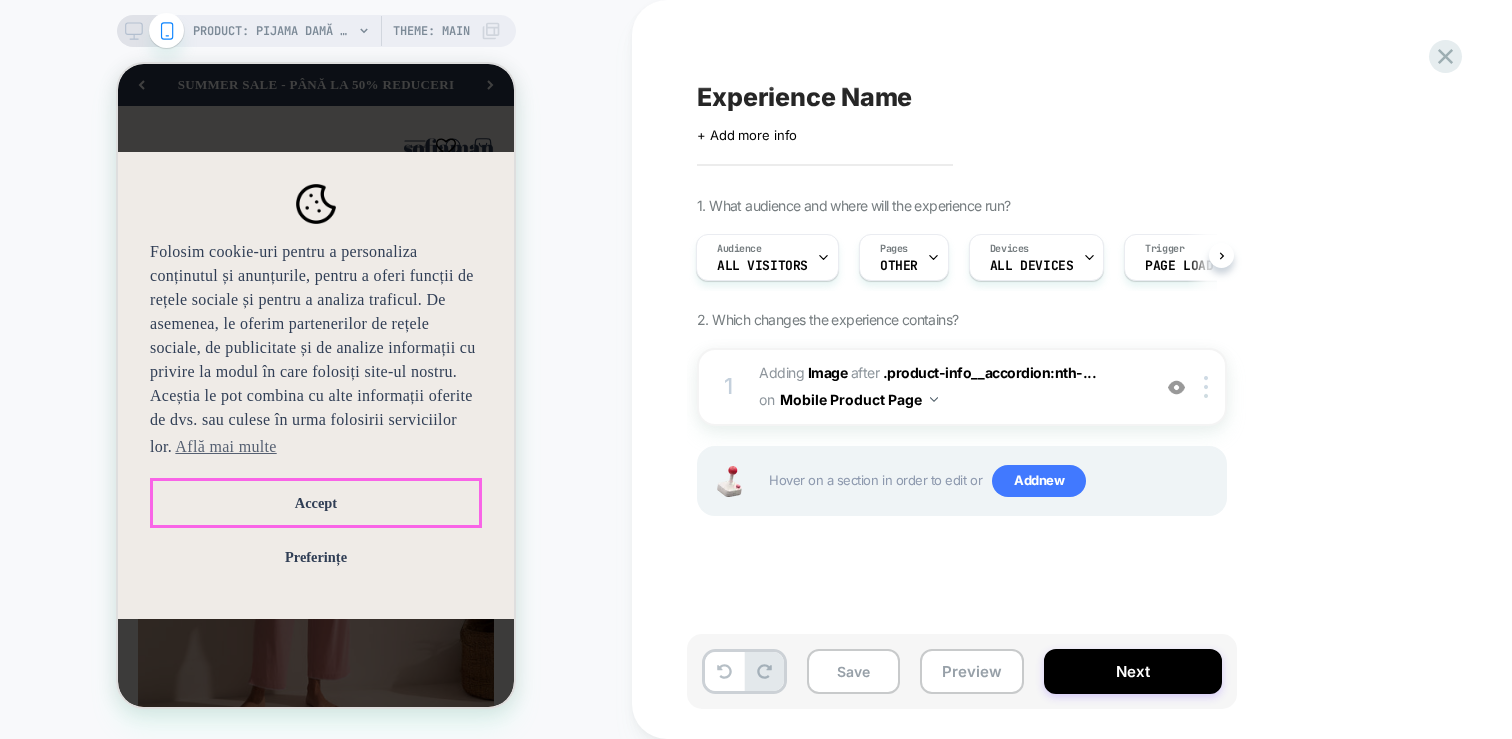 click on "Accept" at bounding box center (316, 503) 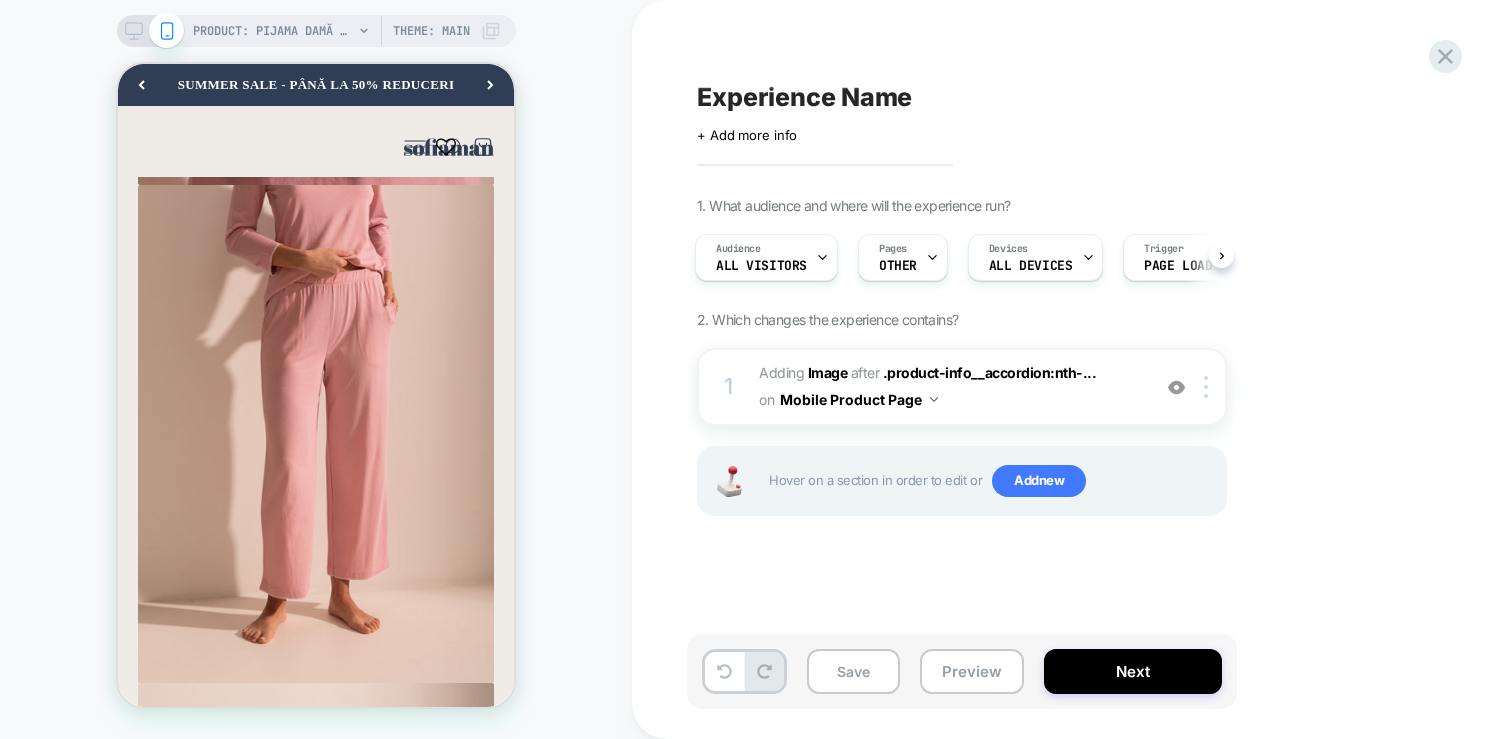 scroll, scrollTop: 1570, scrollLeft: 0, axis: vertical 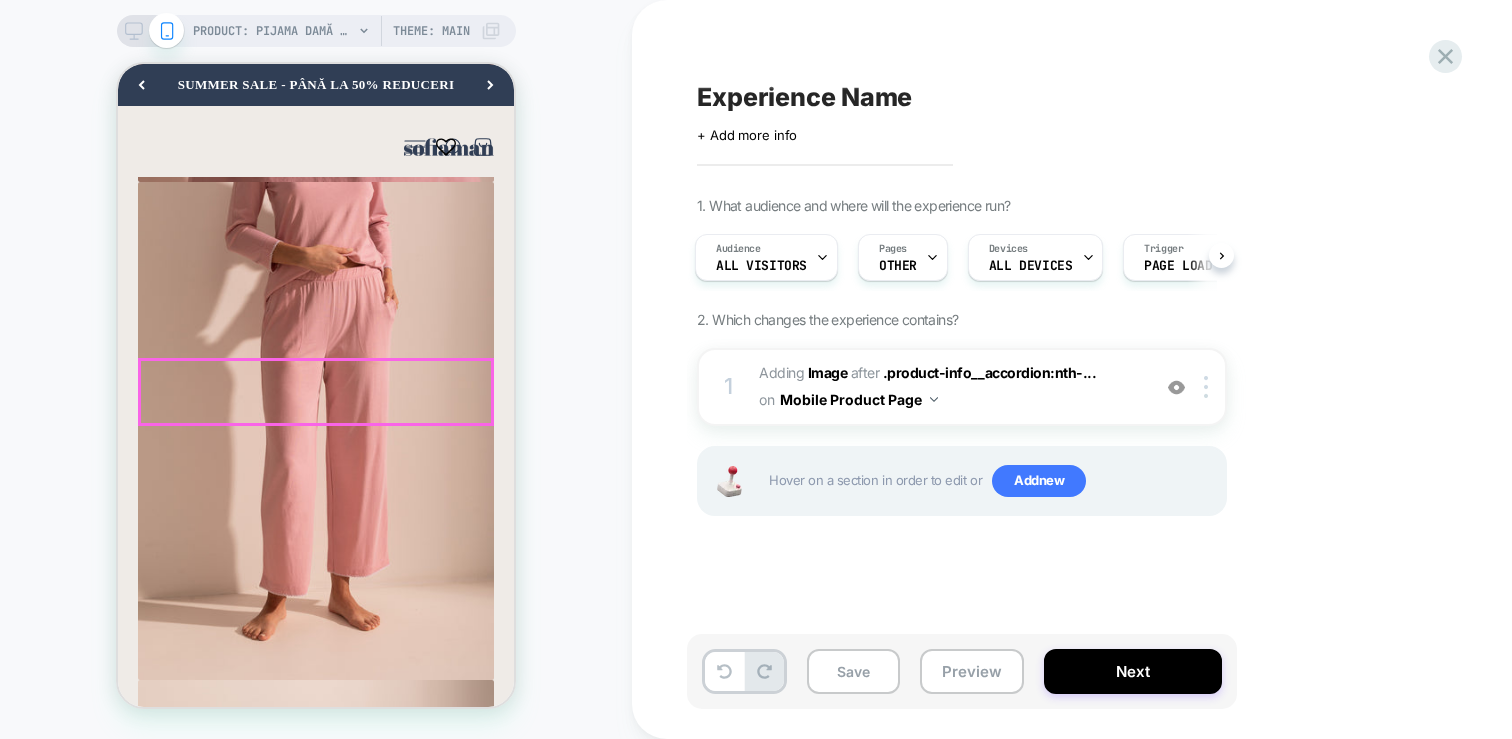 click on "MATERIAL" 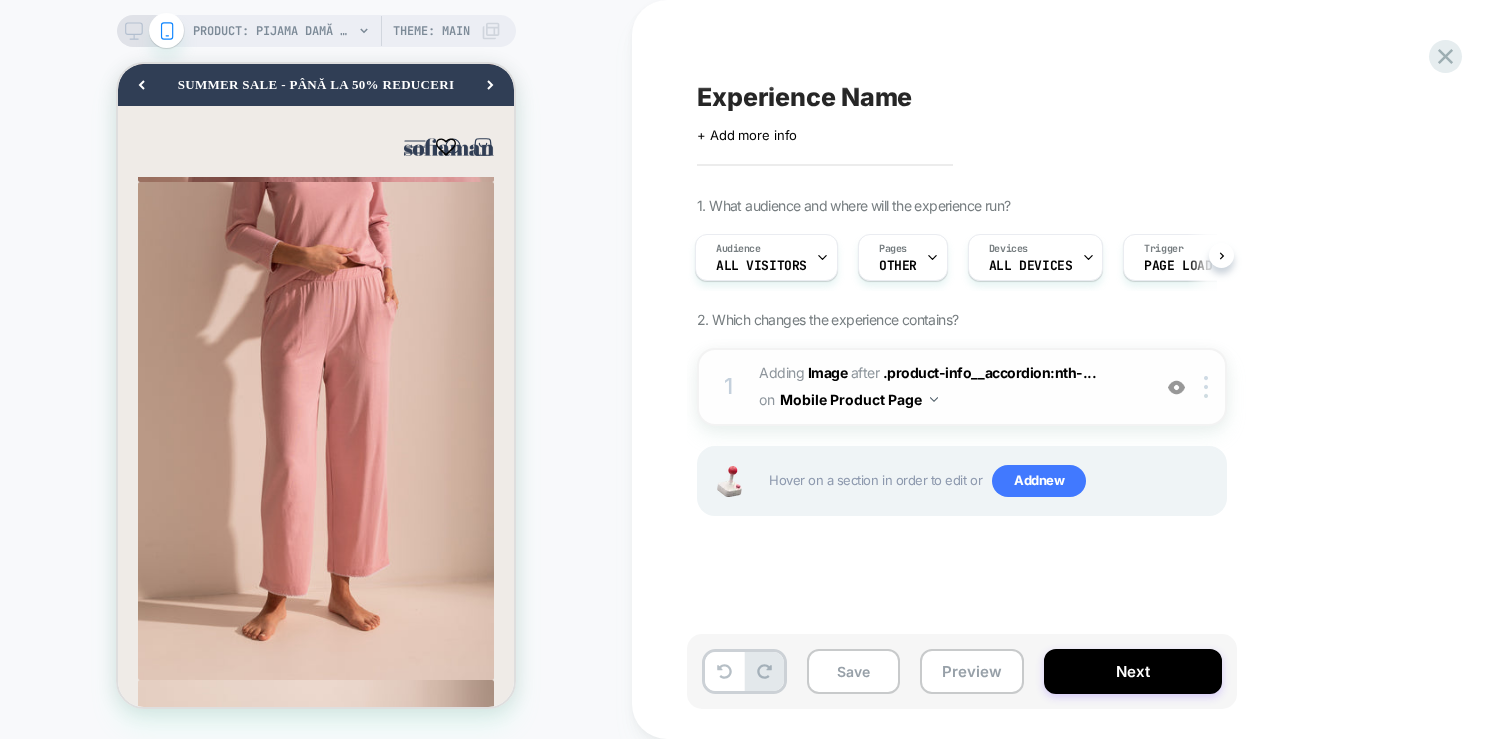 click at bounding box center [1176, 387] 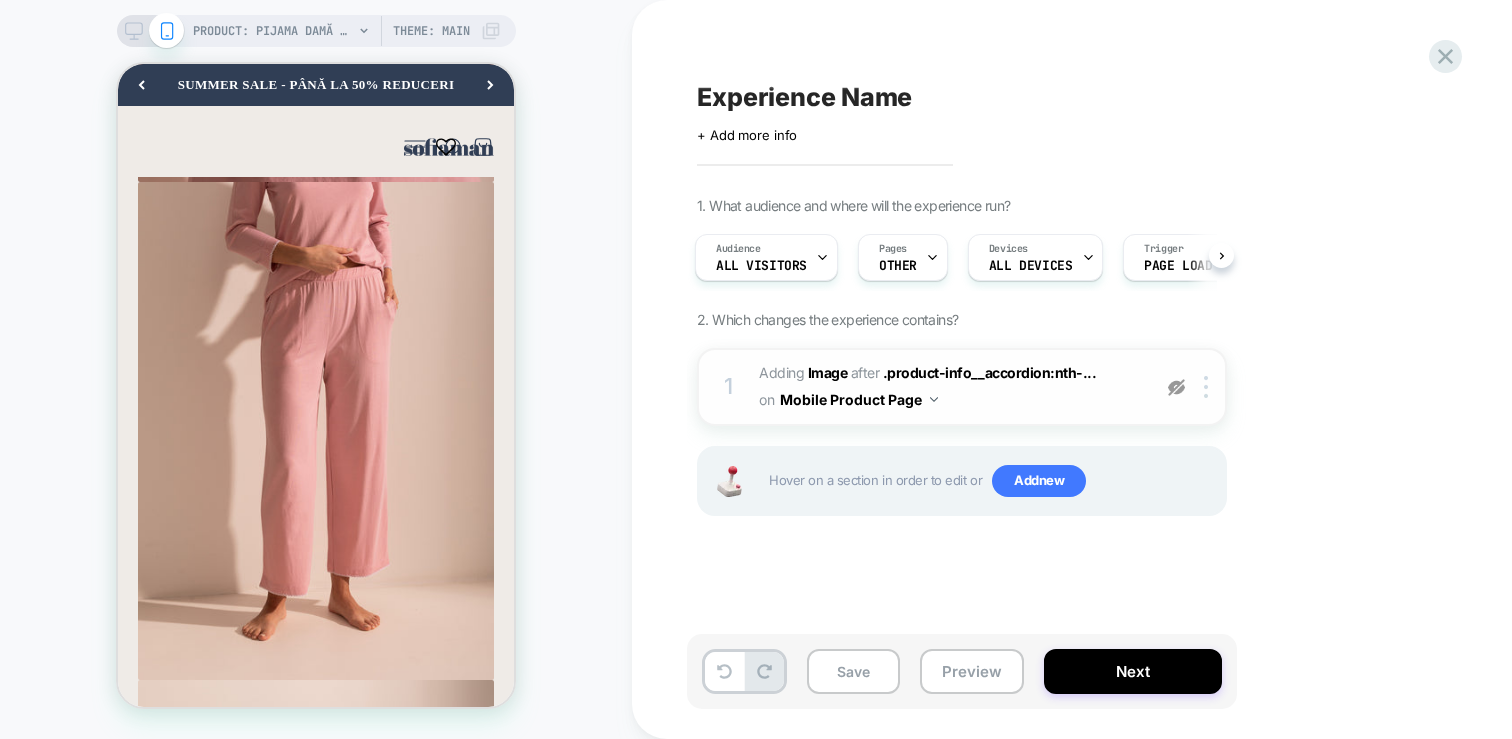 click at bounding box center (1176, 387) 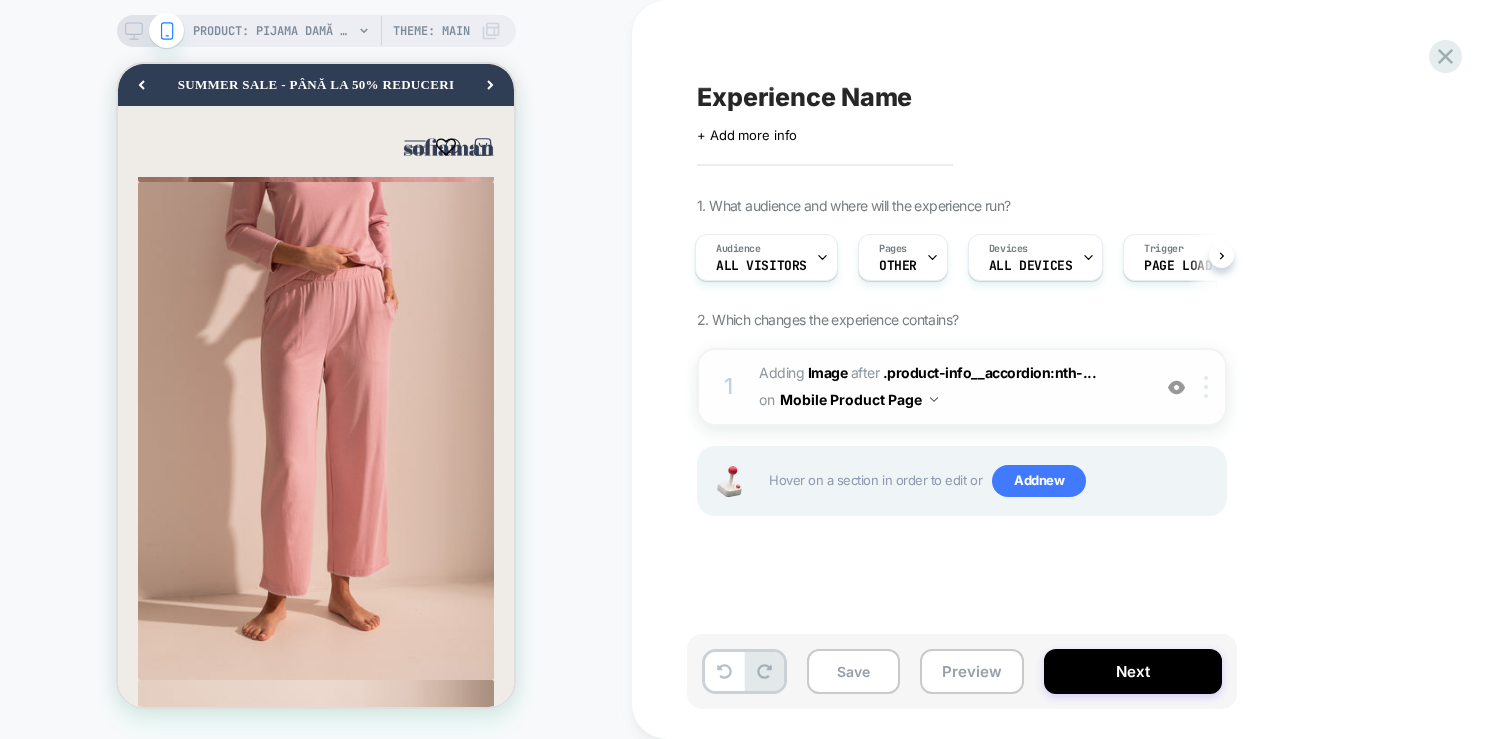 click at bounding box center [1209, 387] 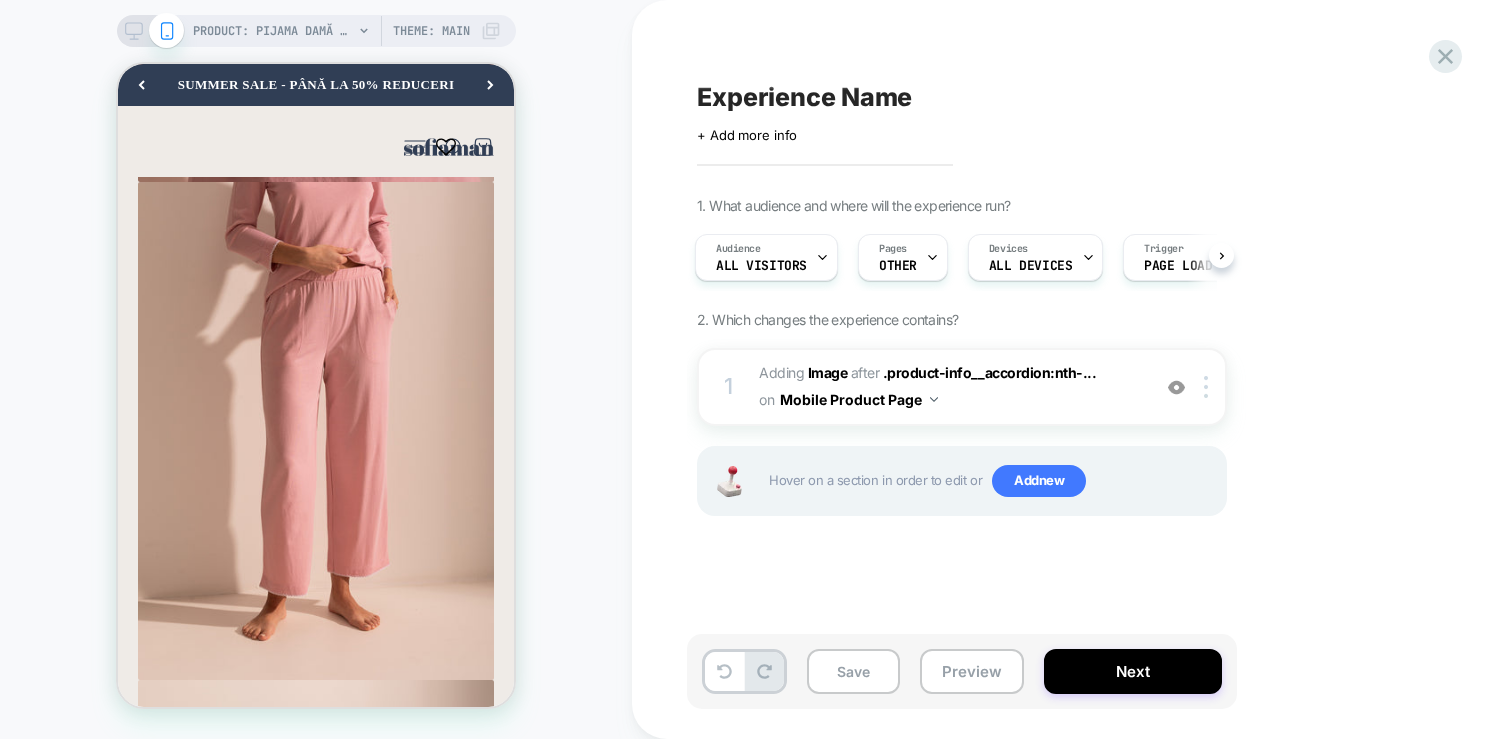 click on "1 #_loomi_addon_1753691080678 Adding   Image   AFTER .product-info__accordion:nth-... .product-info__accordion:nth-child(14) > .accordion__content   on Mobile Product Page Add Before Add After Duplicate Replace Position Copy CSS Selector Copy Widget Id Rename Copy to   Desktop Target   All Devices Delete Hover on a section in order to edit or  Add  new" at bounding box center [962, 457] 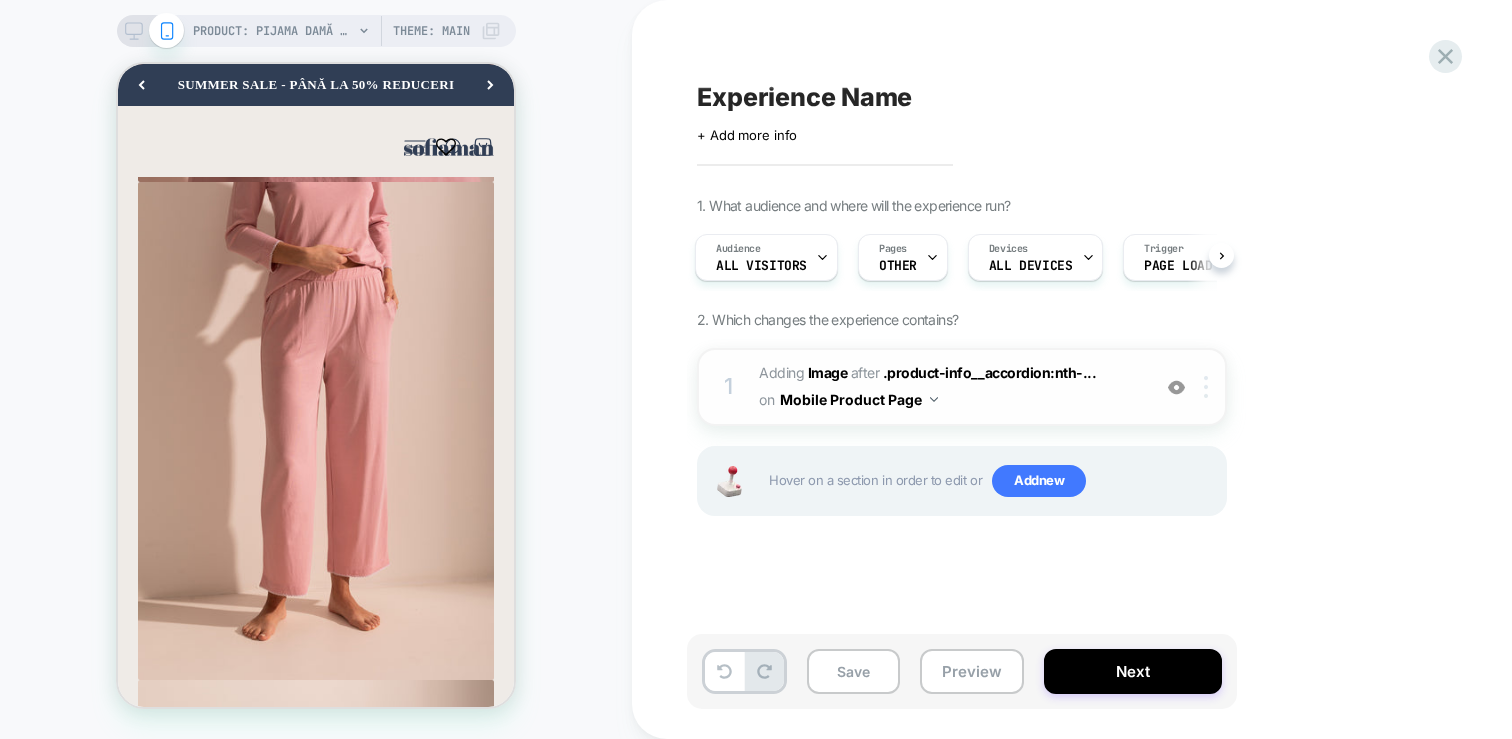 click at bounding box center [1206, 387] 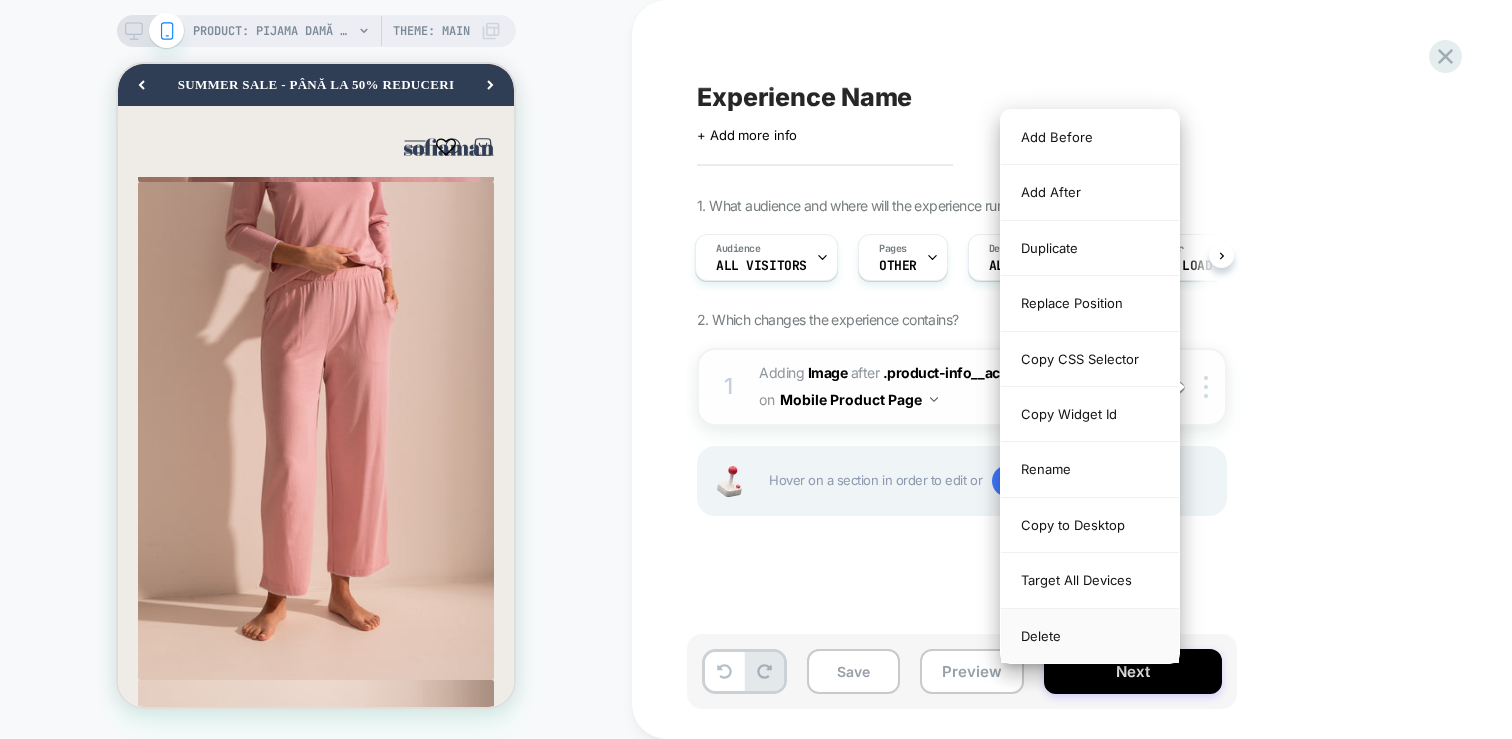 click on "Delete" at bounding box center [1090, 636] 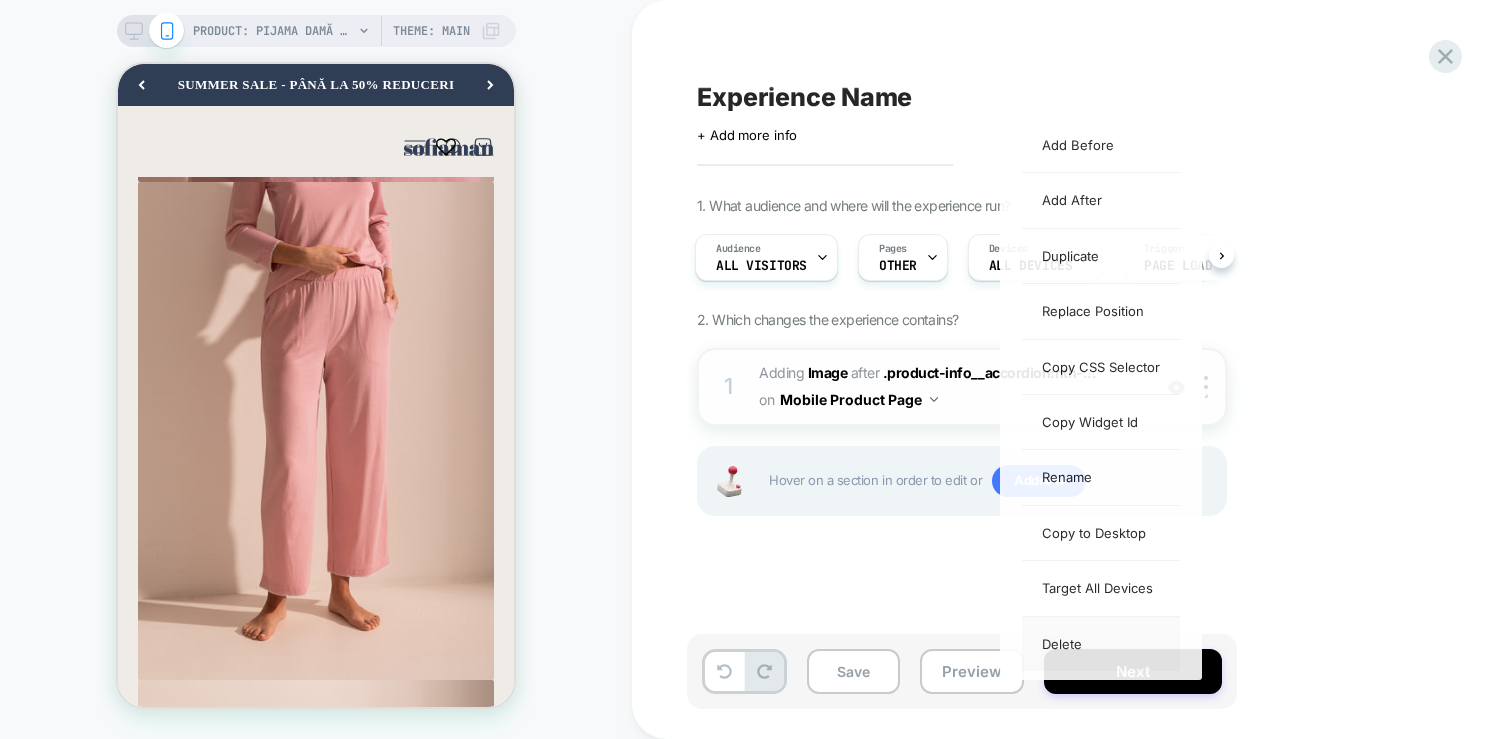 scroll, scrollTop: 0, scrollLeft: 0, axis: both 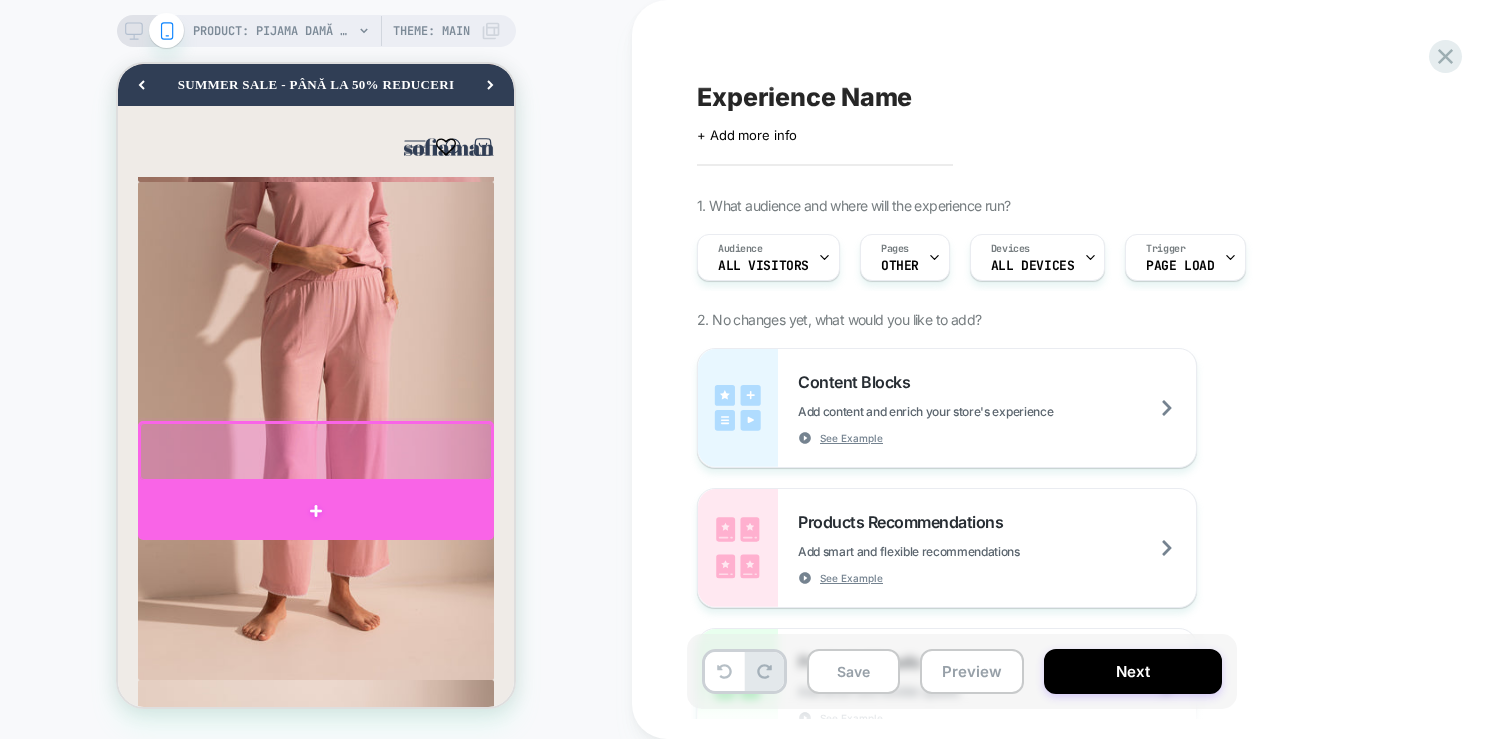 click at bounding box center [316, 511] 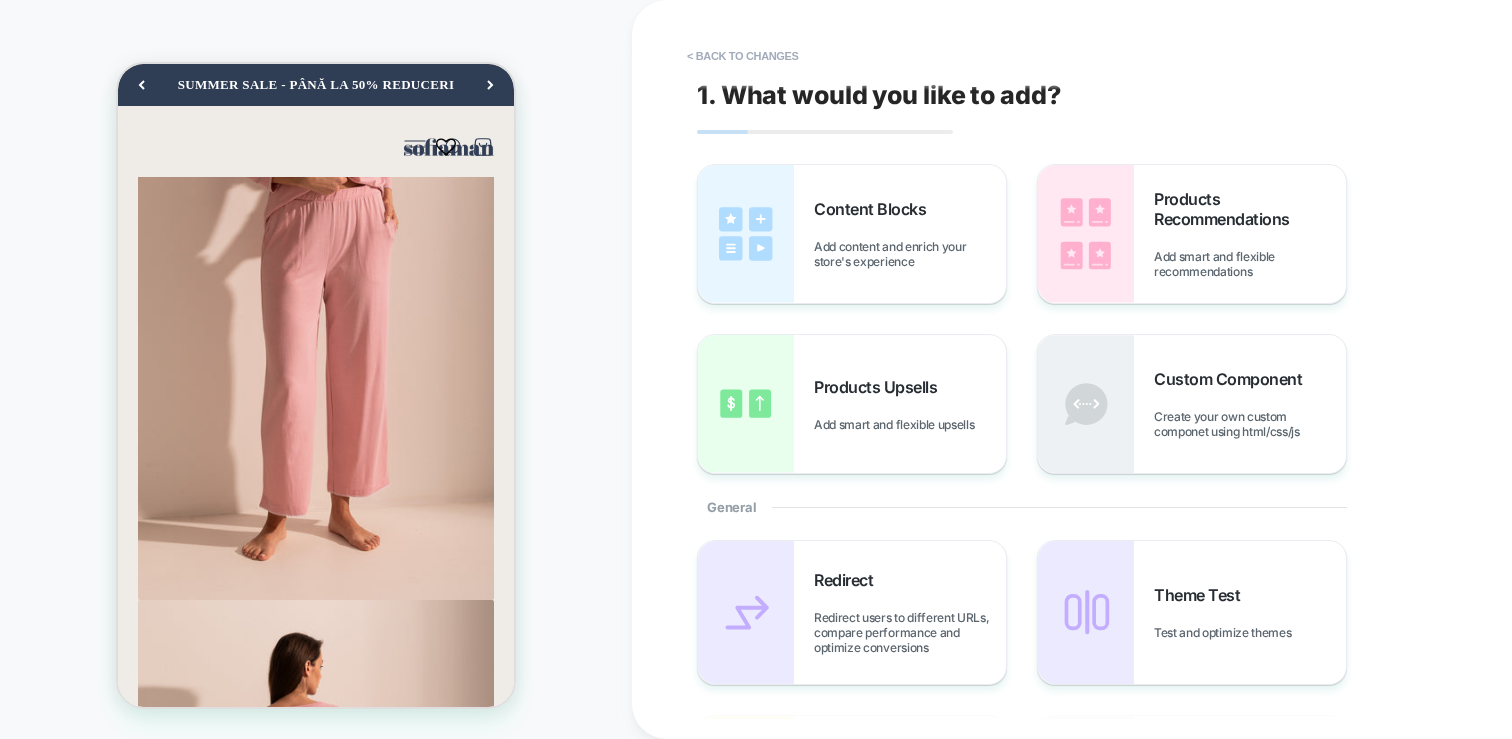 scroll, scrollTop: 1654, scrollLeft: 0, axis: vertical 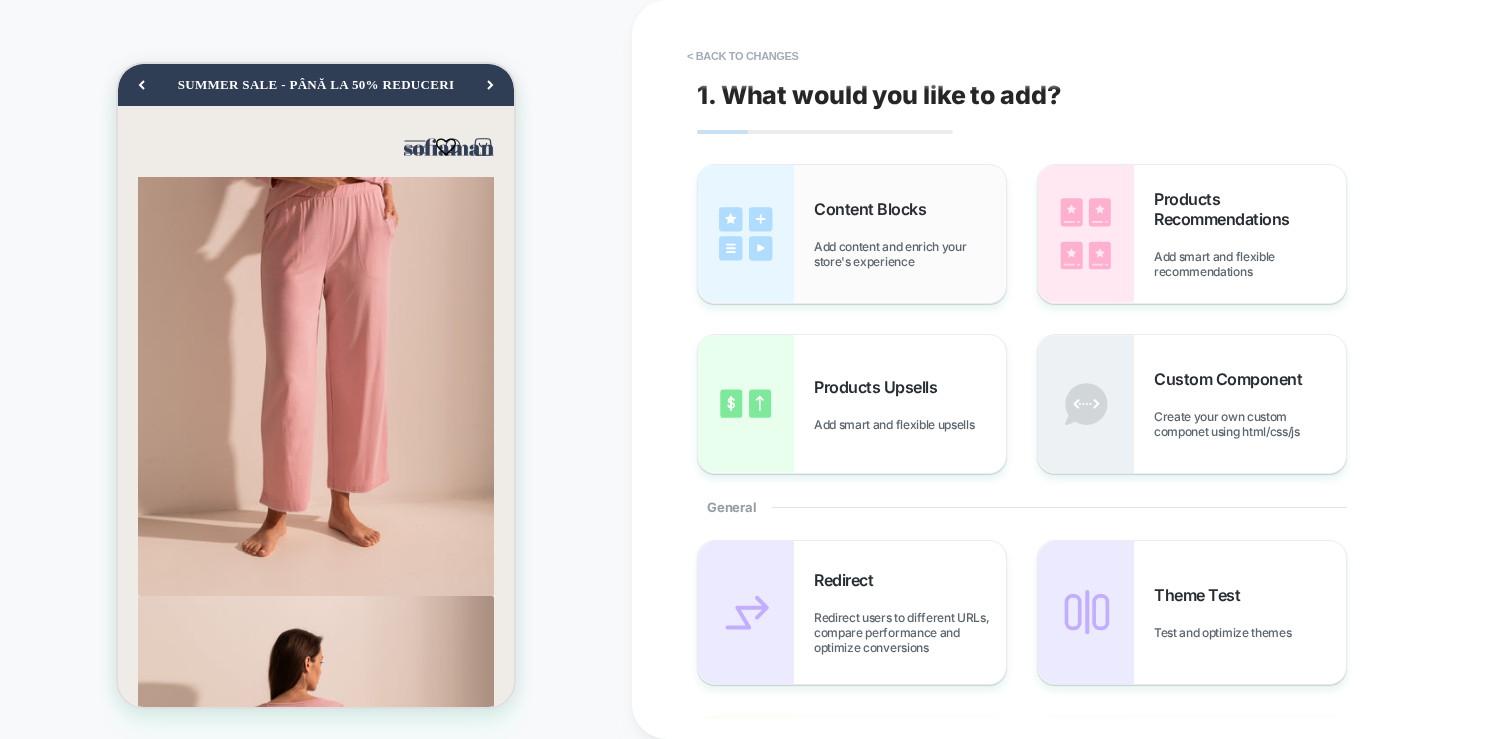 click on "Content Blocks Add content and enrich your store's experience" at bounding box center (910, 234) 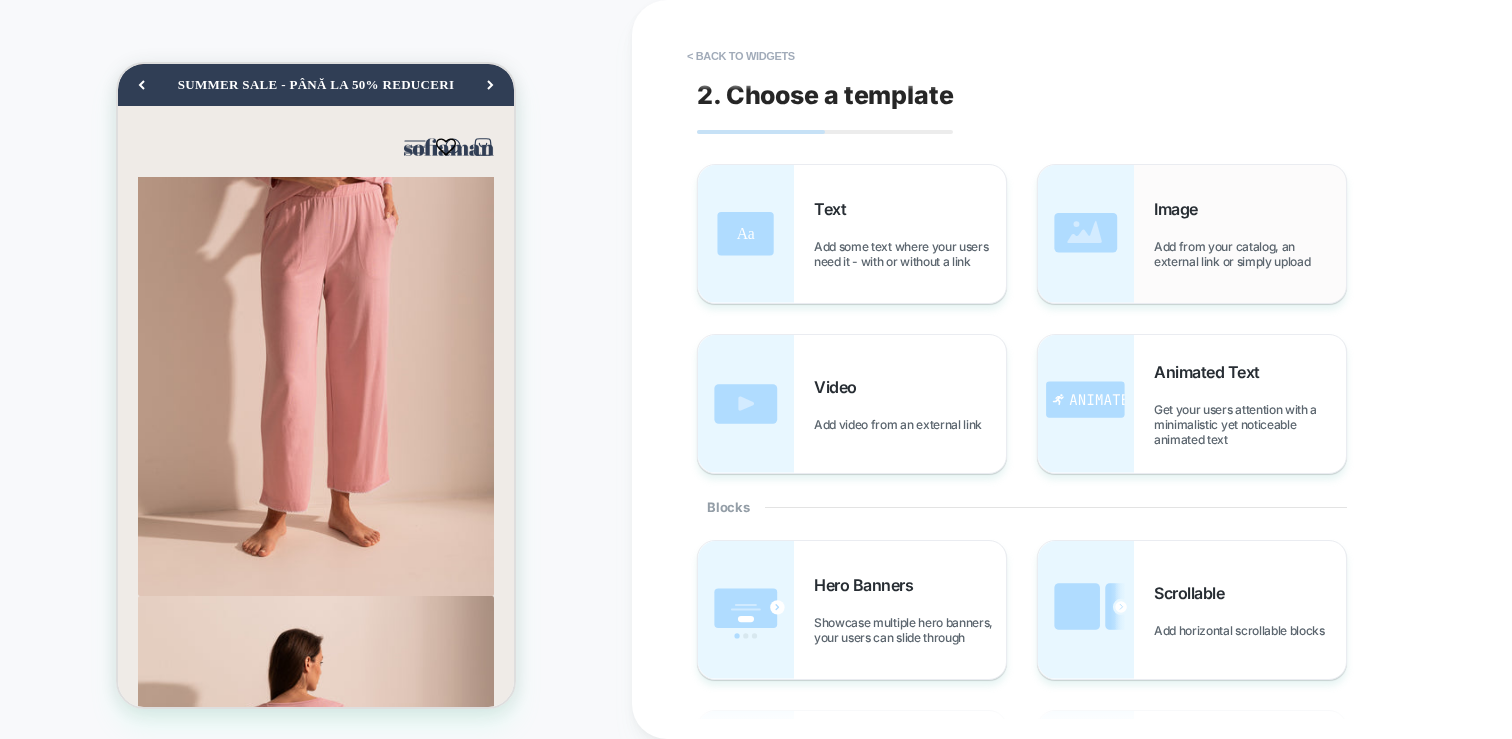 scroll, scrollTop: 1717, scrollLeft: 0, axis: vertical 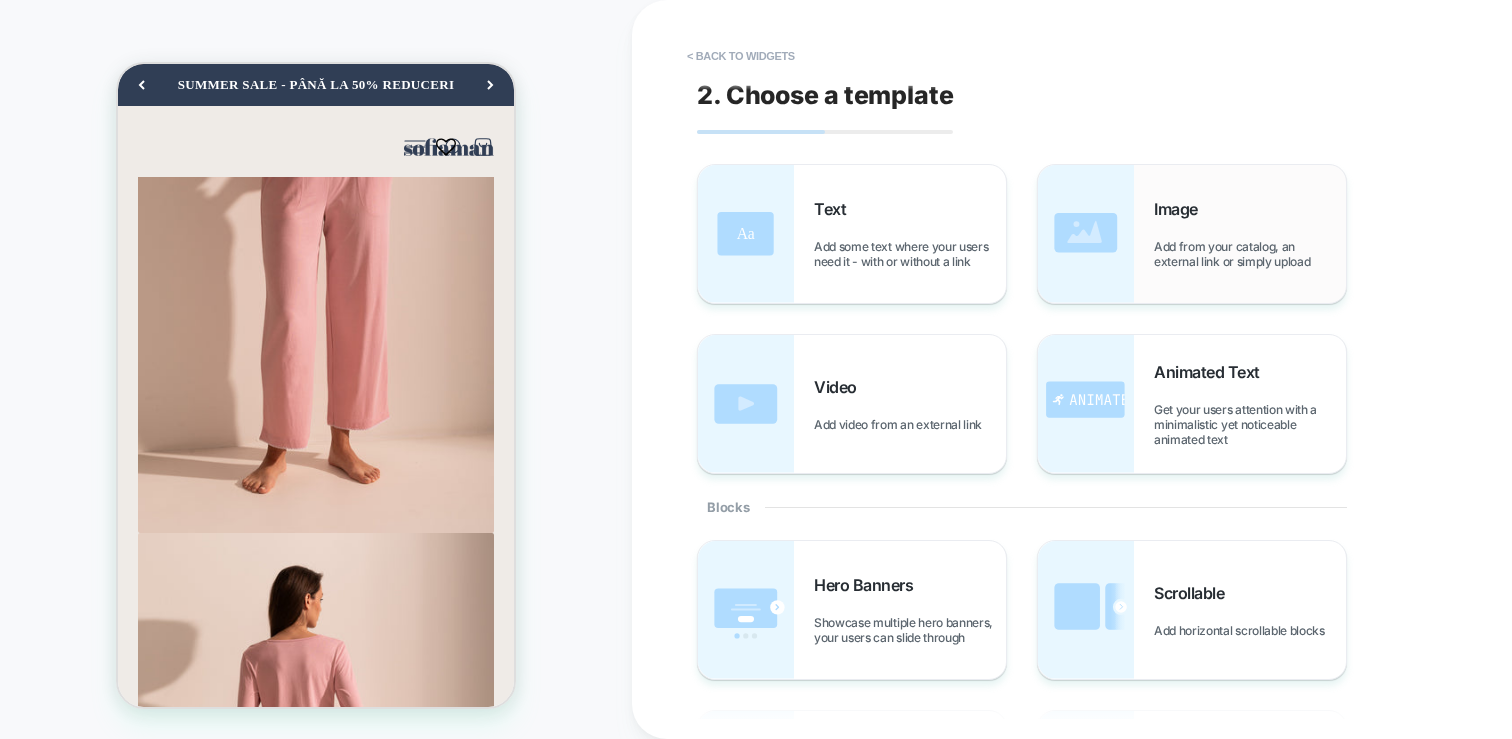 click at bounding box center [1086, 234] 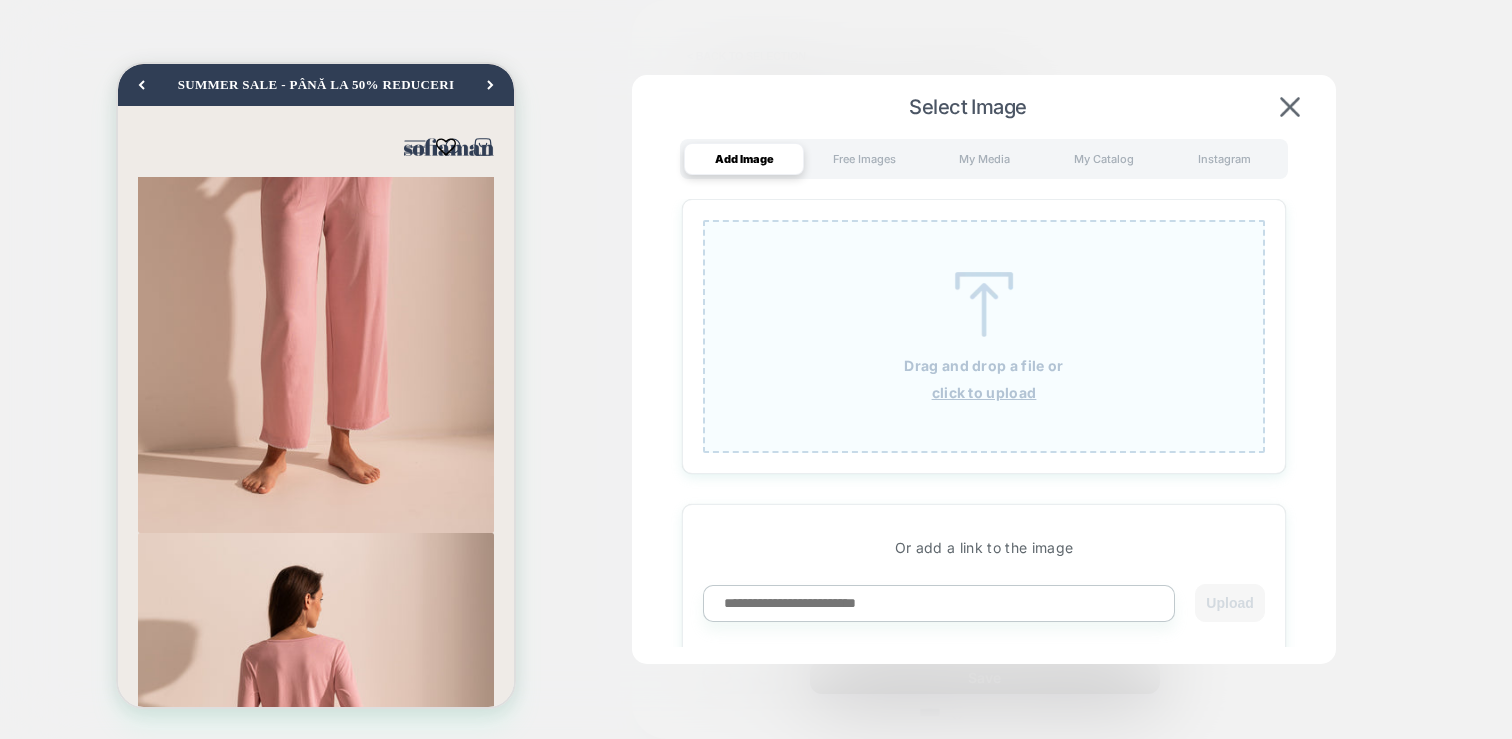click on "Drag and drop a file or click to upload" at bounding box center (984, 336) 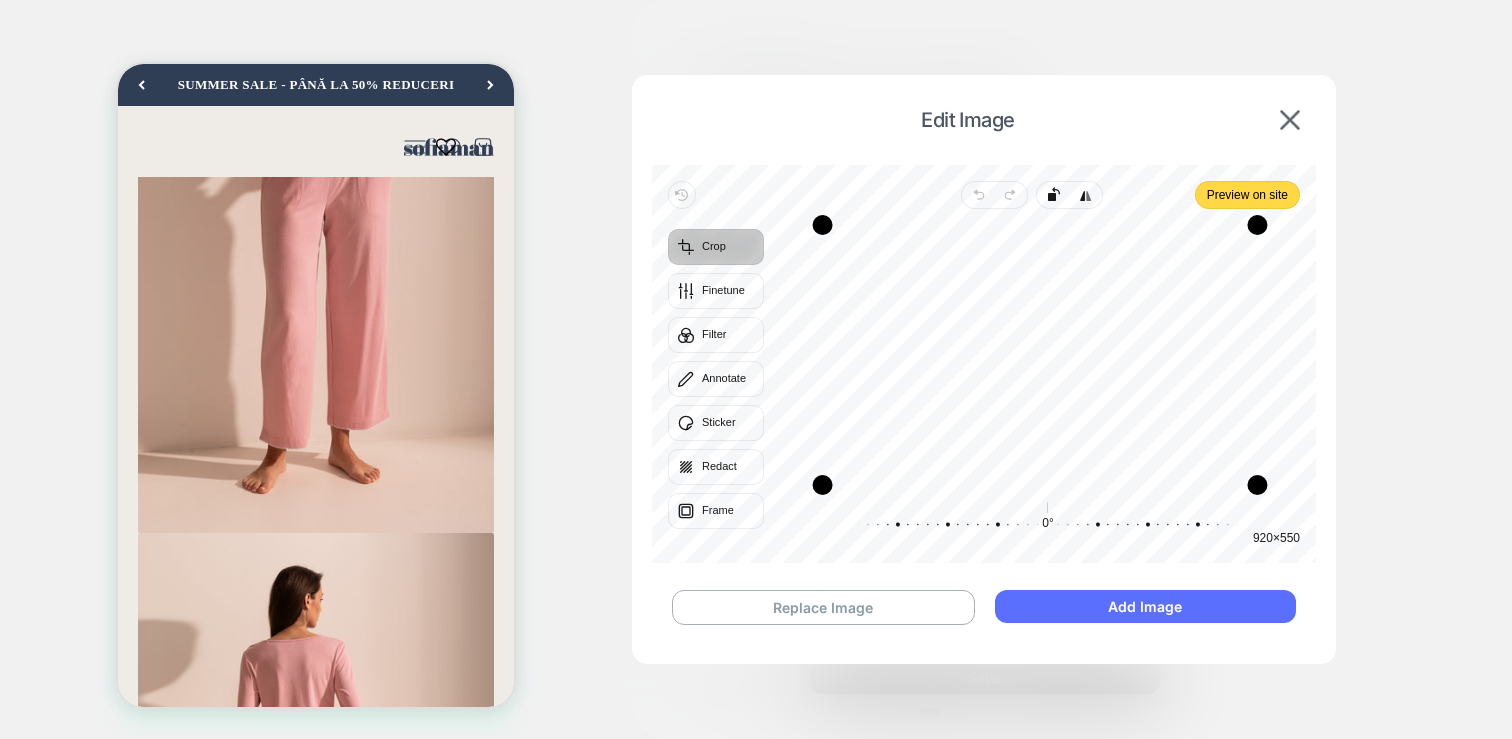 click on "Add Image" at bounding box center [1145, 606] 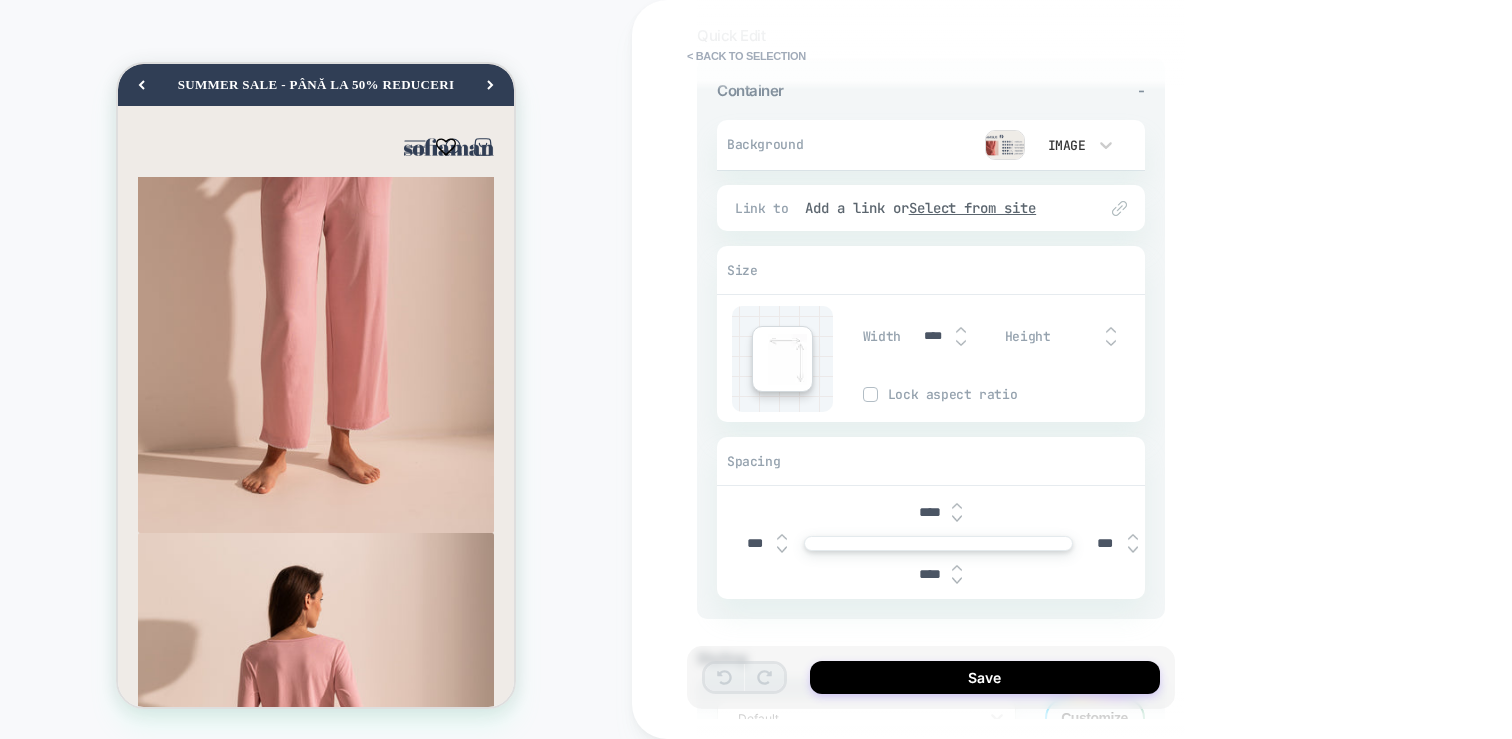 scroll, scrollTop: 144, scrollLeft: 0, axis: vertical 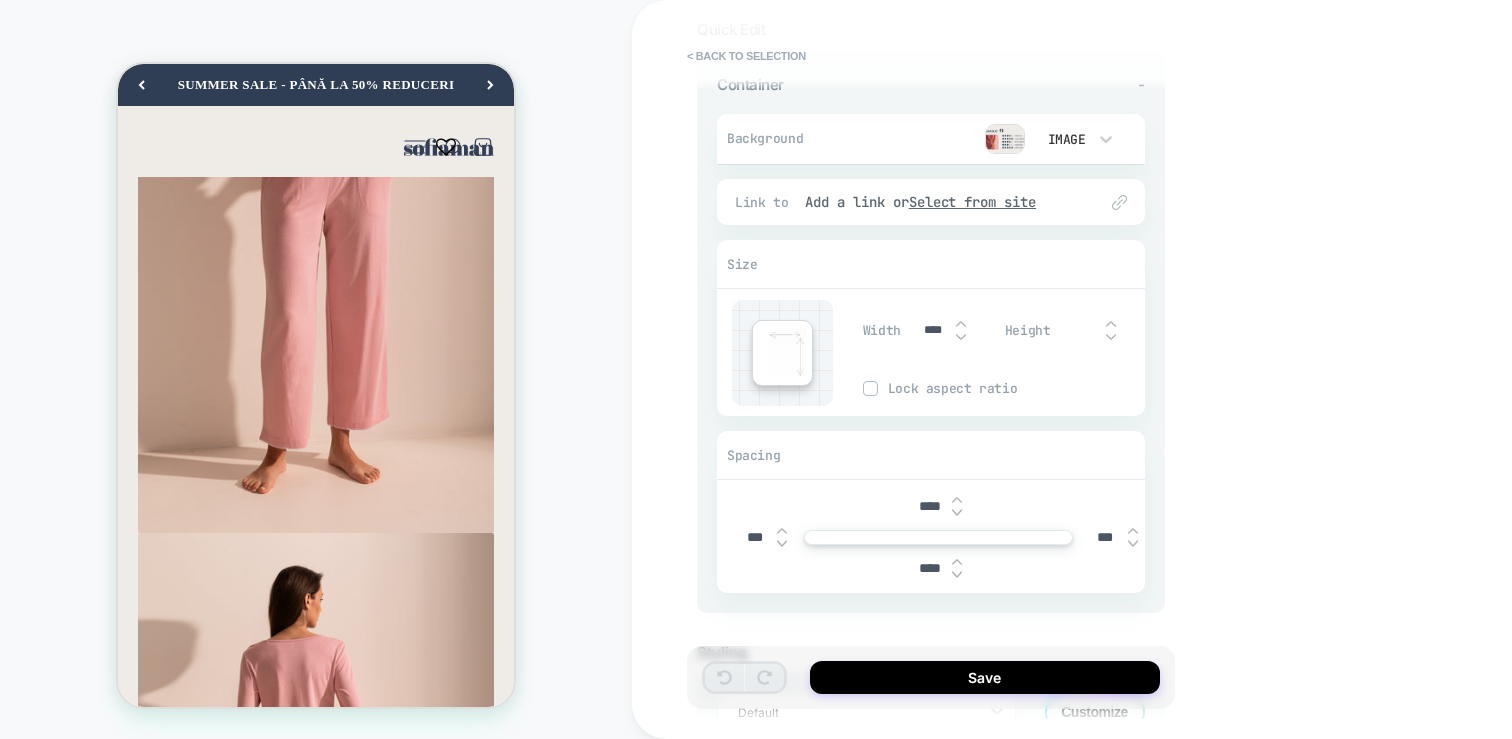 click on "****" at bounding box center (938, 506) 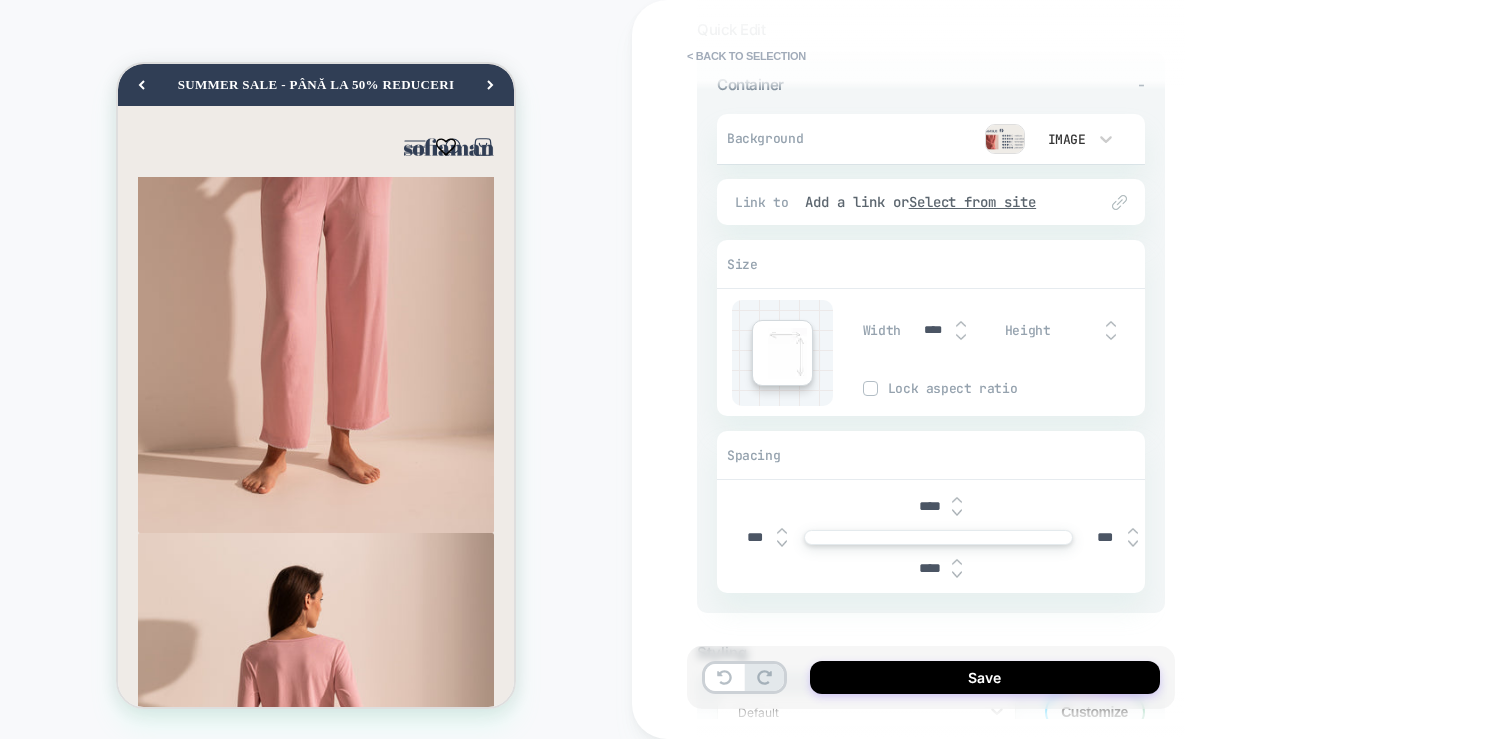 click at bounding box center (957, 513) 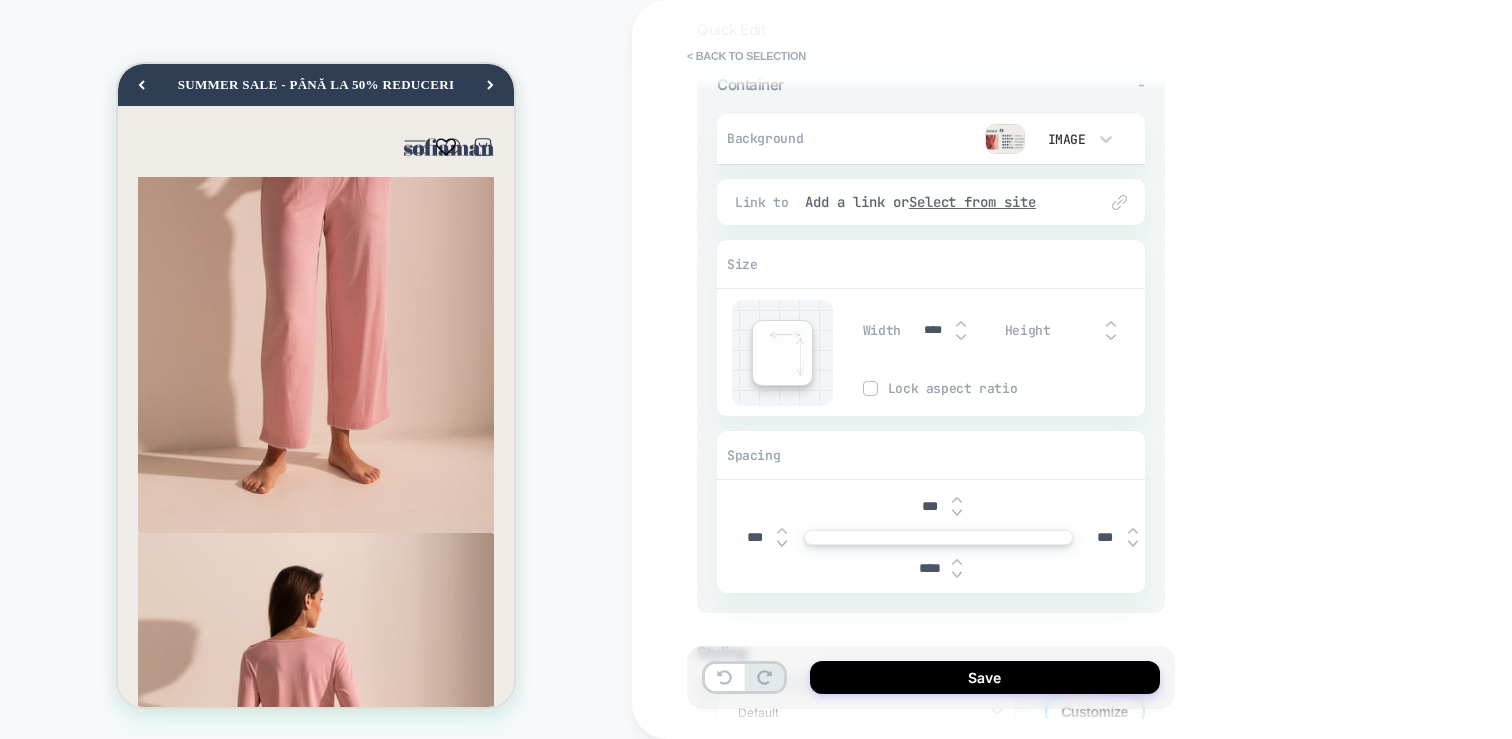 type on "***" 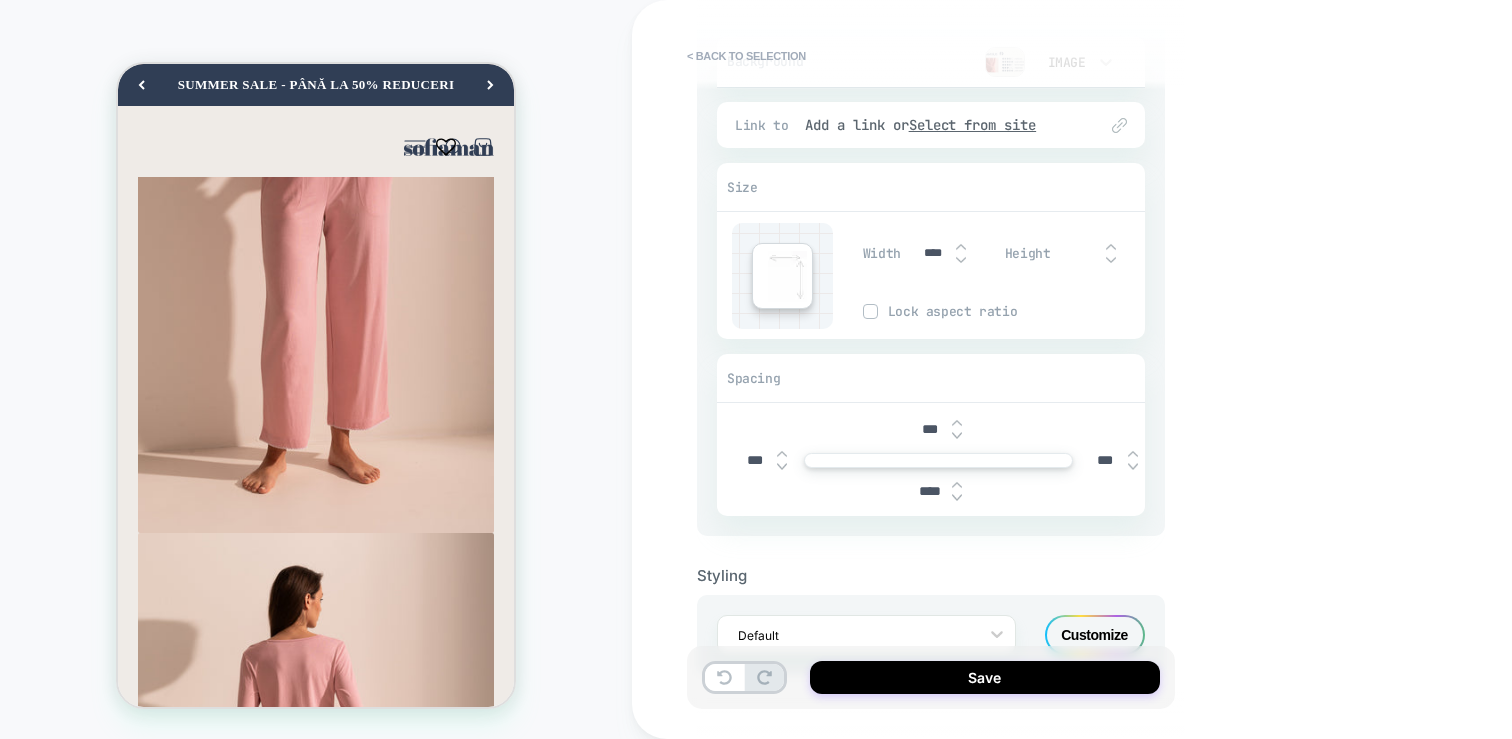 scroll, scrollTop: 284, scrollLeft: 0, axis: vertical 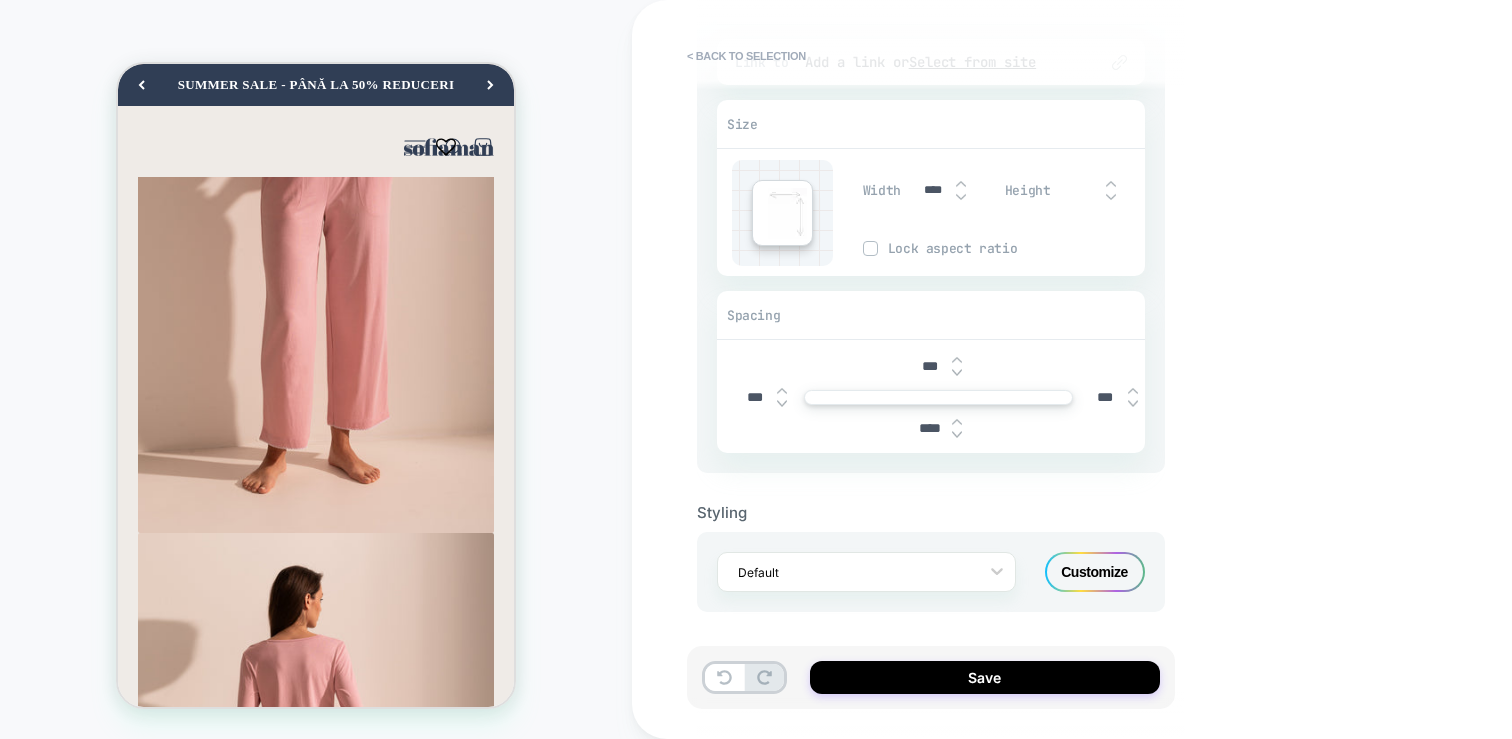 click on "Save" at bounding box center (931, 677) 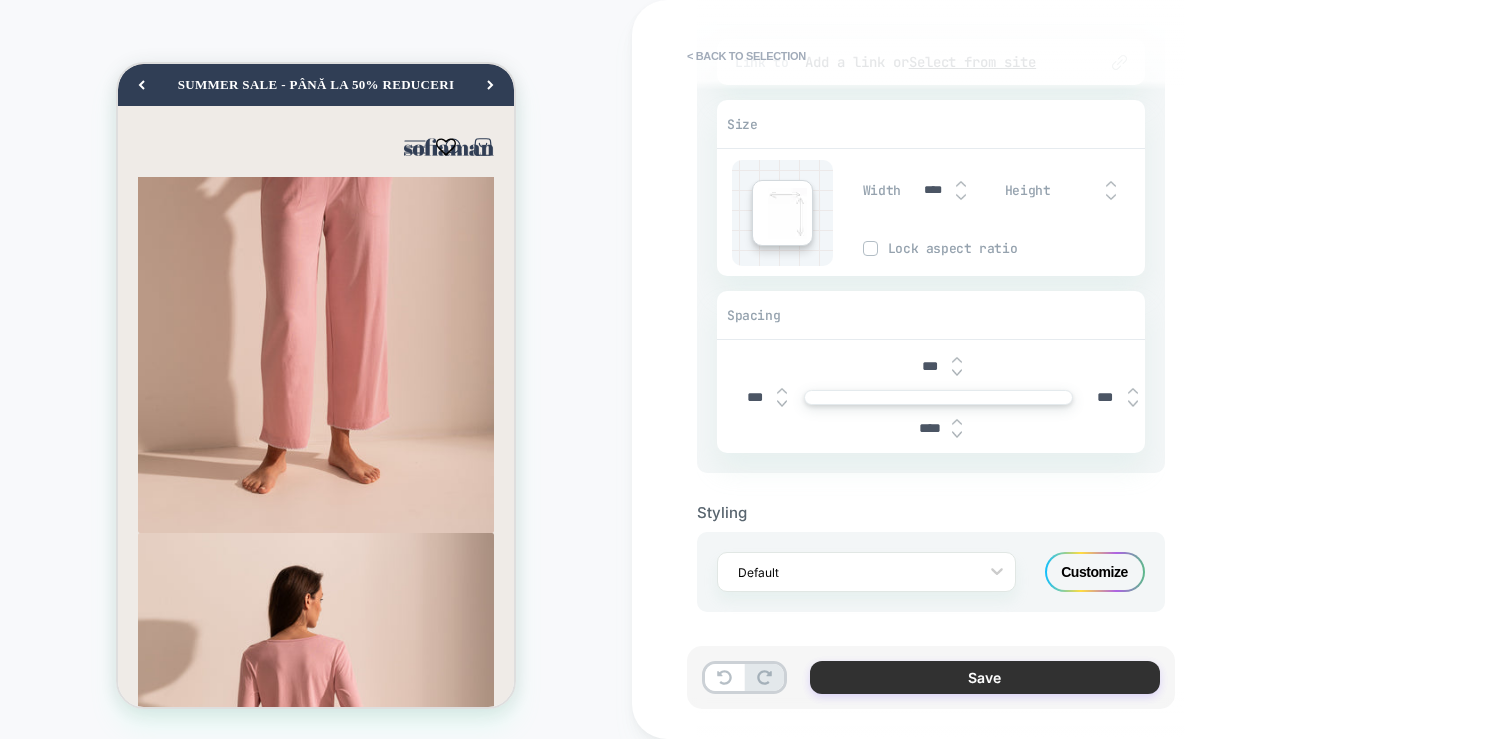 click on "Save" at bounding box center [985, 677] 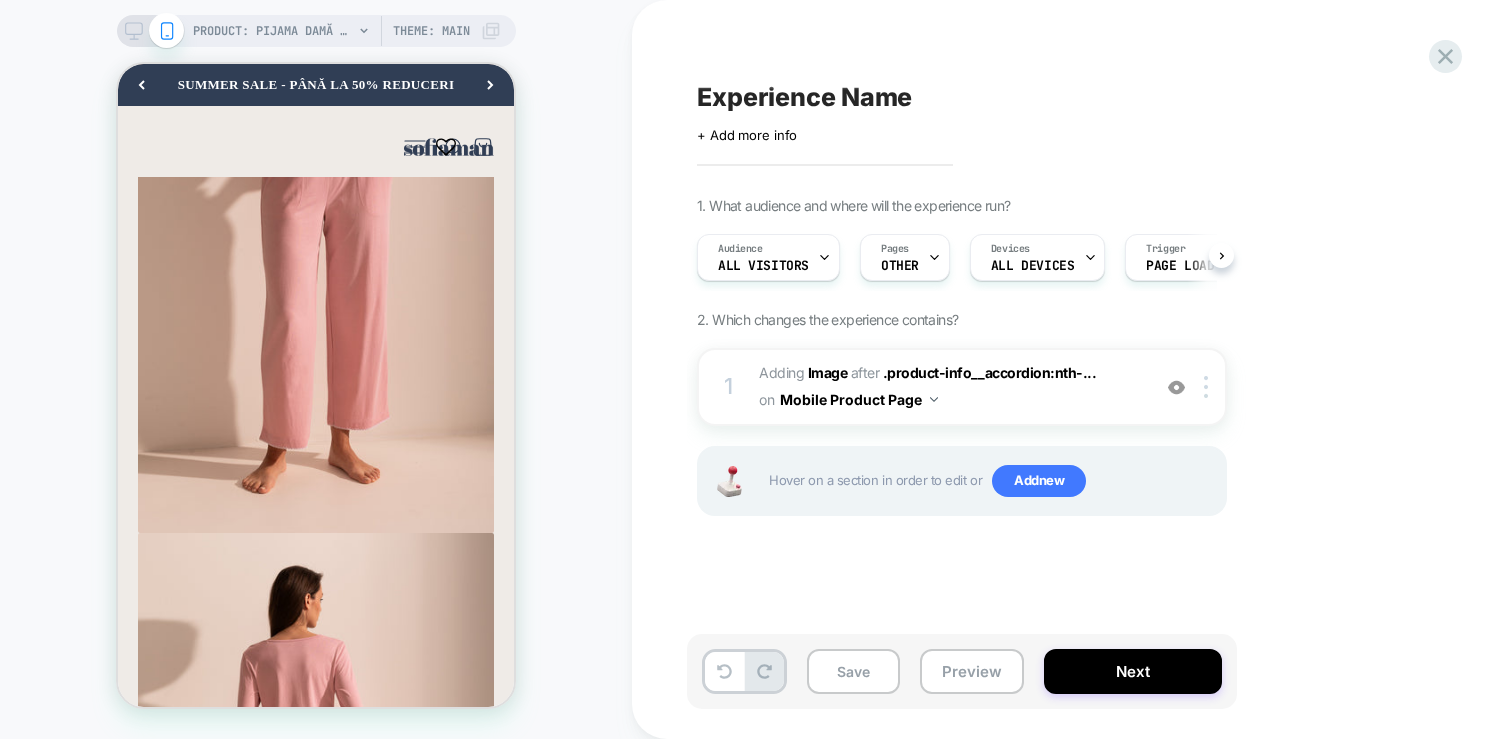 scroll, scrollTop: 0, scrollLeft: 1, axis: horizontal 